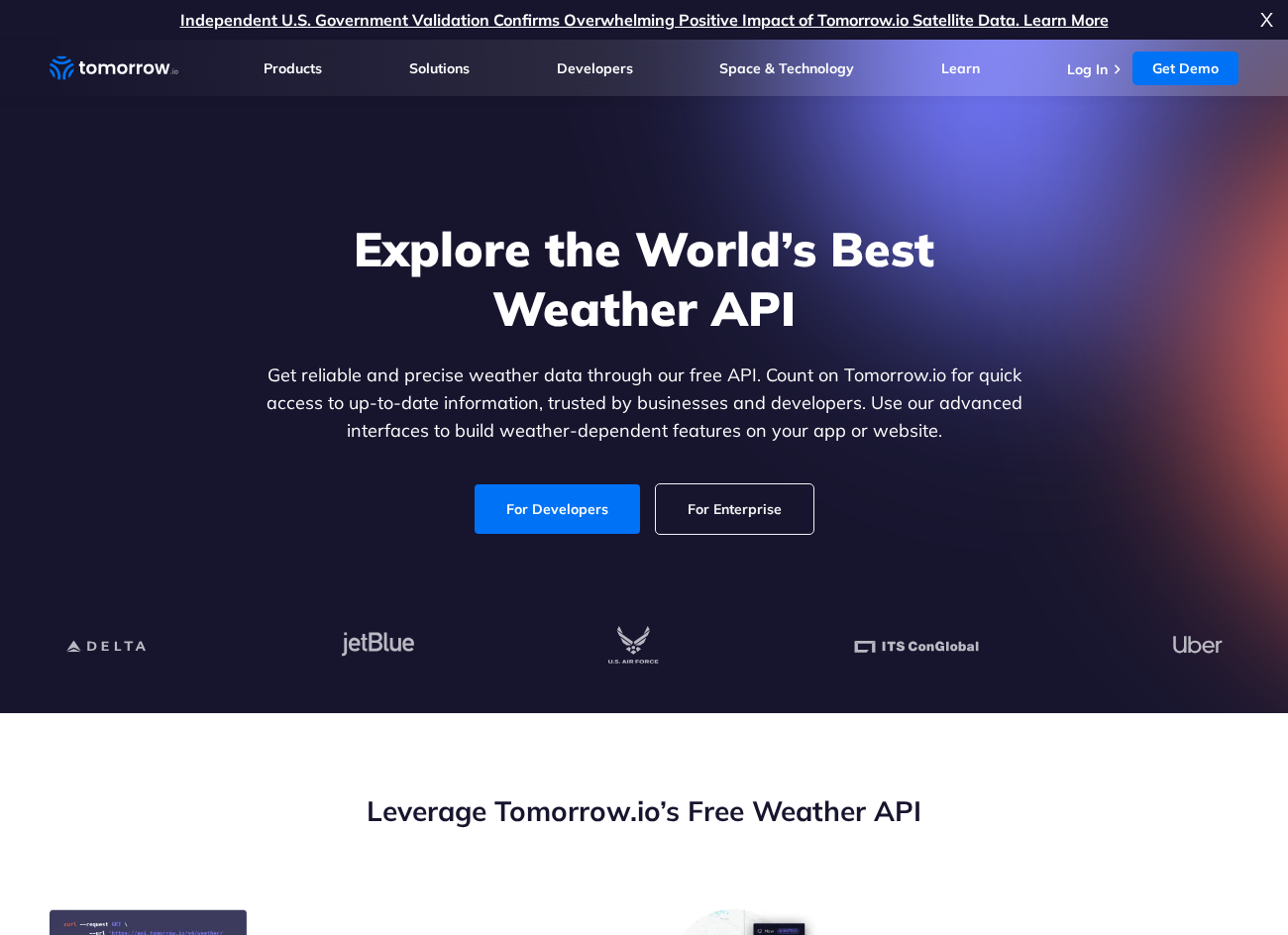scroll, scrollTop: 0, scrollLeft: 0, axis: both 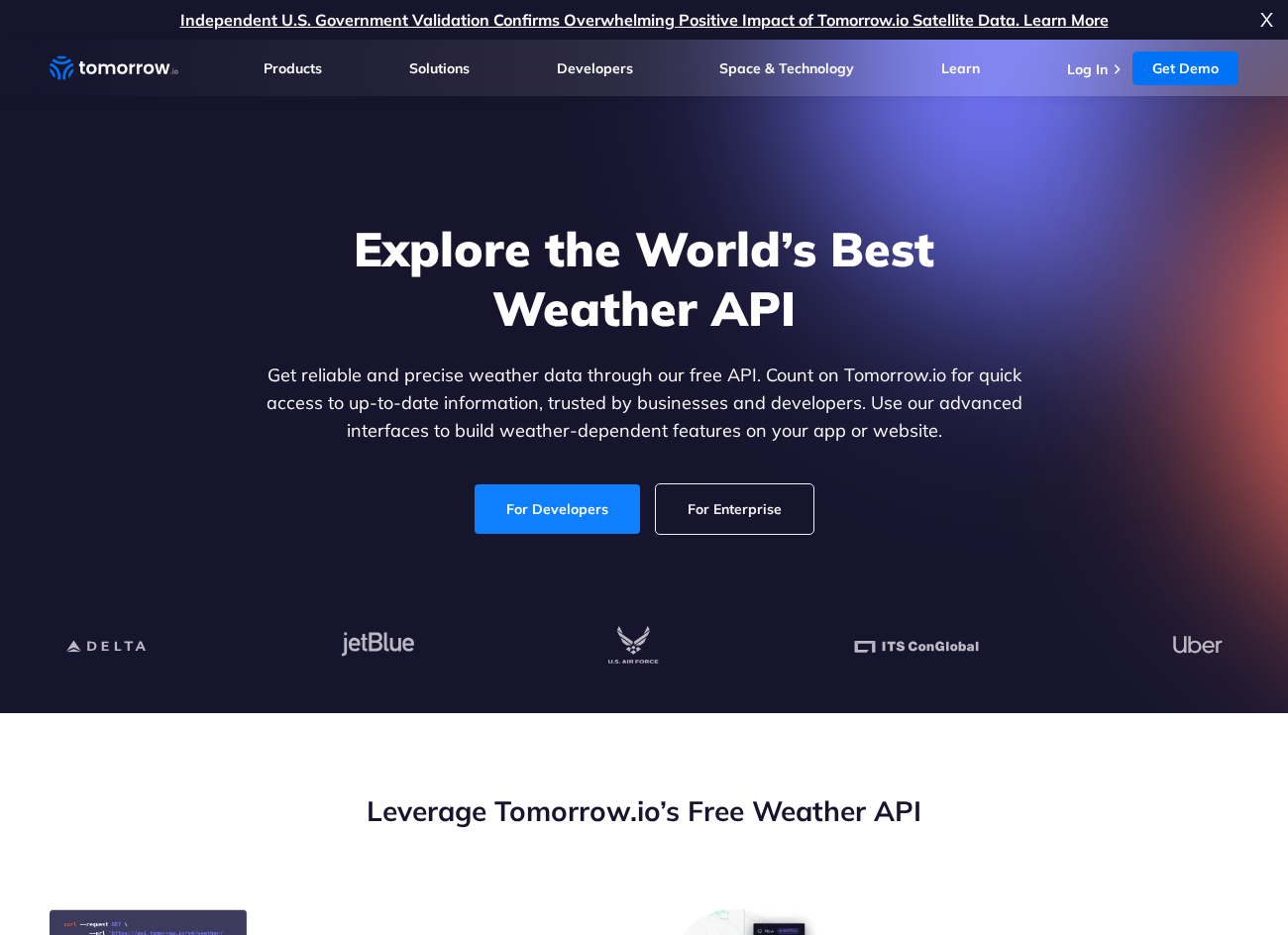 click on "For Developers" at bounding box center (557, 509) 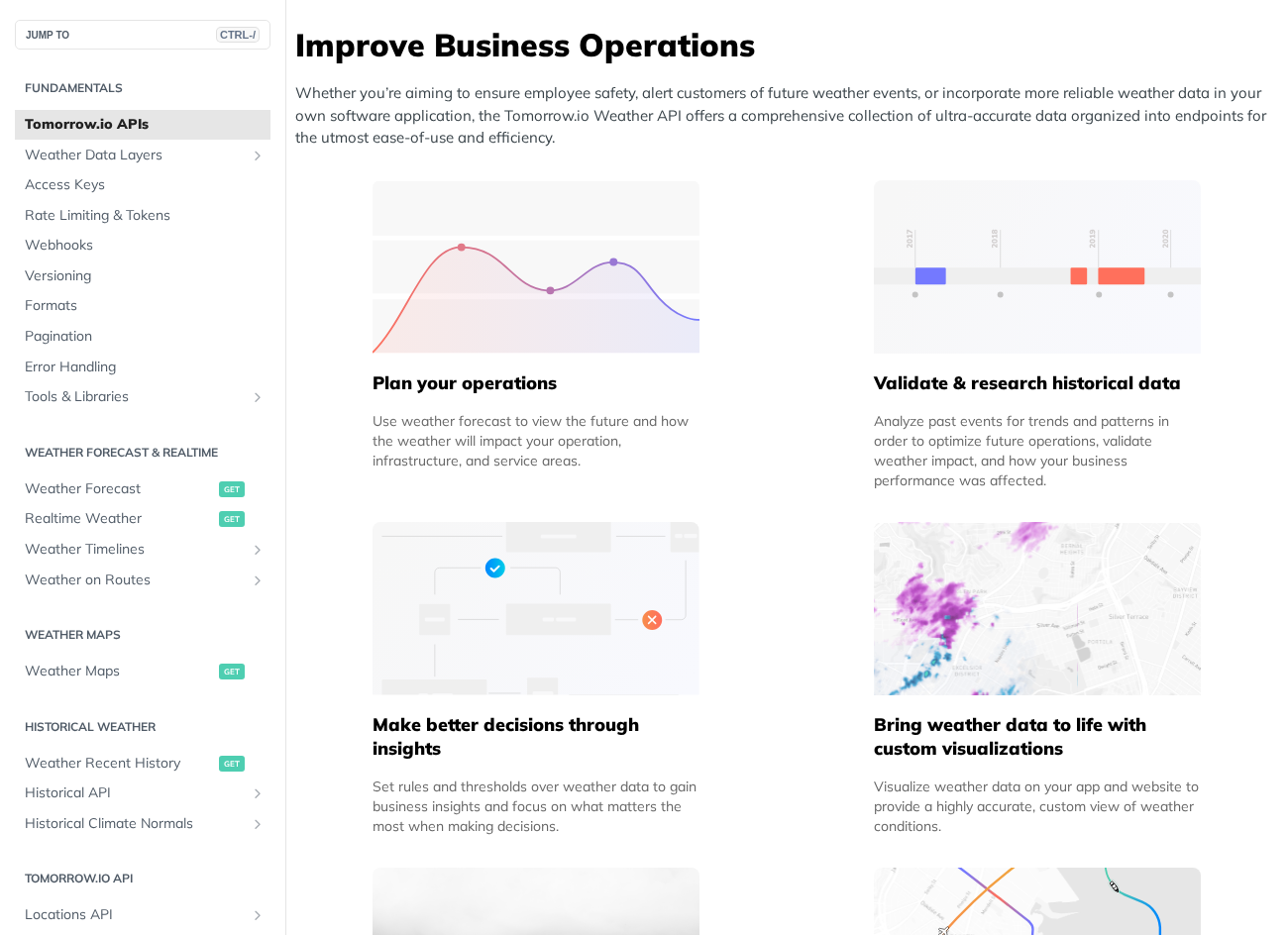 scroll, scrollTop: 990, scrollLeft: 0, axis: vertical 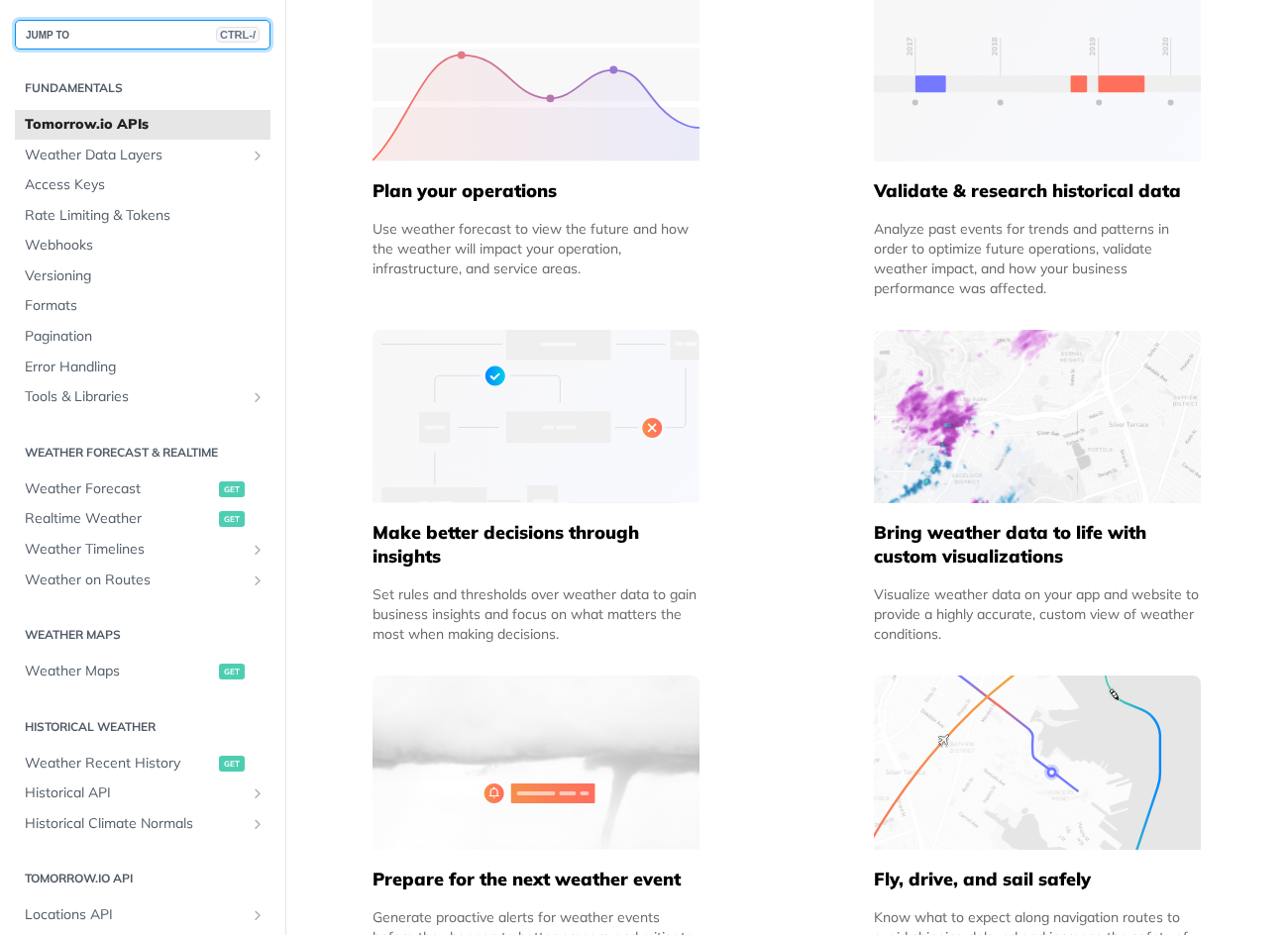 click on "JUMP TO CTRL-/" at bounding box center [143, 35] 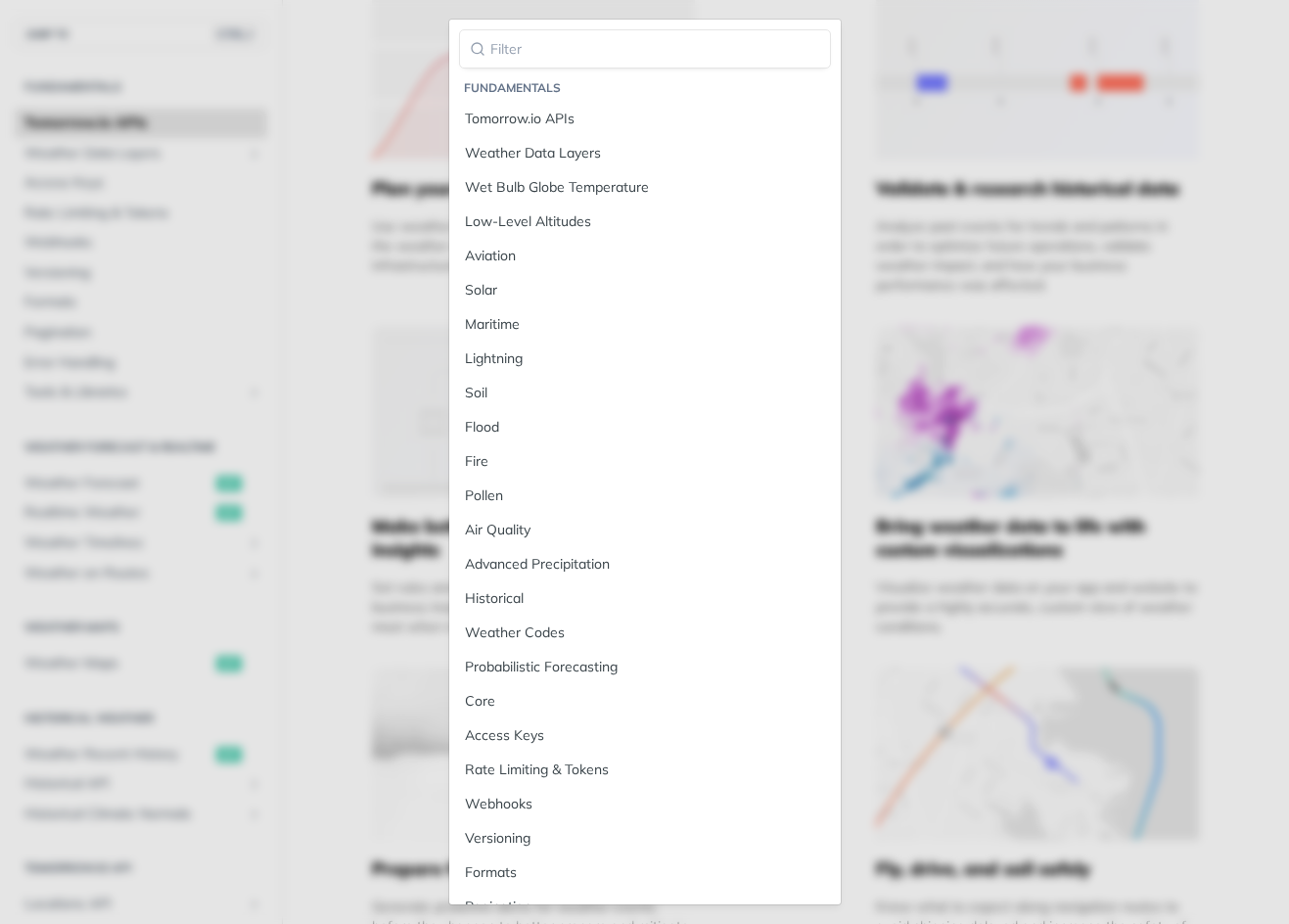 drag, startPoint x: 147, startPoint y: 44, endPoint x: 187, endPoint y: 60, distance: 43.081318 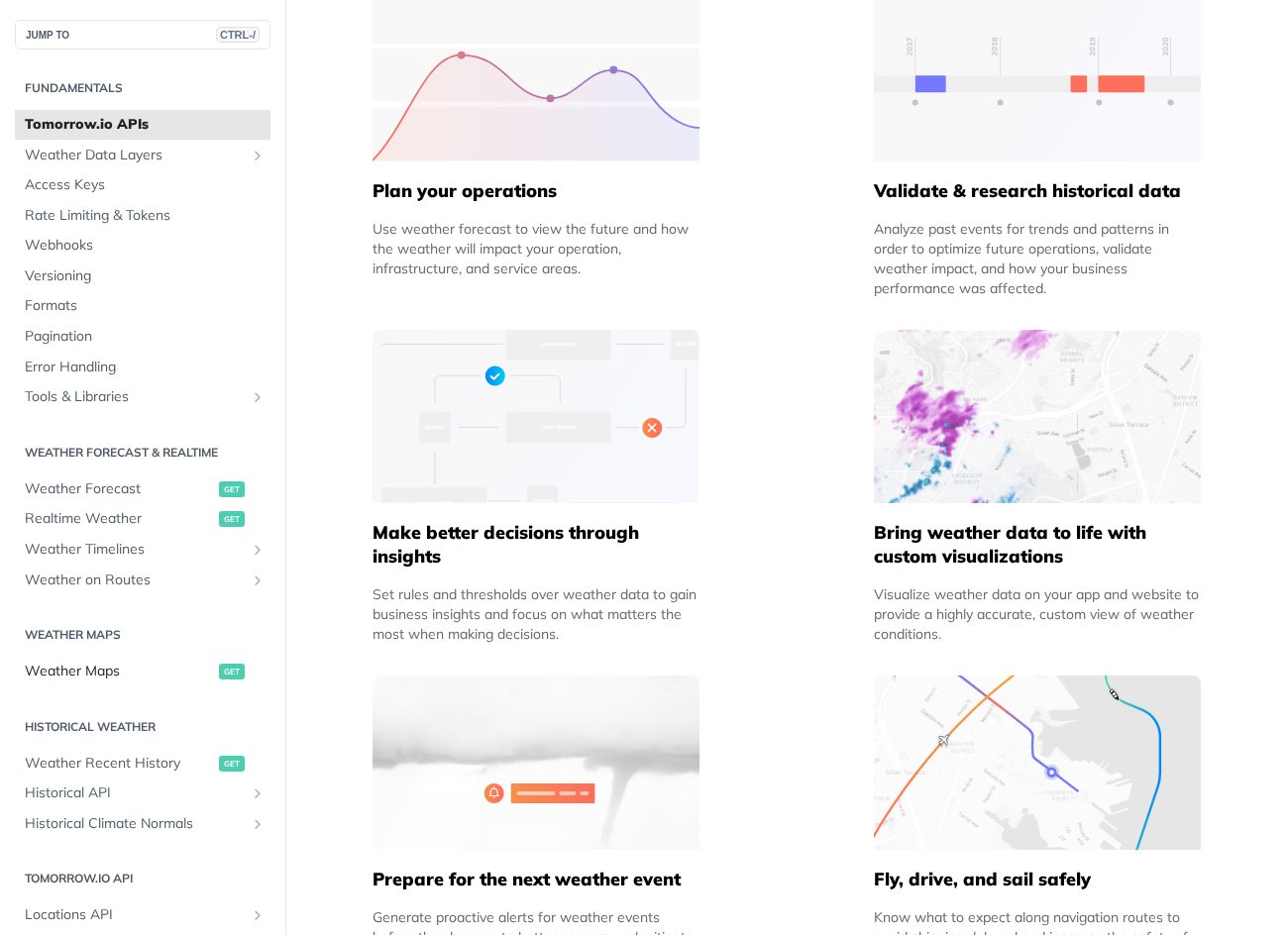click on "Weather Maps" at bounding box center (119, 672) 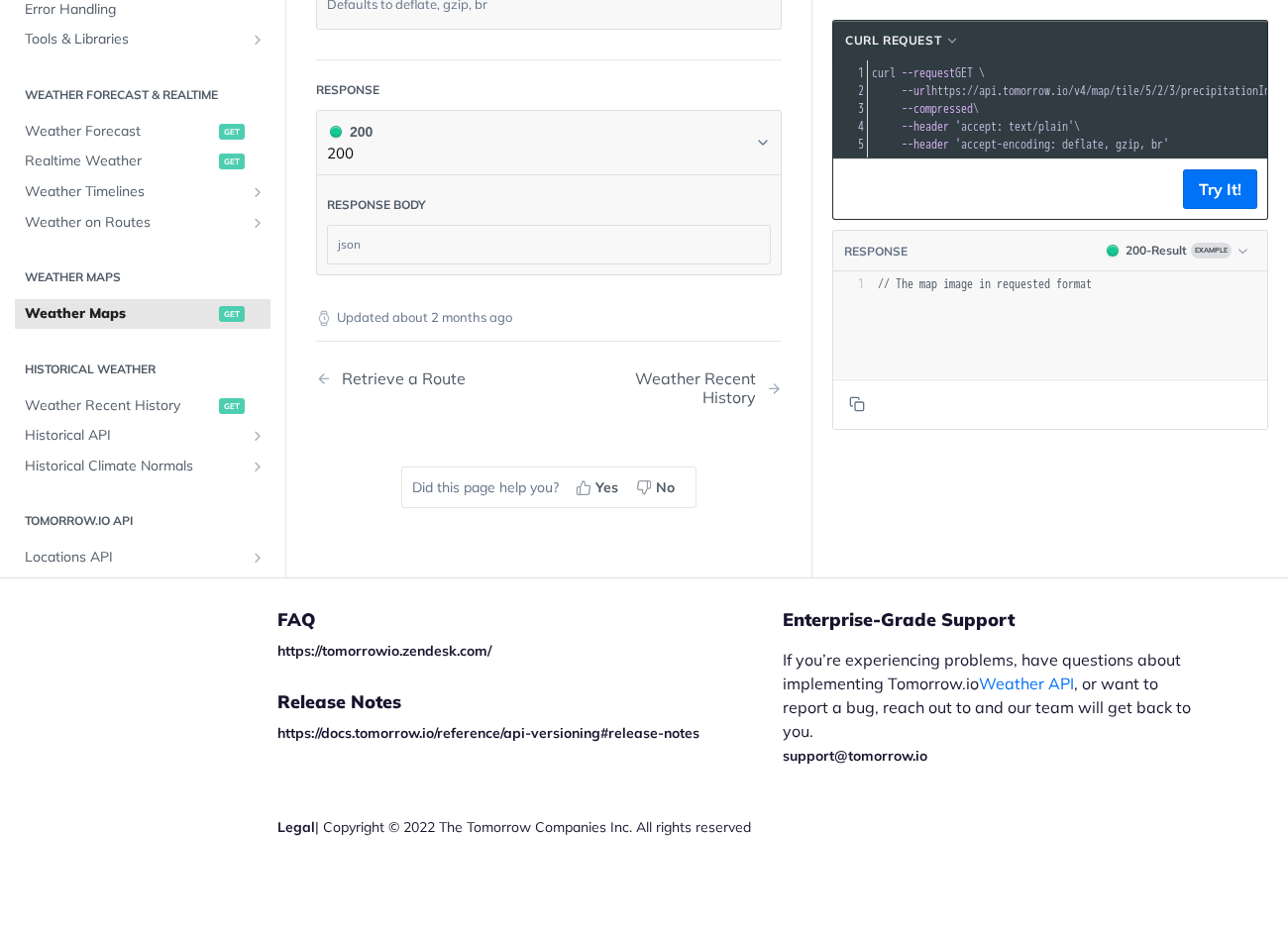 scroll, scrollTop: 3122, scrollLeft: 0, axis: vertical 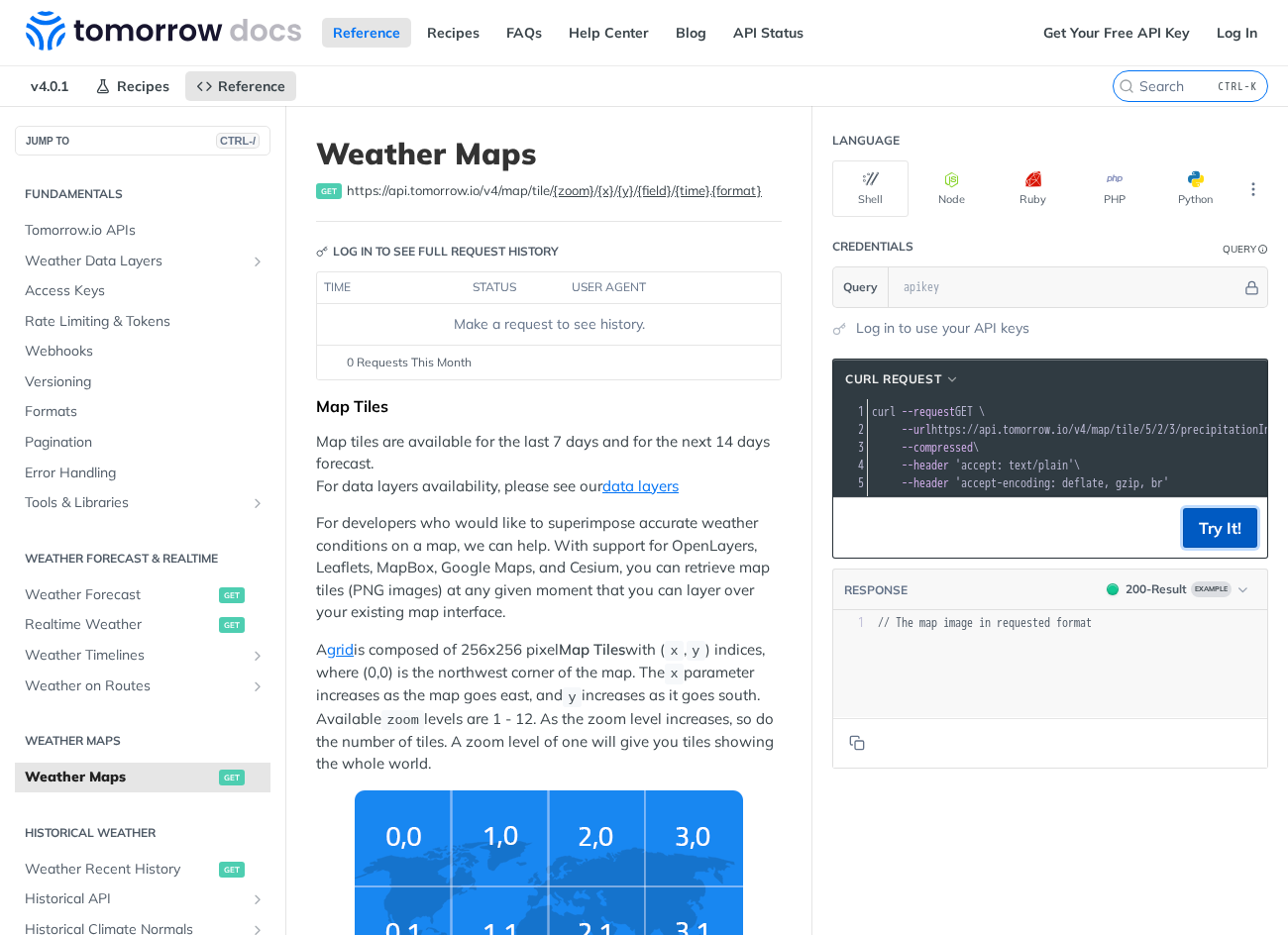 click on "Try It!" at bounding box center (1220, 528) 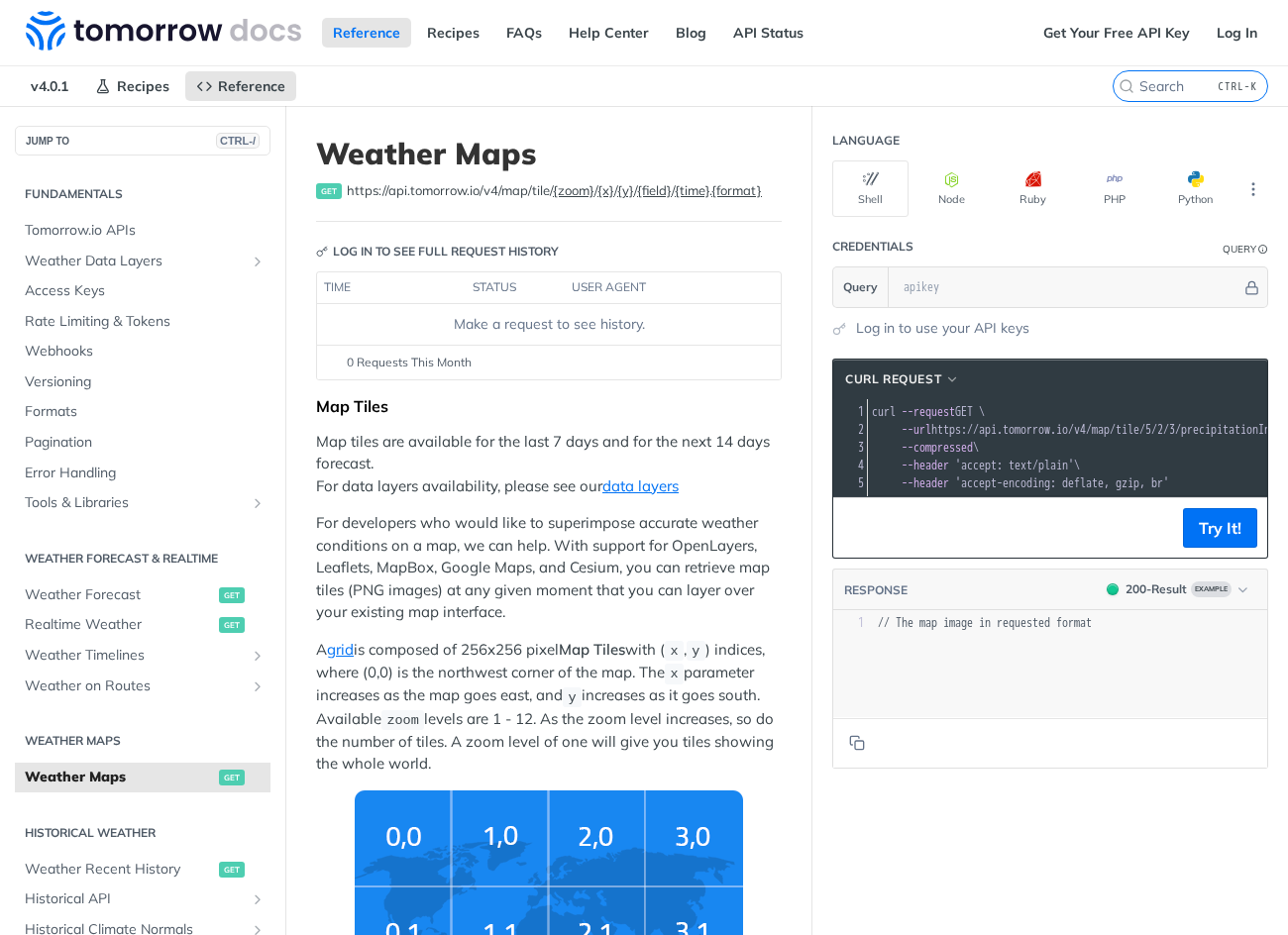 click on "Make a request to see history." at bounding box center (549, 324) 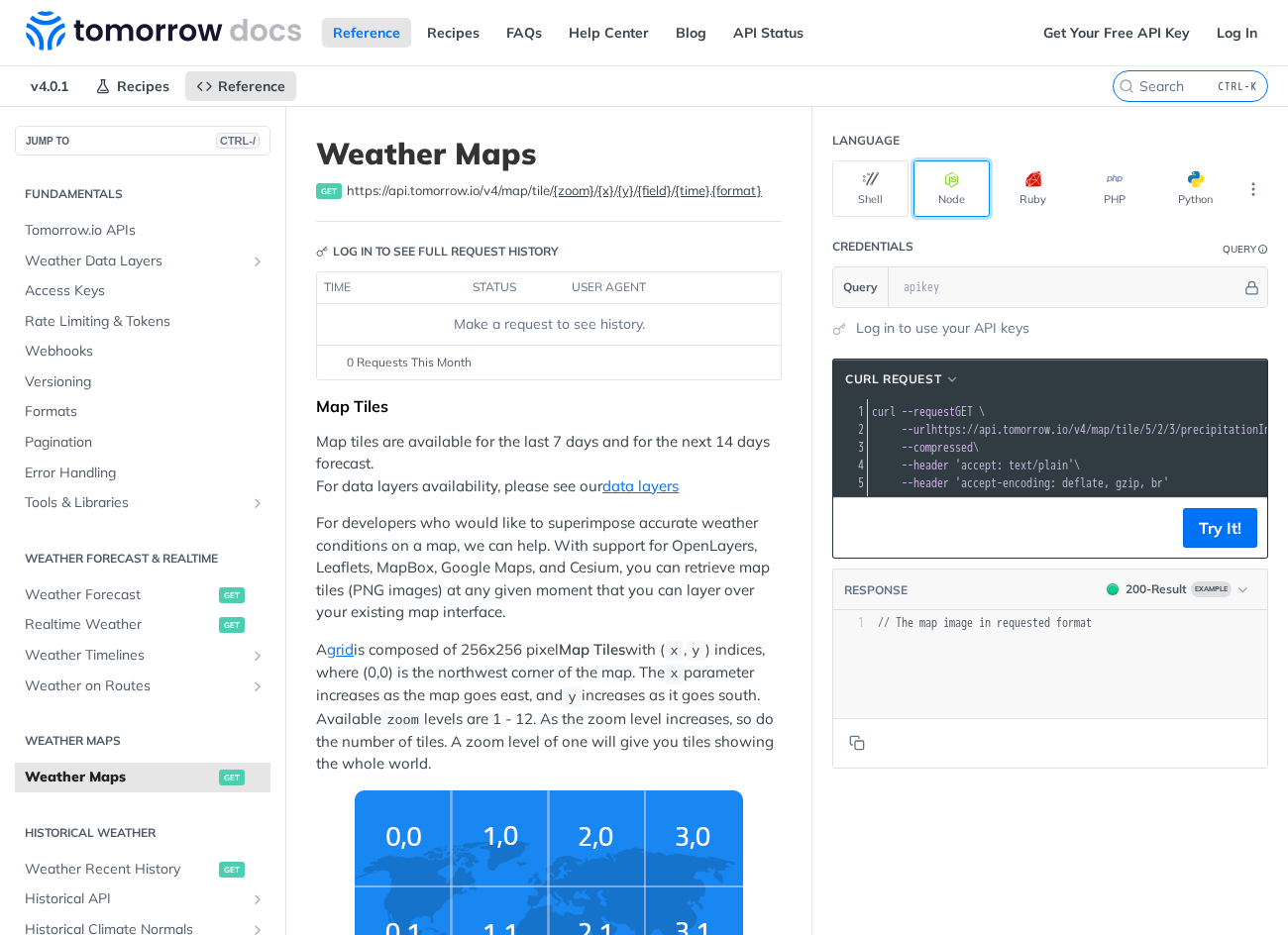 click at bounding box center [952, 179] 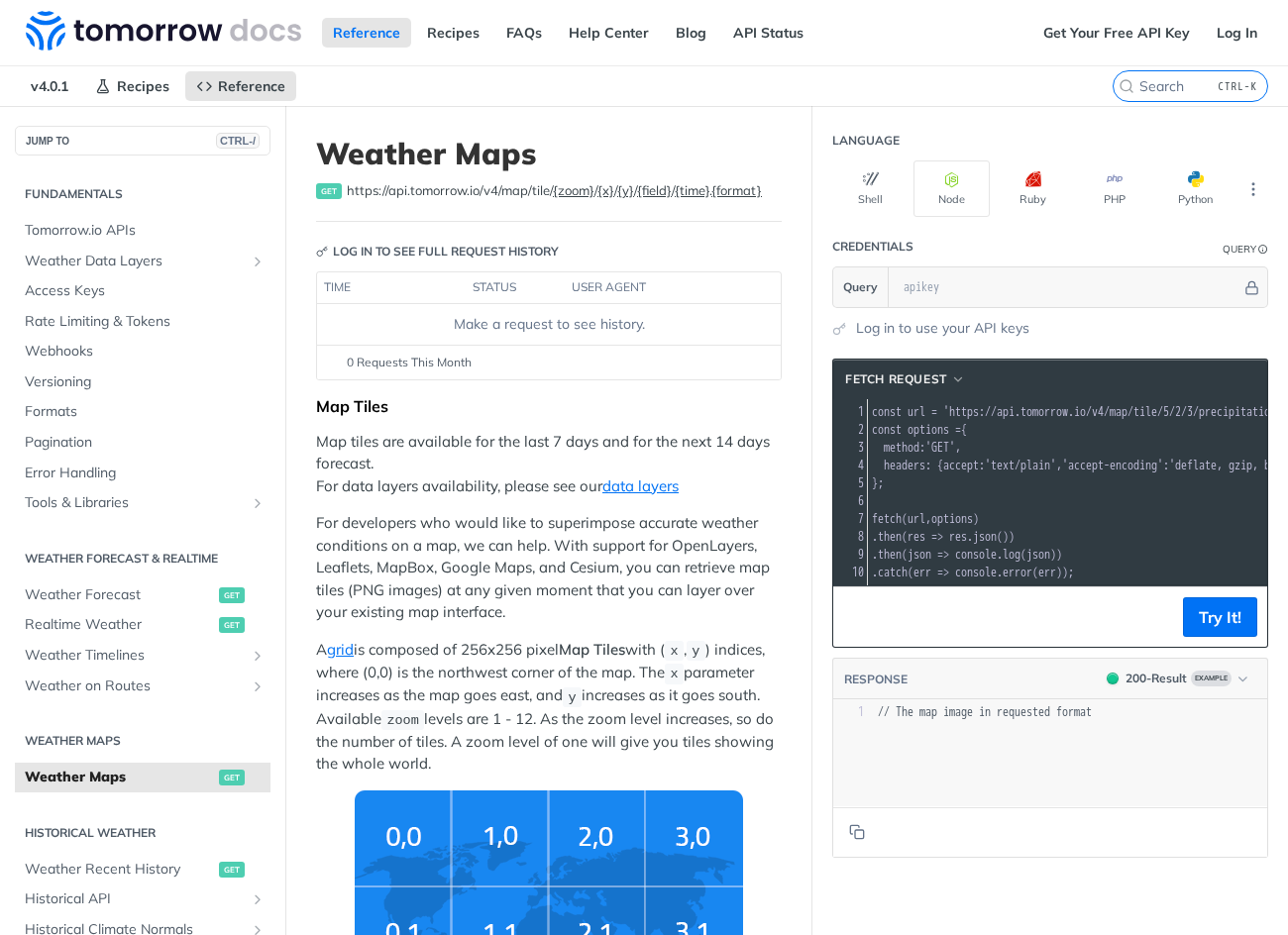 scroll, scrollTop: 0, scrollLeft: 26, axis: horizontal 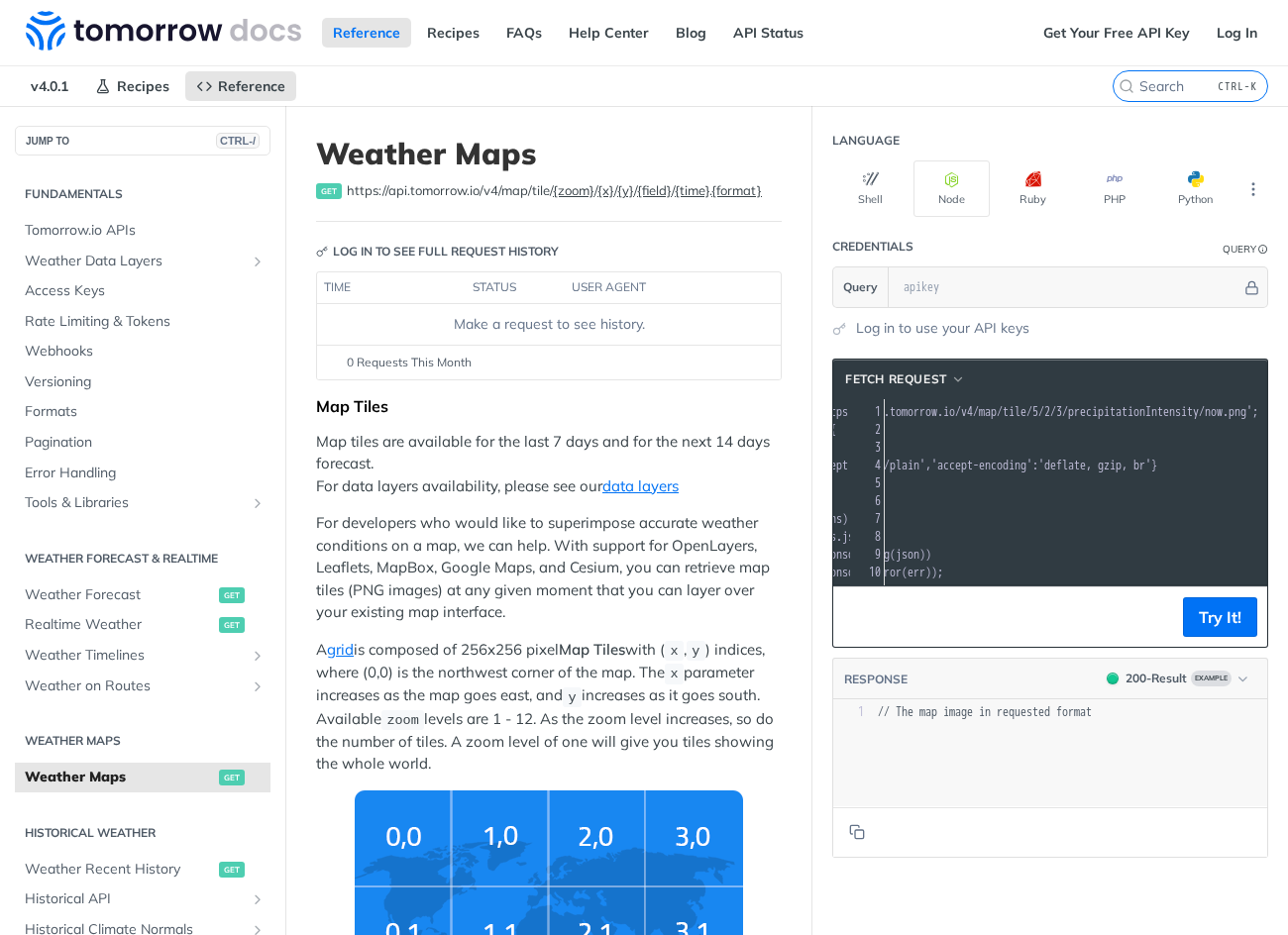 drag, startPoint x: 993, startPoint y: 456, endPoint x: 1072, endPoint y: 444, distance: 79.906 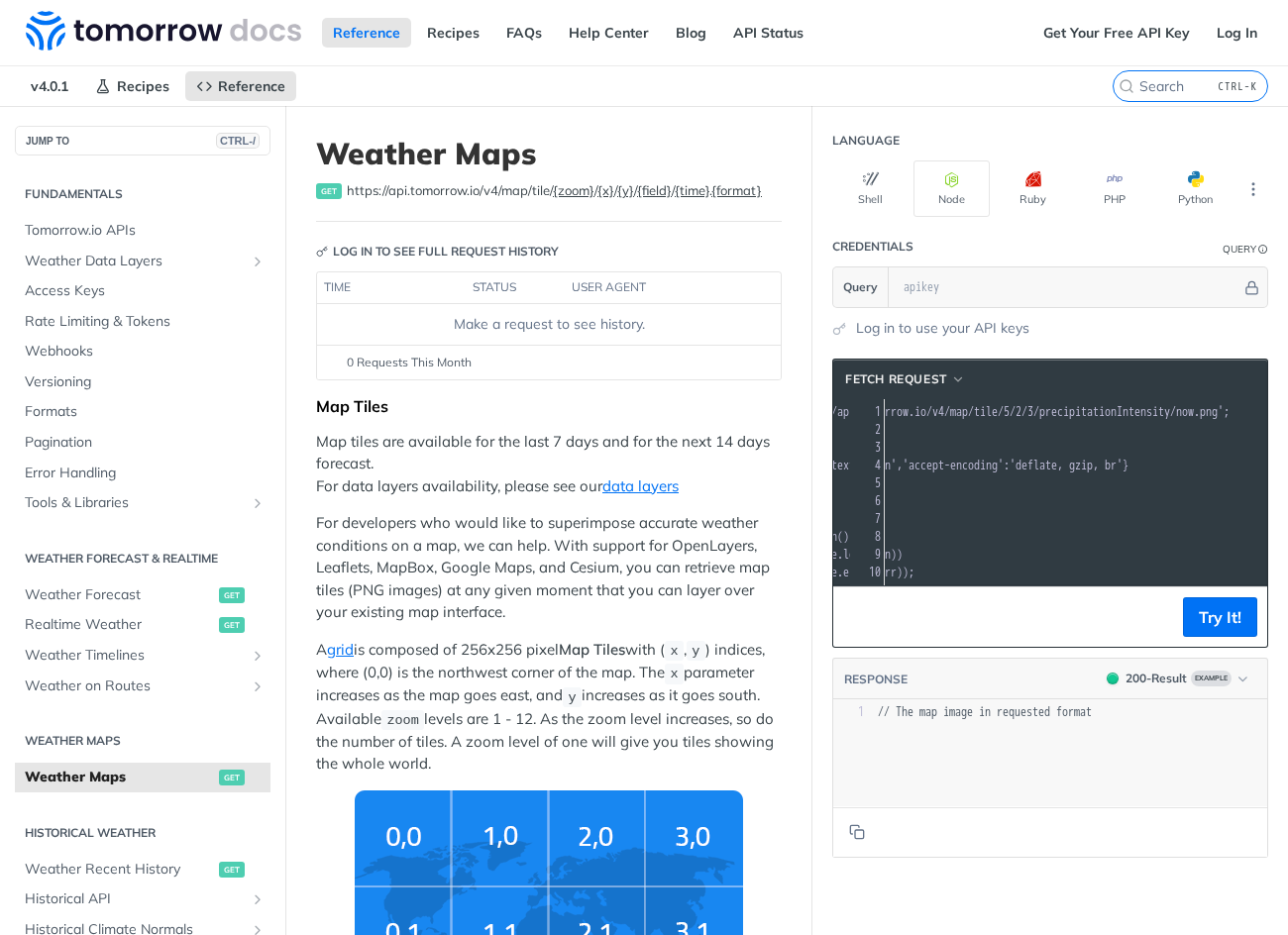 scroll, scrollTop: 0, scrollLeft: 3, axis: horizontal 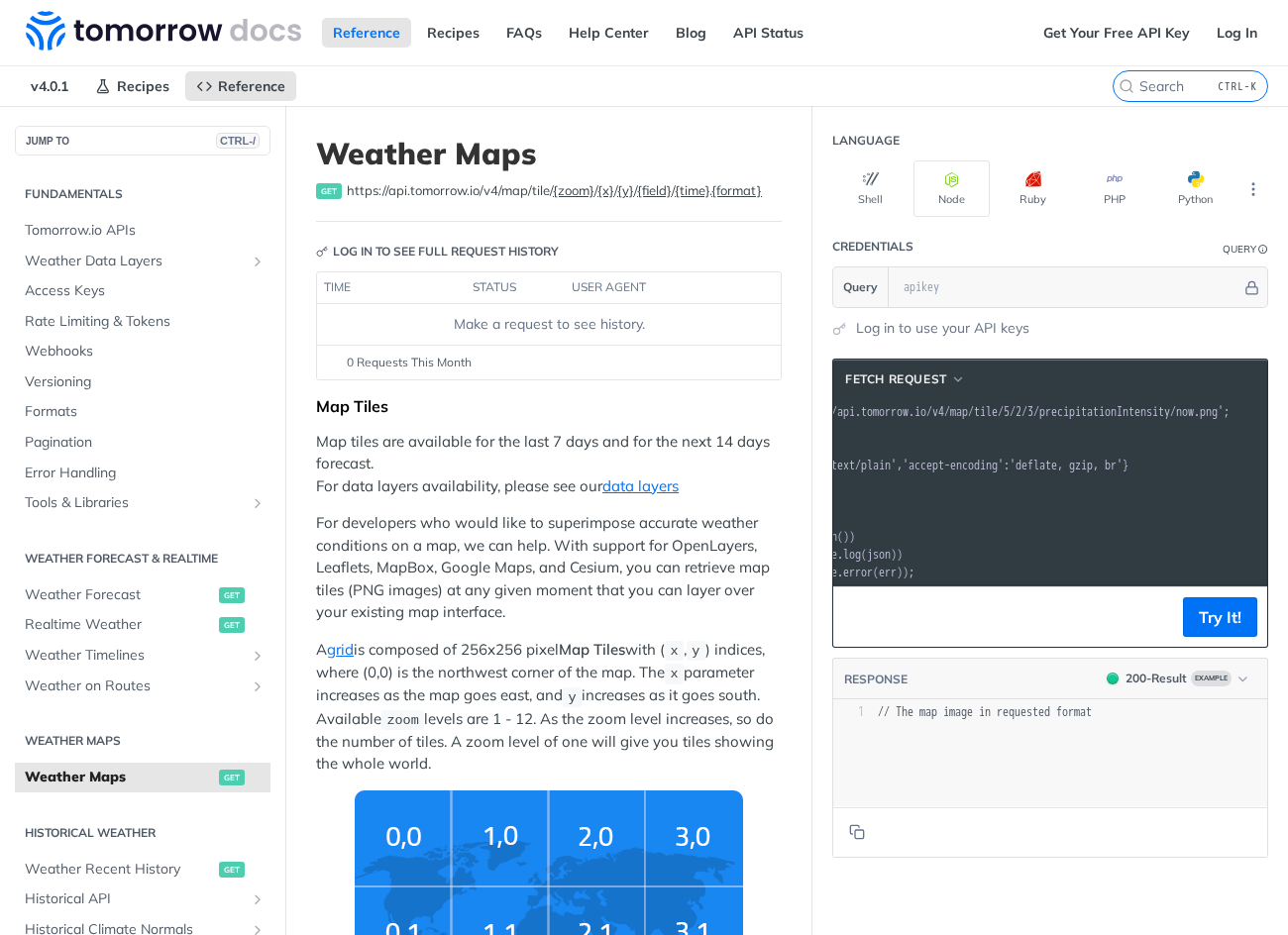 drag, startPoint x: 1052, startPoint y: 481, endPoint x: 1244, endPoint y: 503, distance: 193.25631 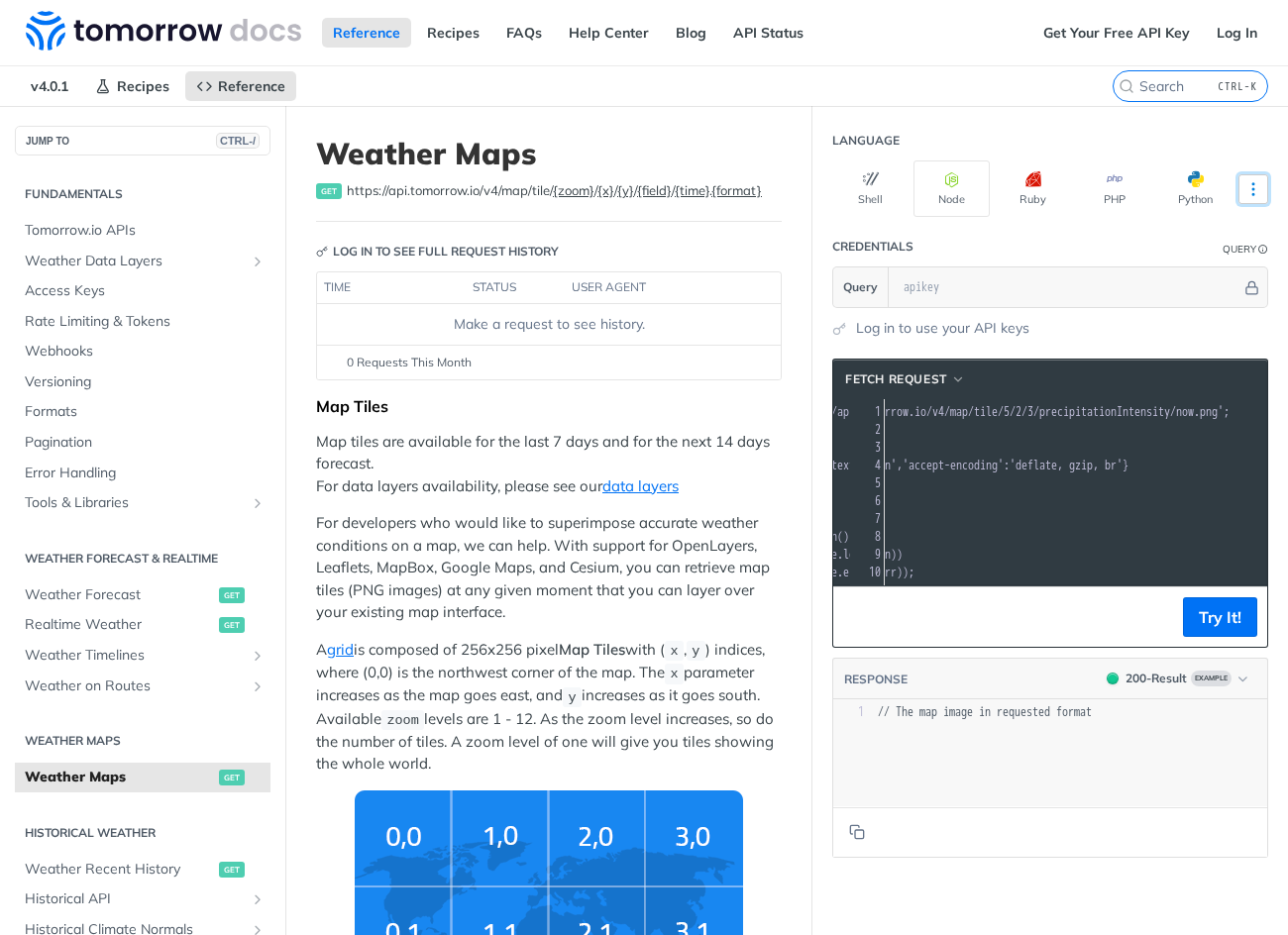 click 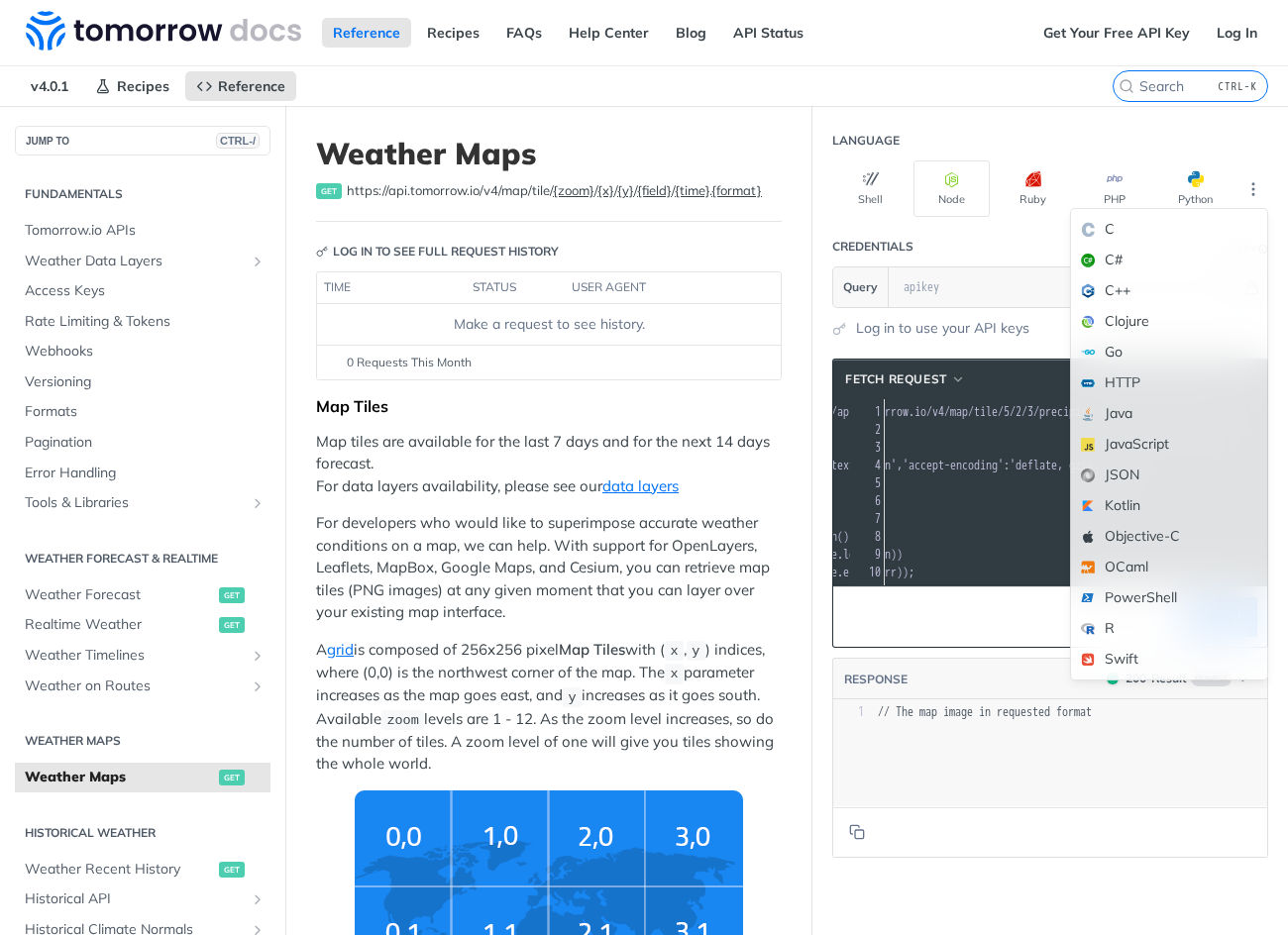 click on "​" at bounding box center (996, 501) 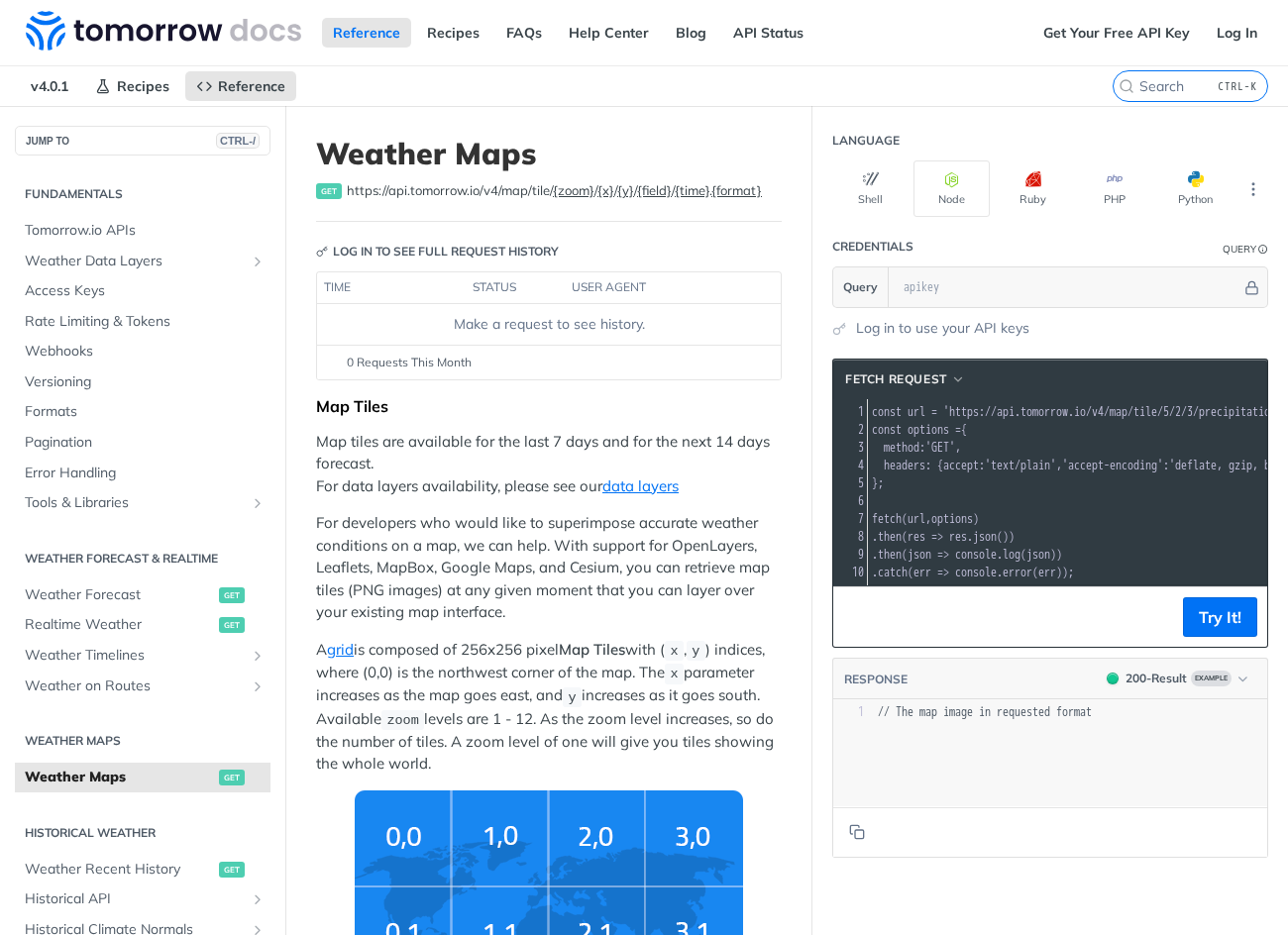 scroll, scrollTop: 0, scrollLeft: 16, axis: horizontal 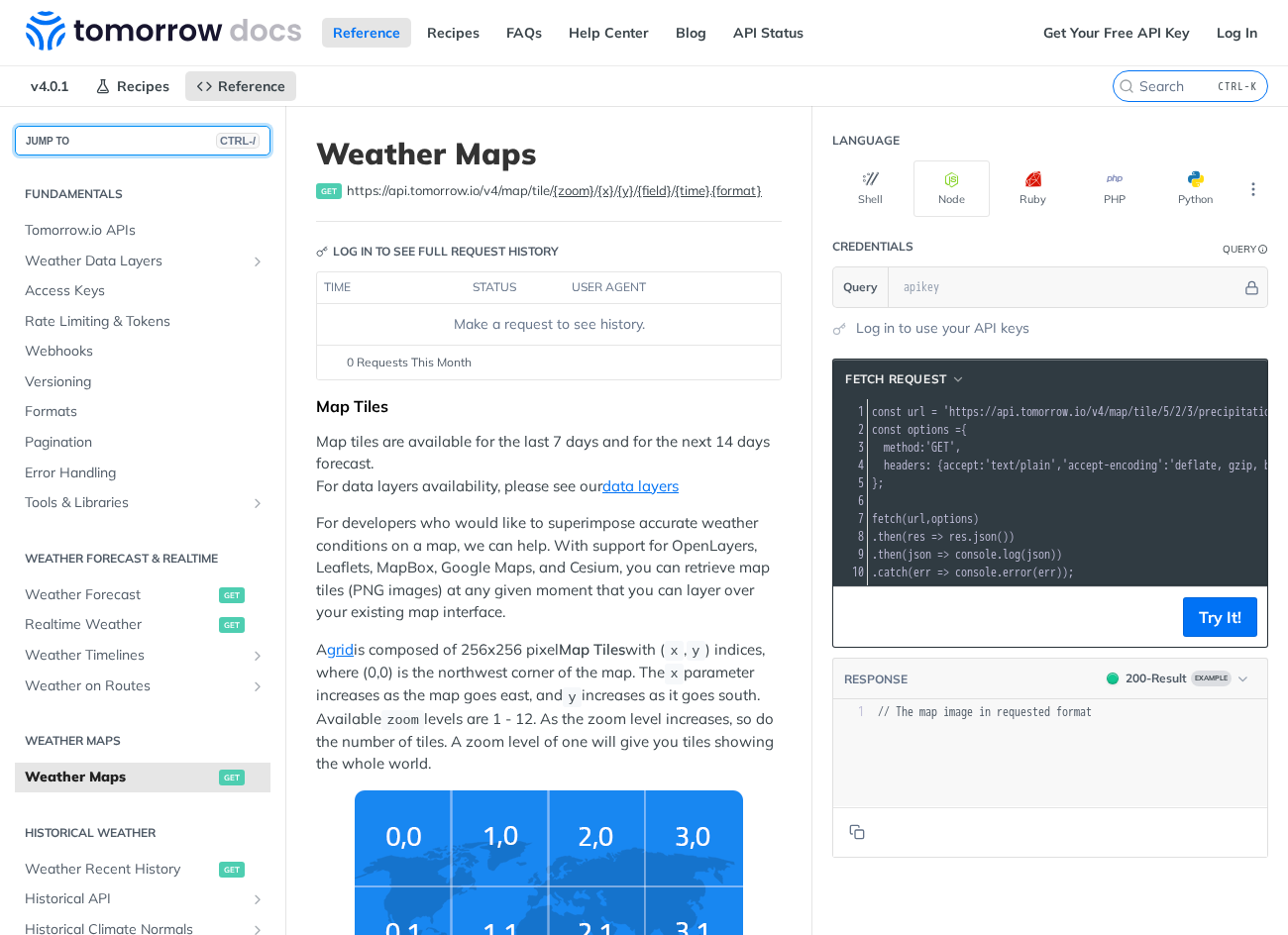 click on "JUMP TO CTRL-/" at bounding box center (143, 141) 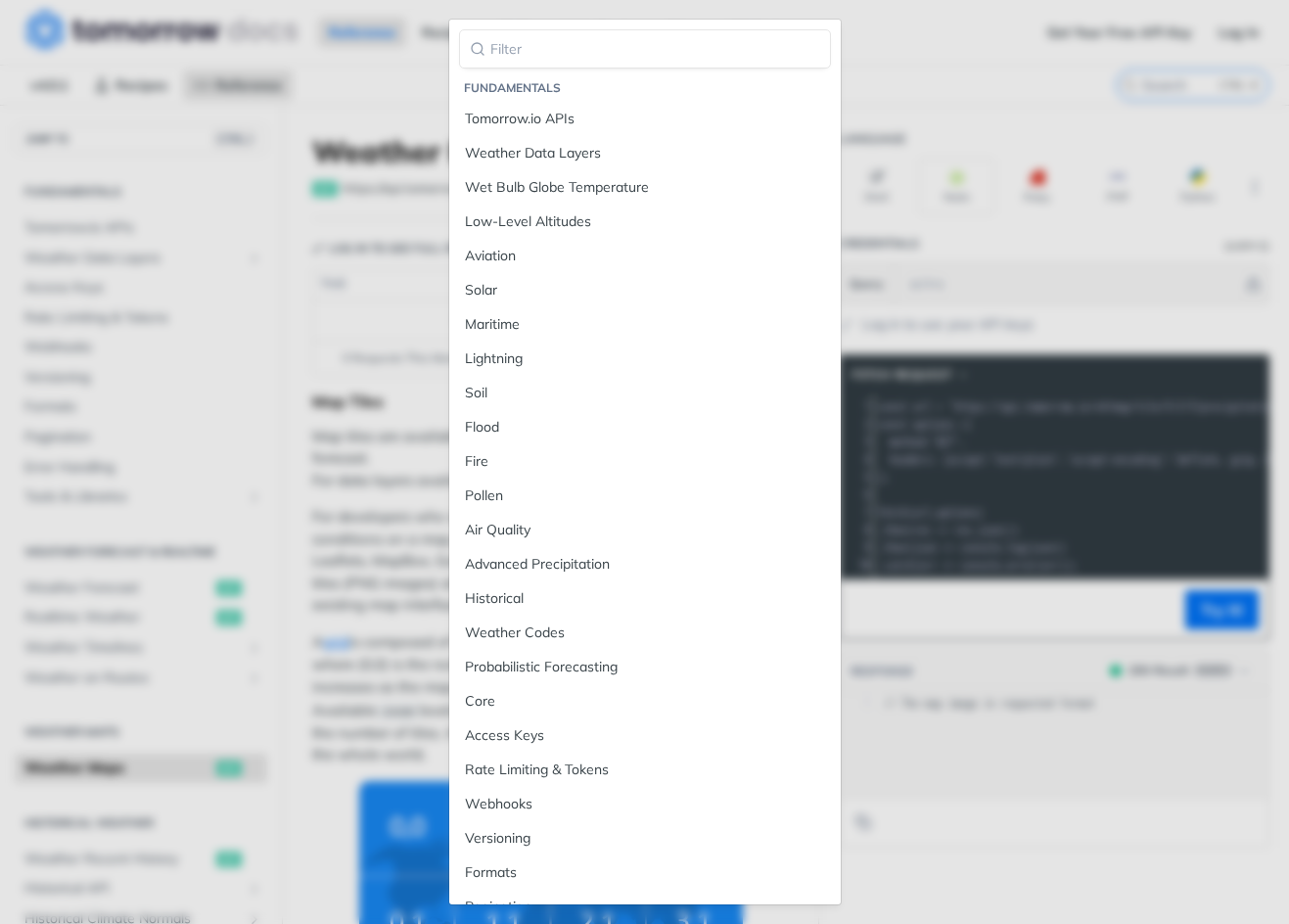 click on "JUMP TO CTRL-/ Fundamentals Tomorrow.io APIs Weather Data Layers Core Probabilistic Forecasting Weather Codes Historical Advanced Precipitation Air Quality Pollen Fire Flood Soil Lightning Maritime Solar Aviation Low-Level Altitudes Wet Bulb Globe Temperature Access Keys Rate Limiting & Tokens Webhooks Versioning Formats Pagination Error Handling Tools & Libraries Postman Collection Sample Code Community Projects Weather Forecast & realtime Weather Forecast get Realtime Weather get Weather Timelines Retrieve Timelines post Weather on Routes Retrieve a Route post Weather Maps Weather Maps get Historical Weather Weather Recent History get Historical API Retrieve Historical Weather post Historical Climate Normals Retrieve Climate Normals post Tomorrow.io API Locations API List Locations get Create a Location post Retrieve a Location get Update a Location put Delete a Location delete Add Location Tags post Remove Location Tags post Insights API Templates List Insights get Create an Insight post get put delete get" at bounding box center (644, 1872) 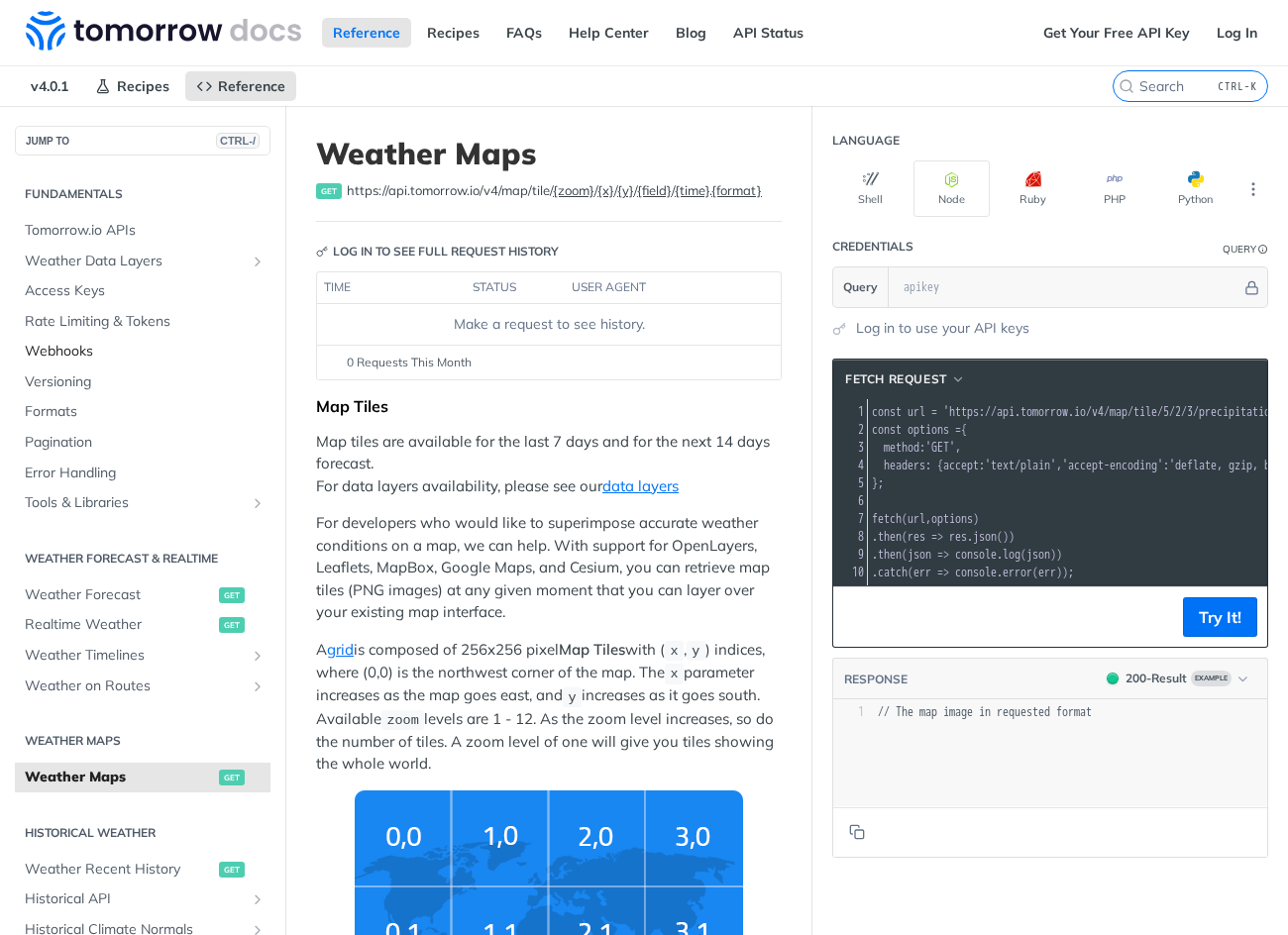 click on "Webhooks" at bounding box center (145, 352) 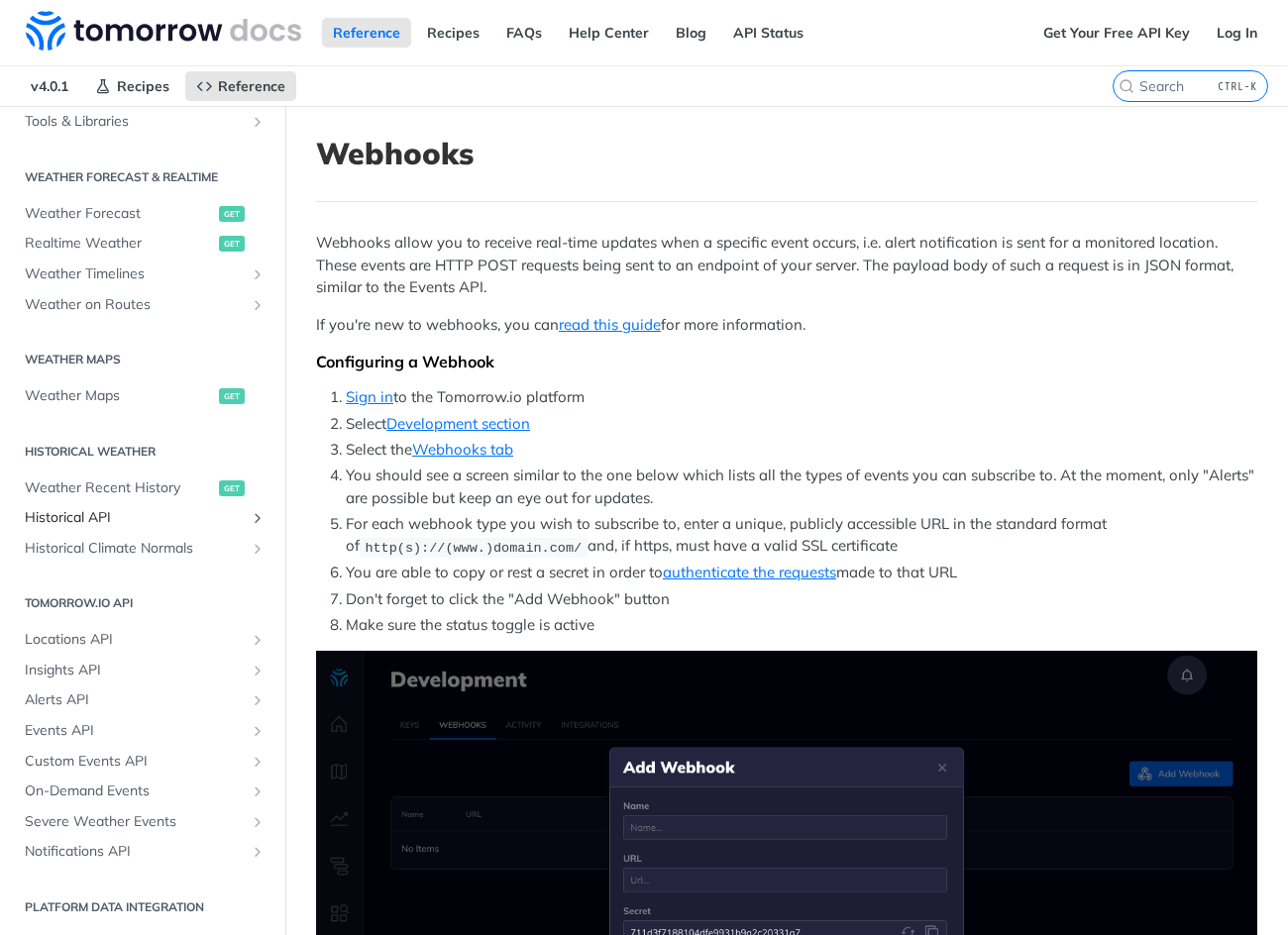 click on "Historical API" at bounding box center (135, 518) 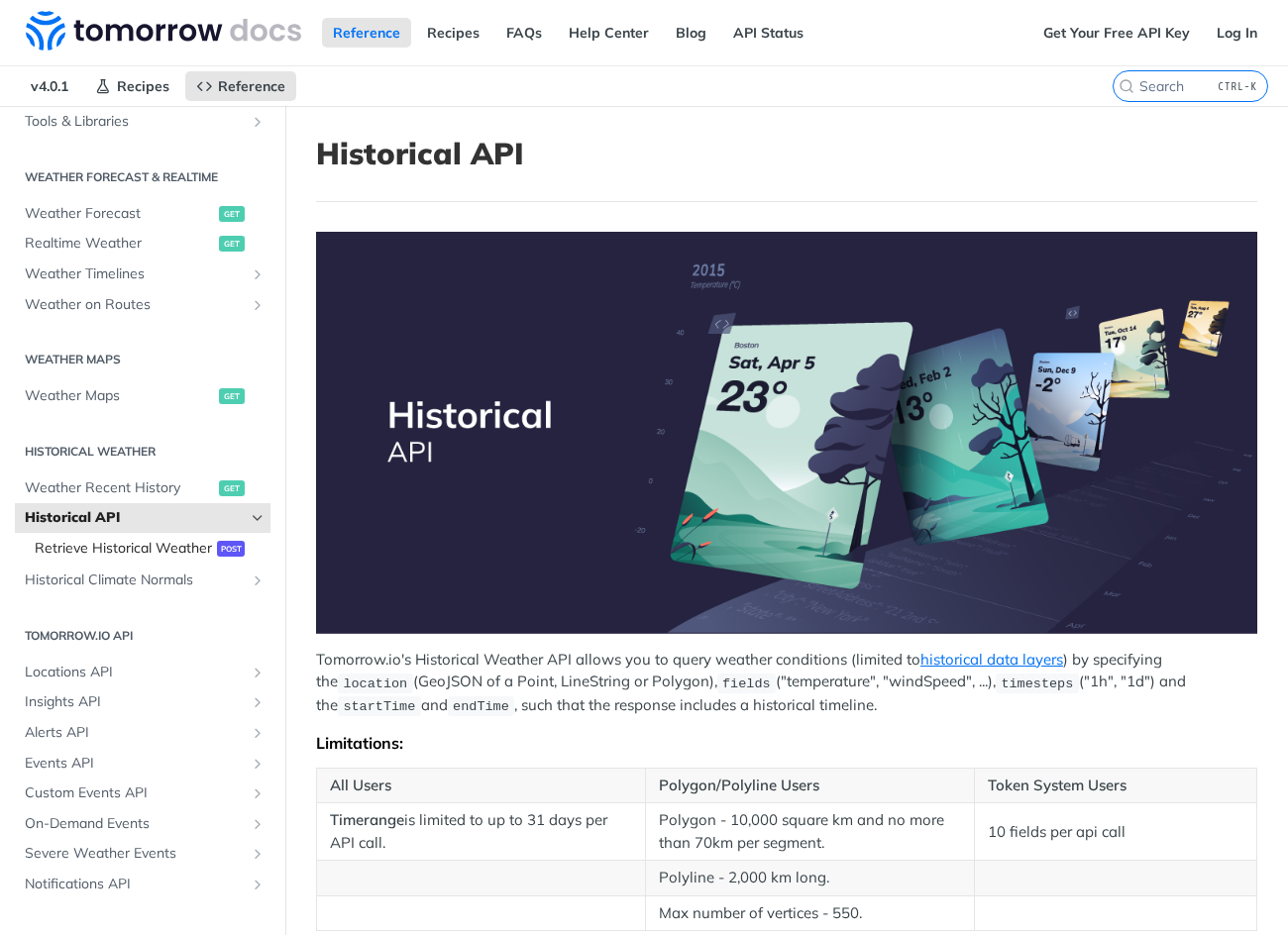 click on "Retrieve Historical Weather" at bounding box center (123, 549) 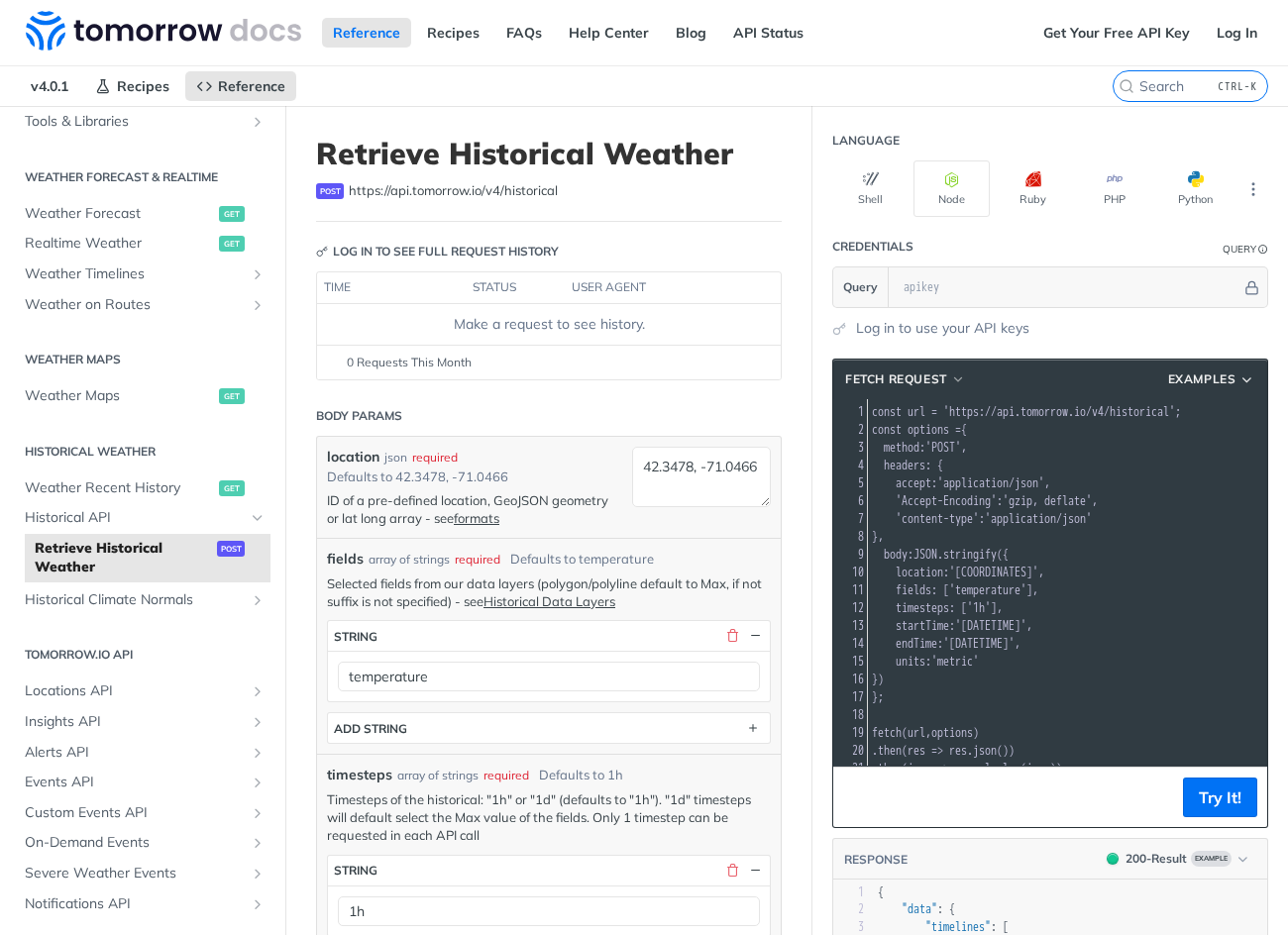 drag, startPoint x: 155, startPoint y: 552, endPoint x: 589, endPoint y: 570, distance: 434.37311 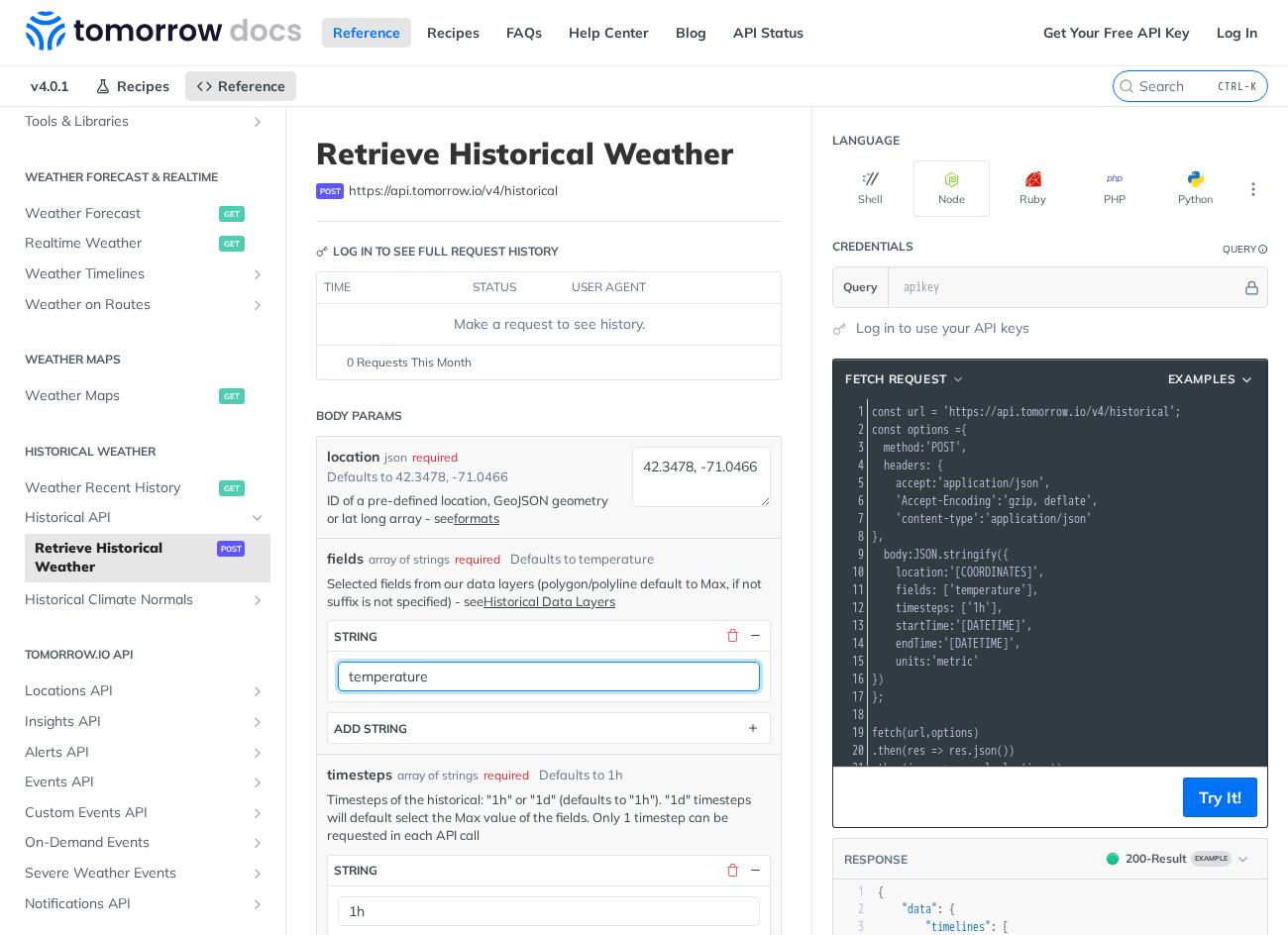 click on "temperature" at bounding box center (549, 676) 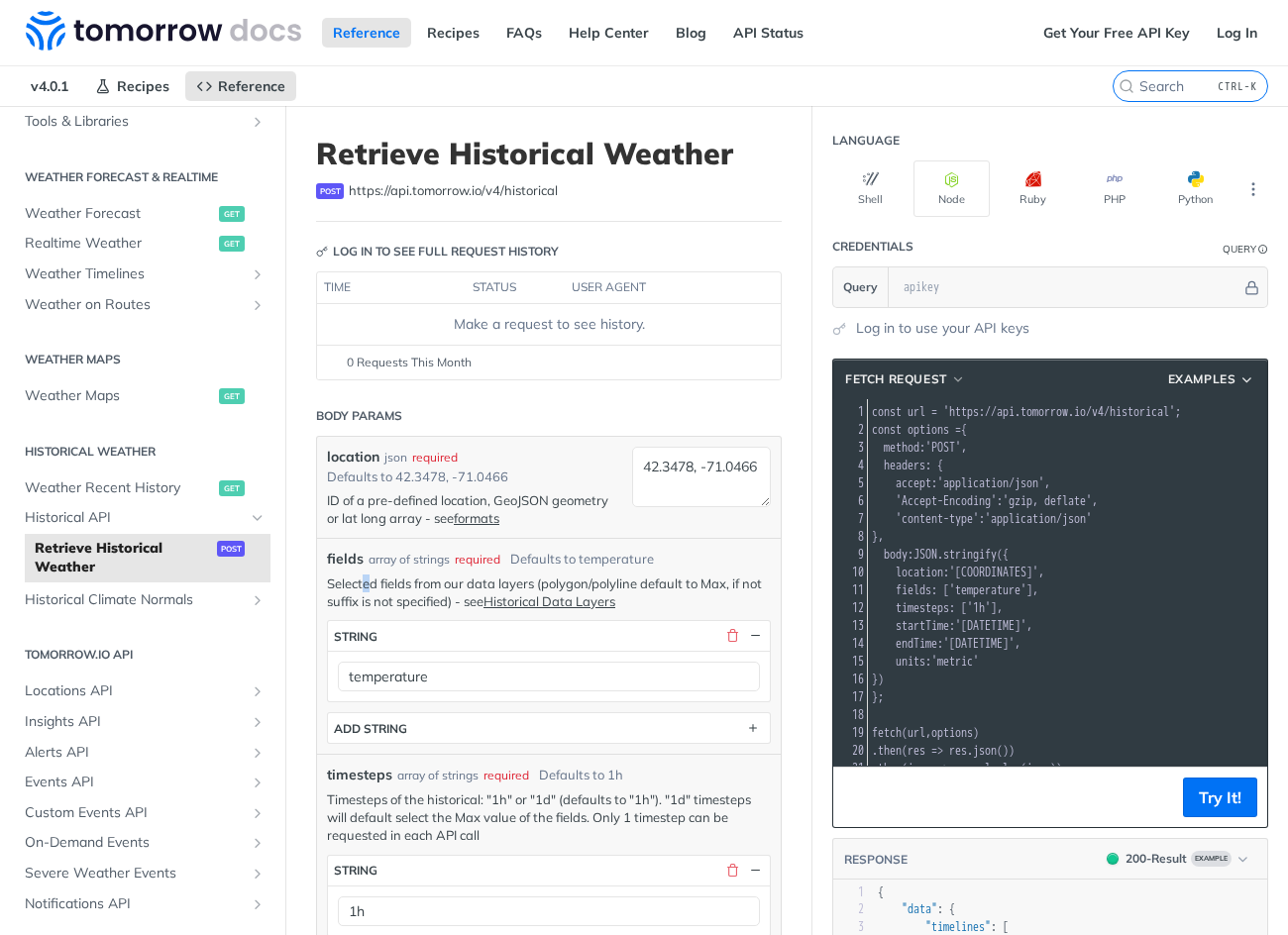 click on "Selected fields from our data layers (polygon/polyline default to Max, if not suffix is not specified) - see  Historical Data Layers" at bounding box center (549, 592) 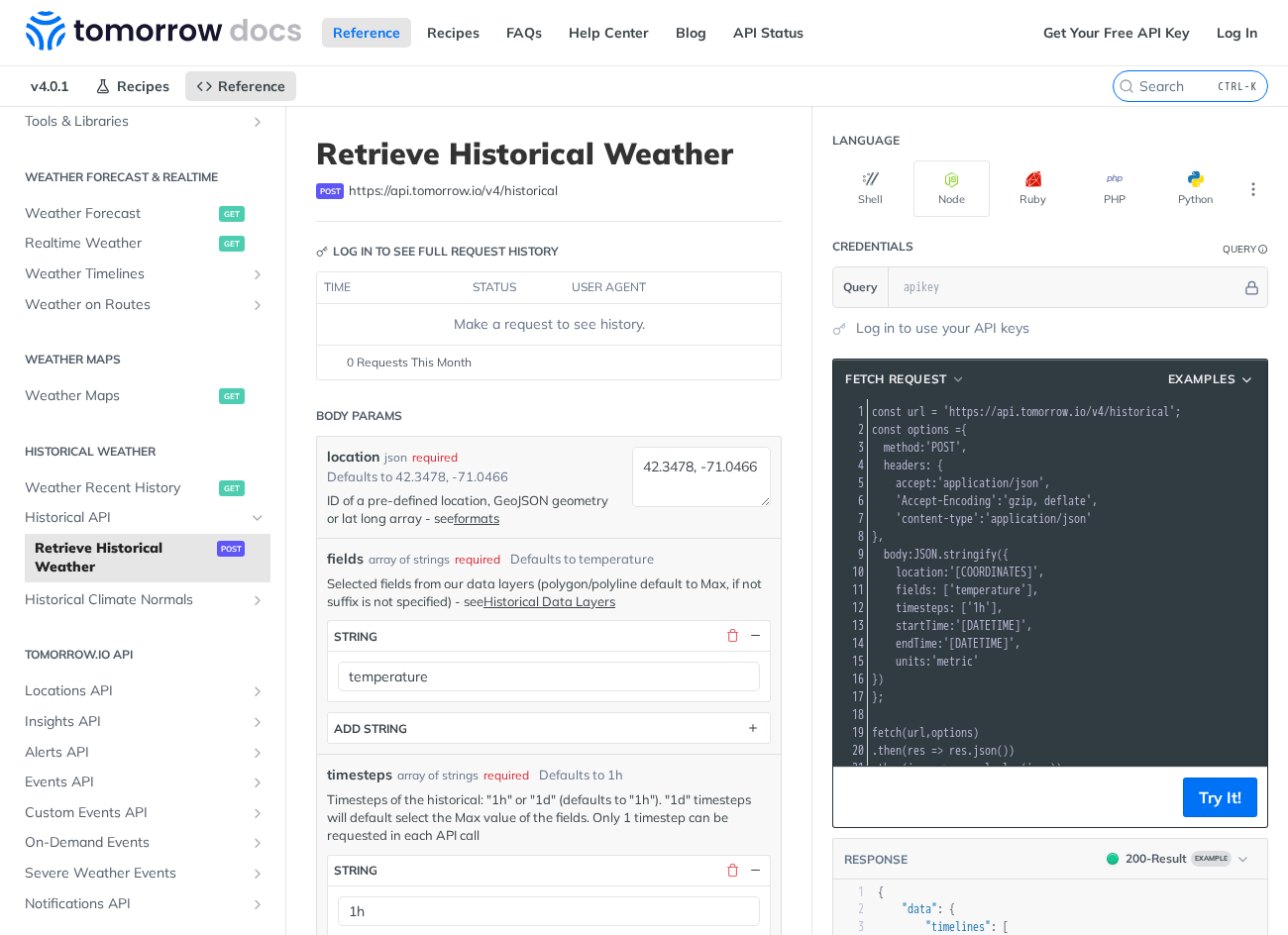 click on "Selected fields from our data layers (polygon/polyline default to Max, if not suffix is not specified) - see  Historical Data Layers" at bounding box center (549, 592) 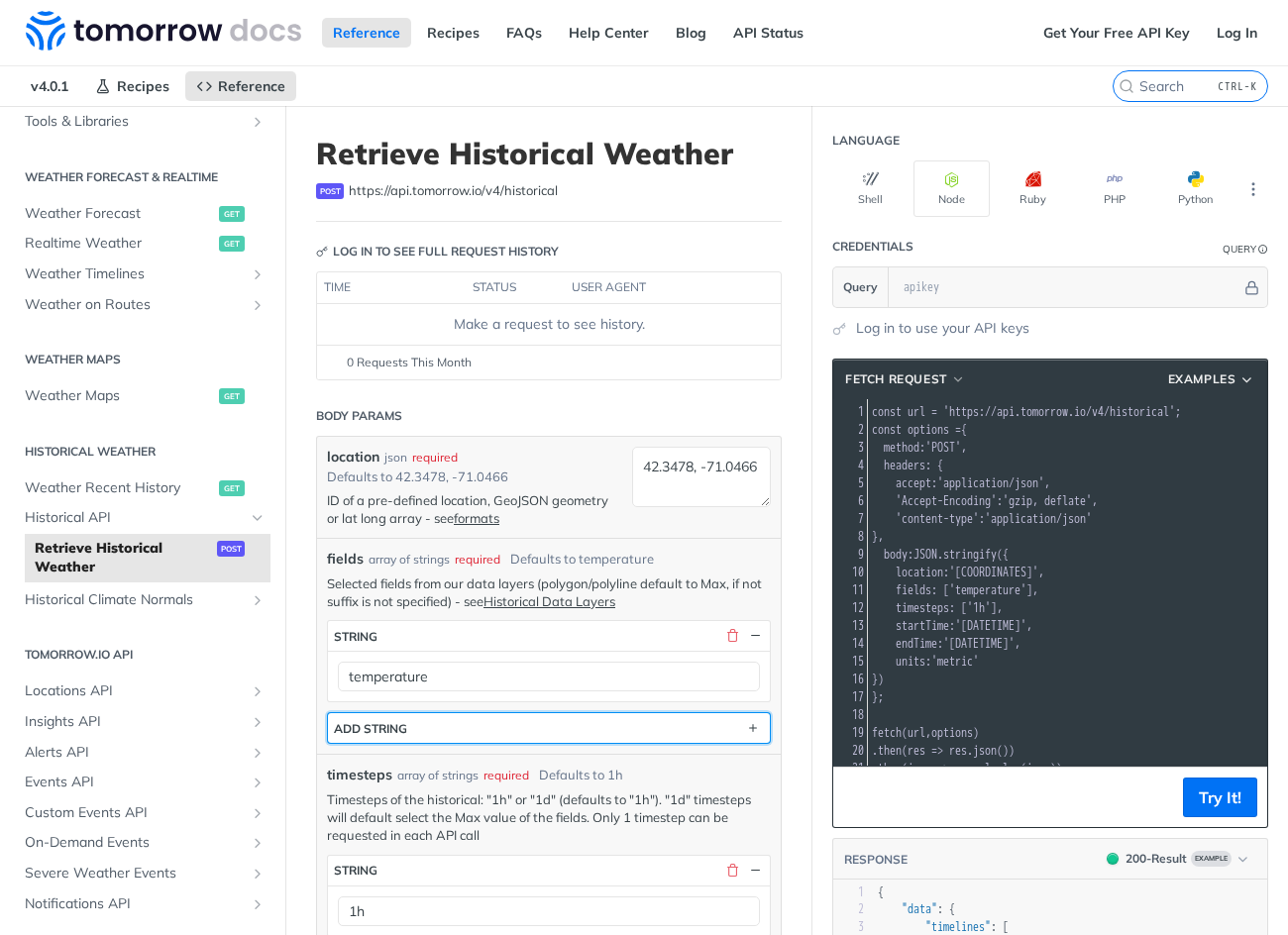 click on "ADD    string" at bounding box center [549, 728] 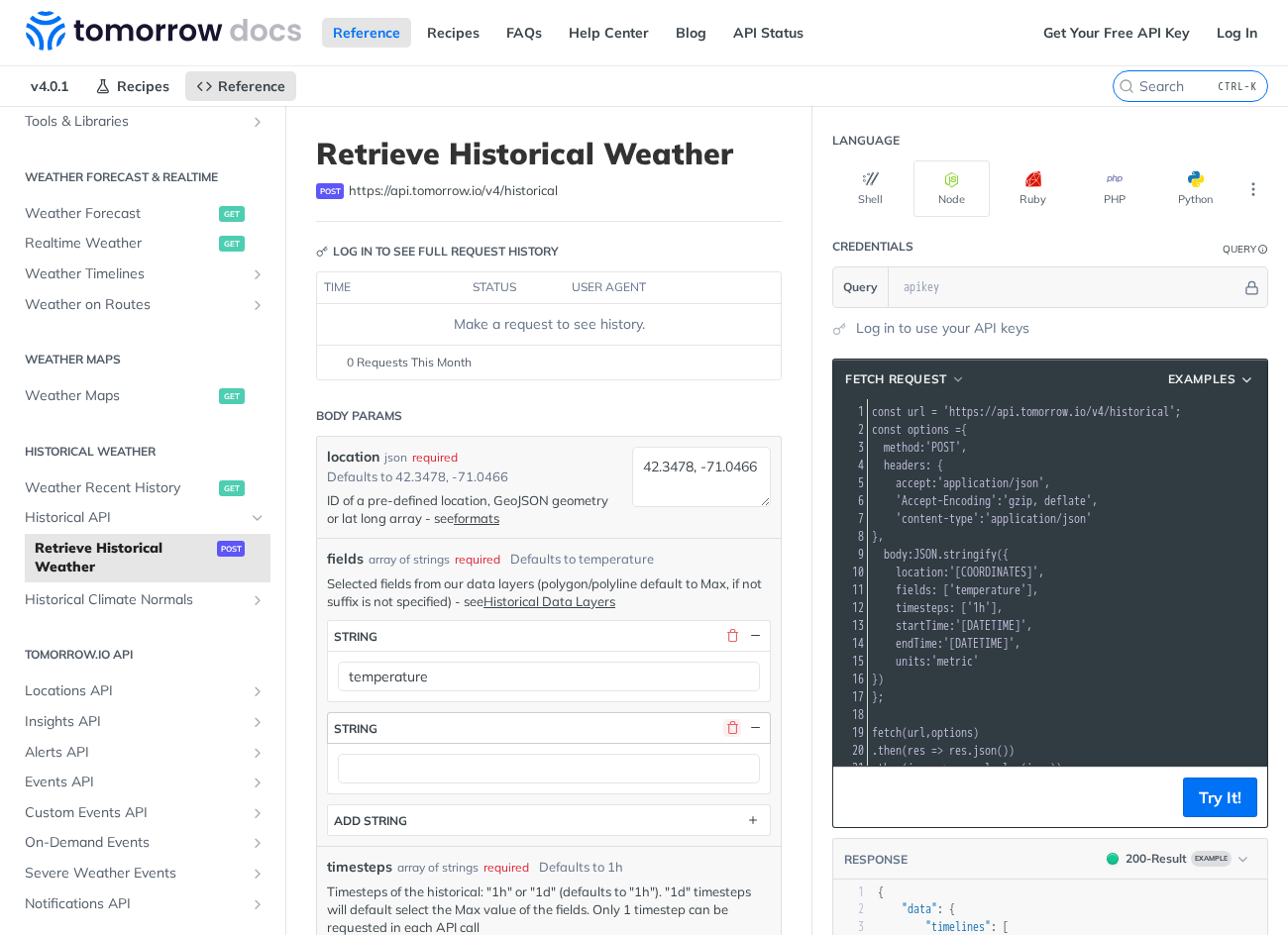 click at bounding box center [732, 728] 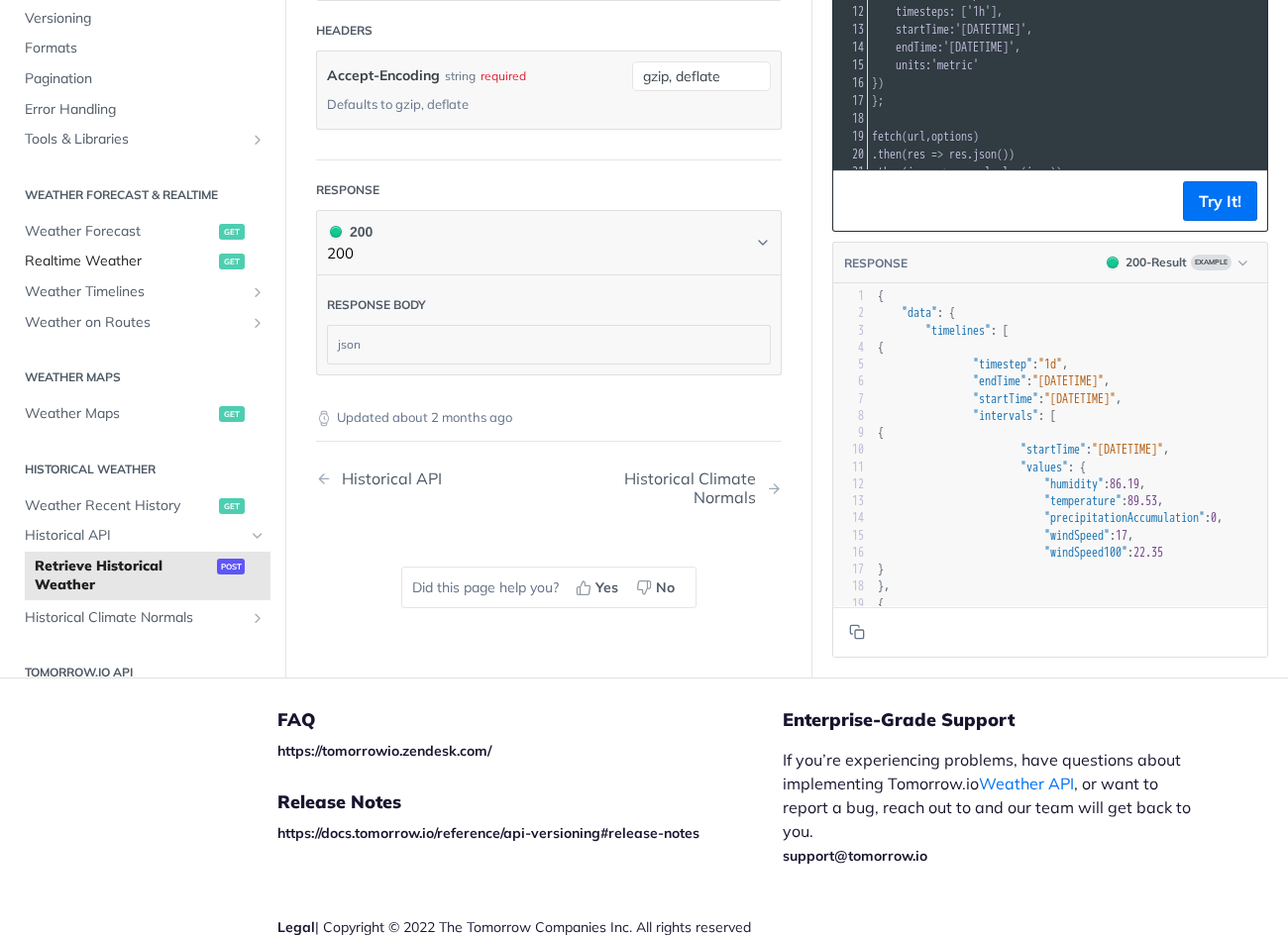 click on "Realtime Weather" at bounding box center [119, 261] 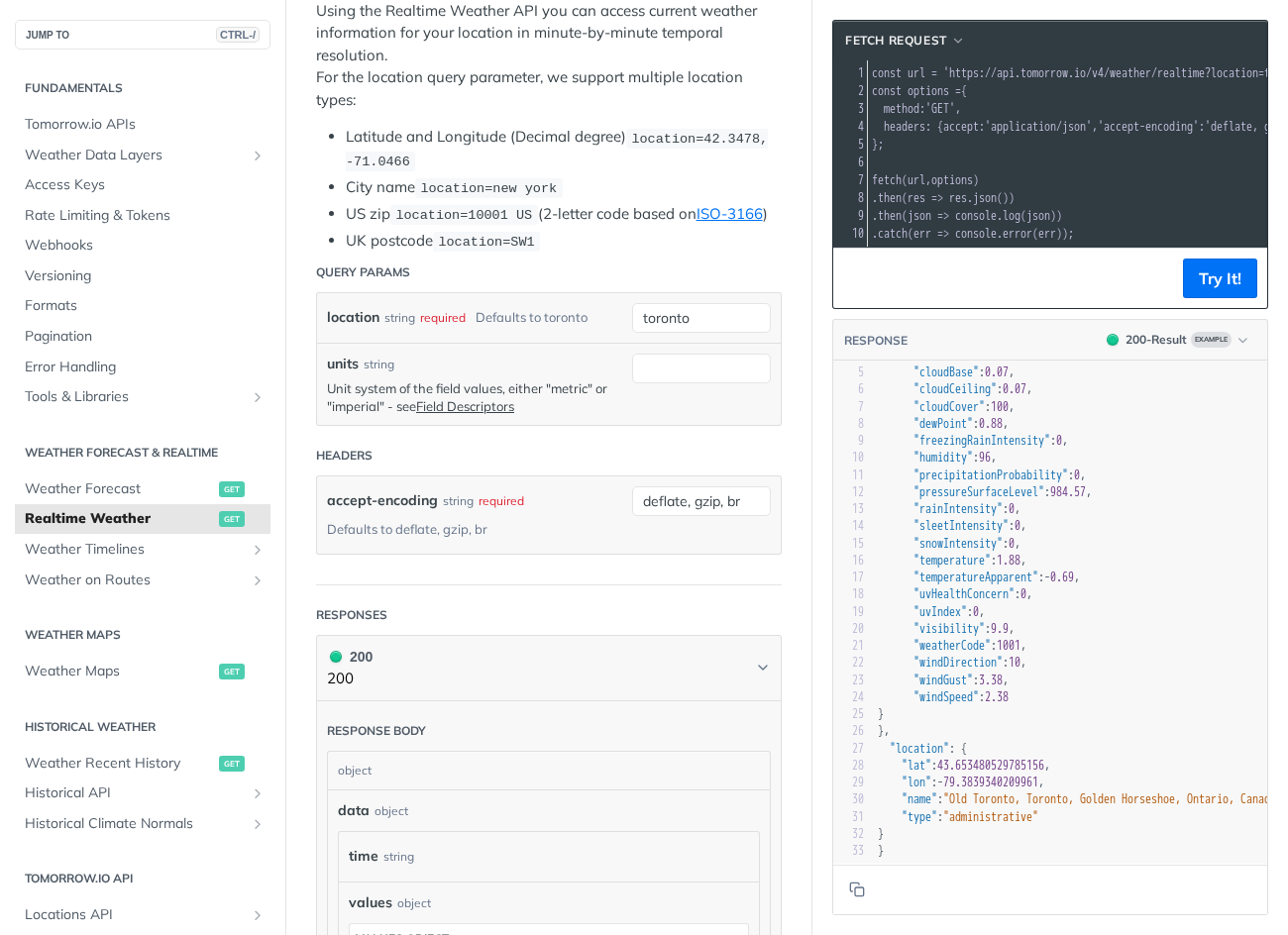 scroll, scrollTop: 0, scrollLeft: 0, axis: both 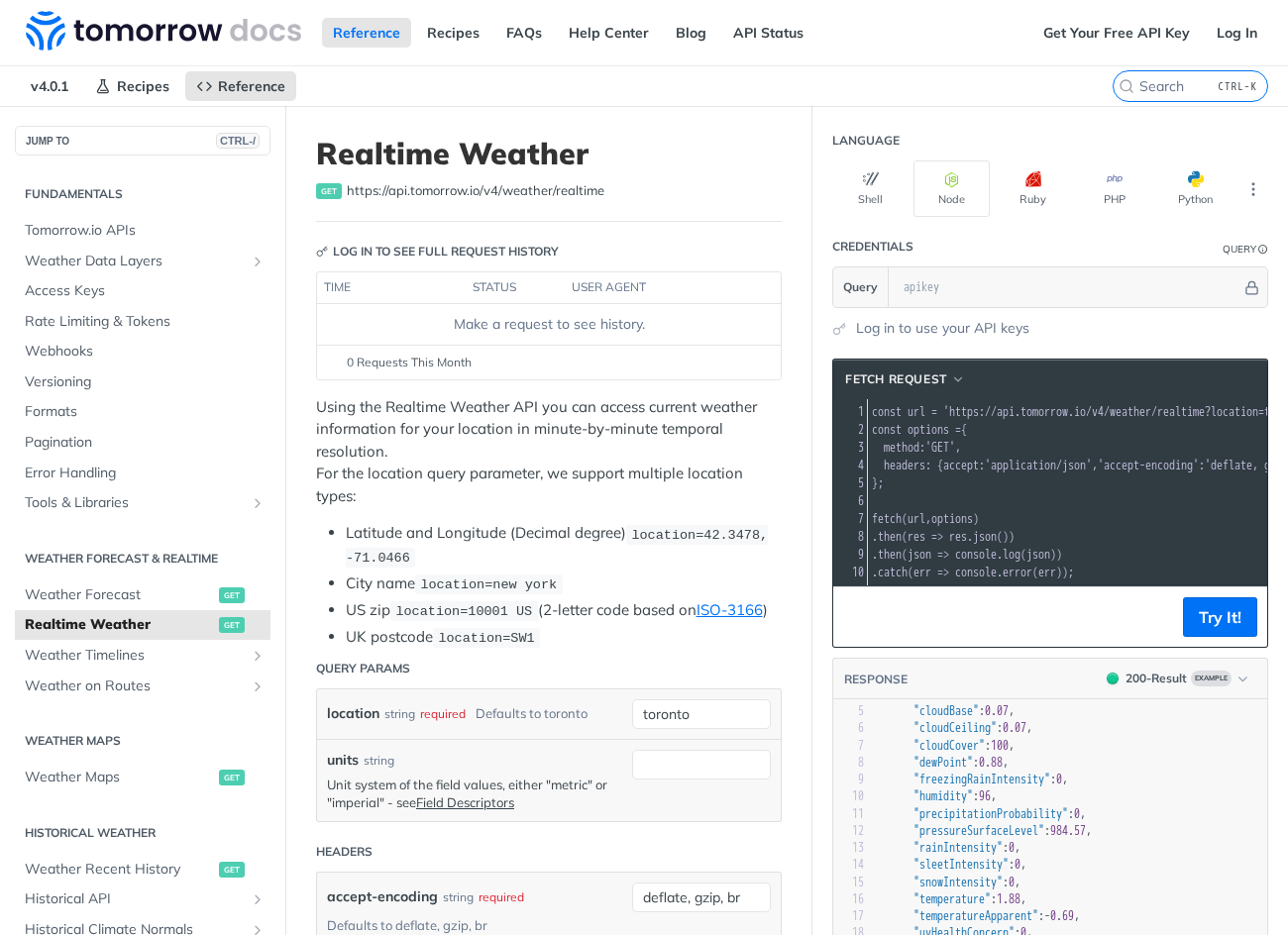 drag, startPoint x: 614, startPoint y: 27, endPoint x: 611, endPoint y: -59, distance: 86.05231 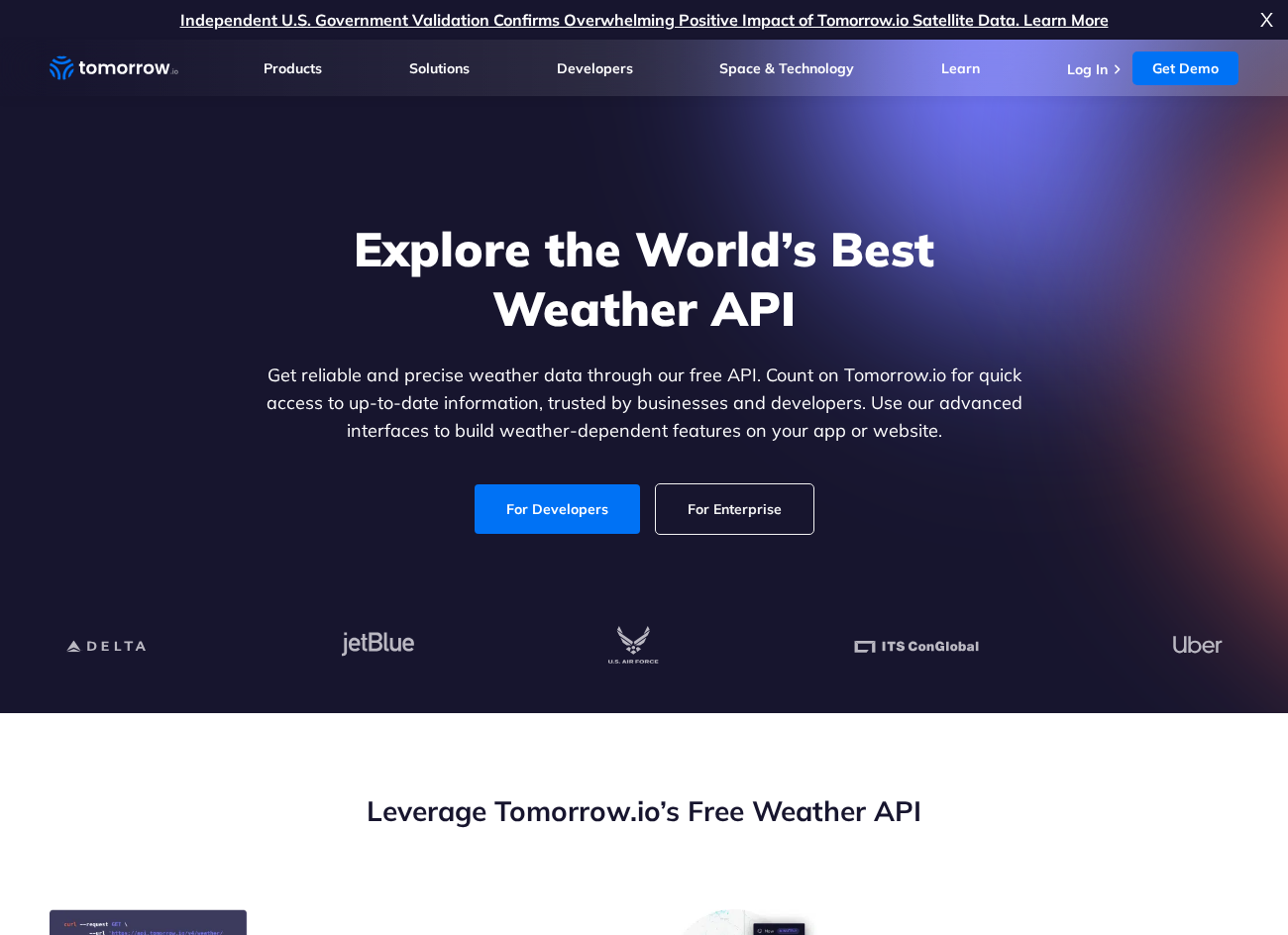 scroll, scrollTop: 0, scrollLeft: 0, axis: both 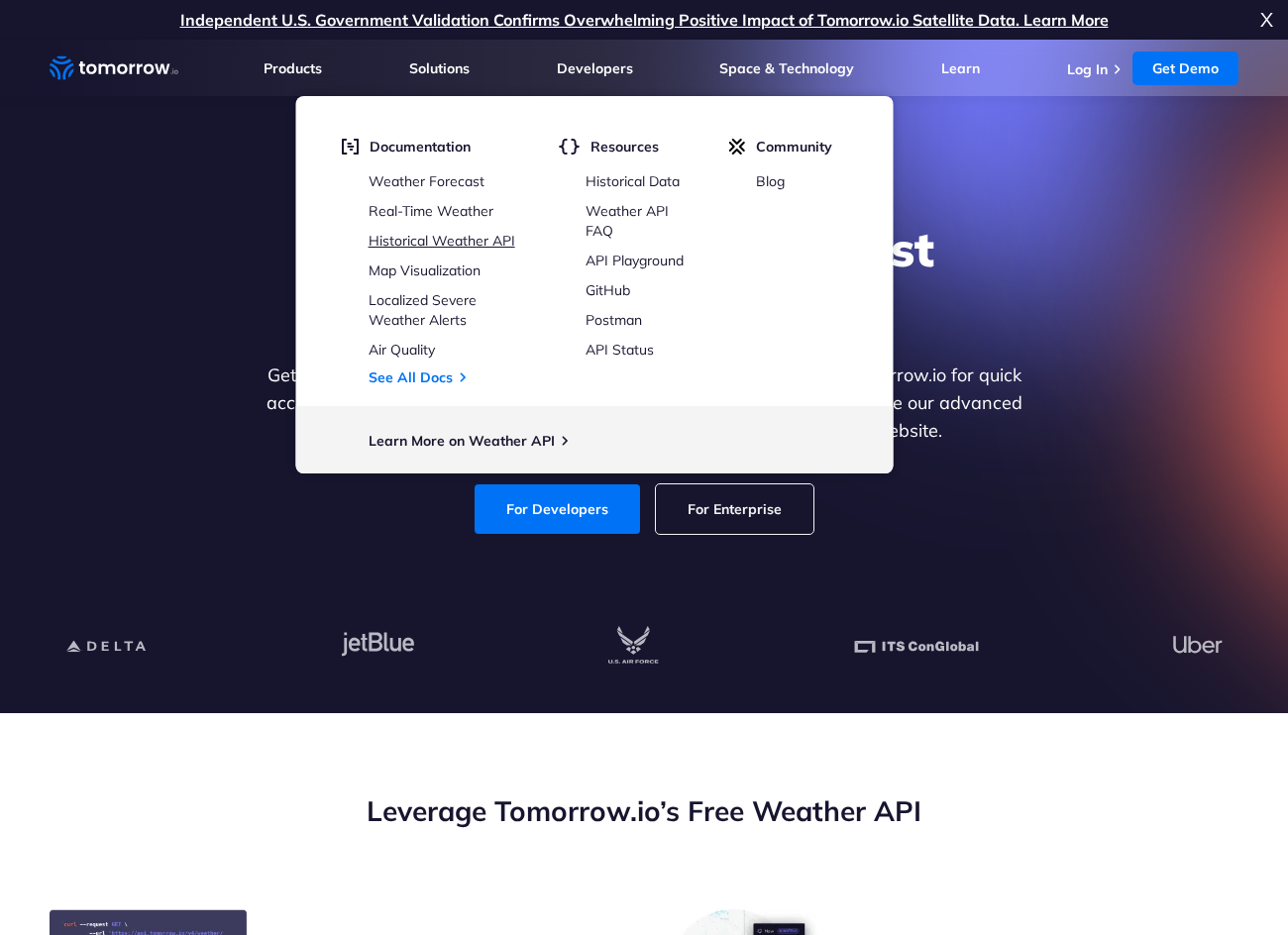 click on "Historical Weather API" at bounding box center (442, 241) 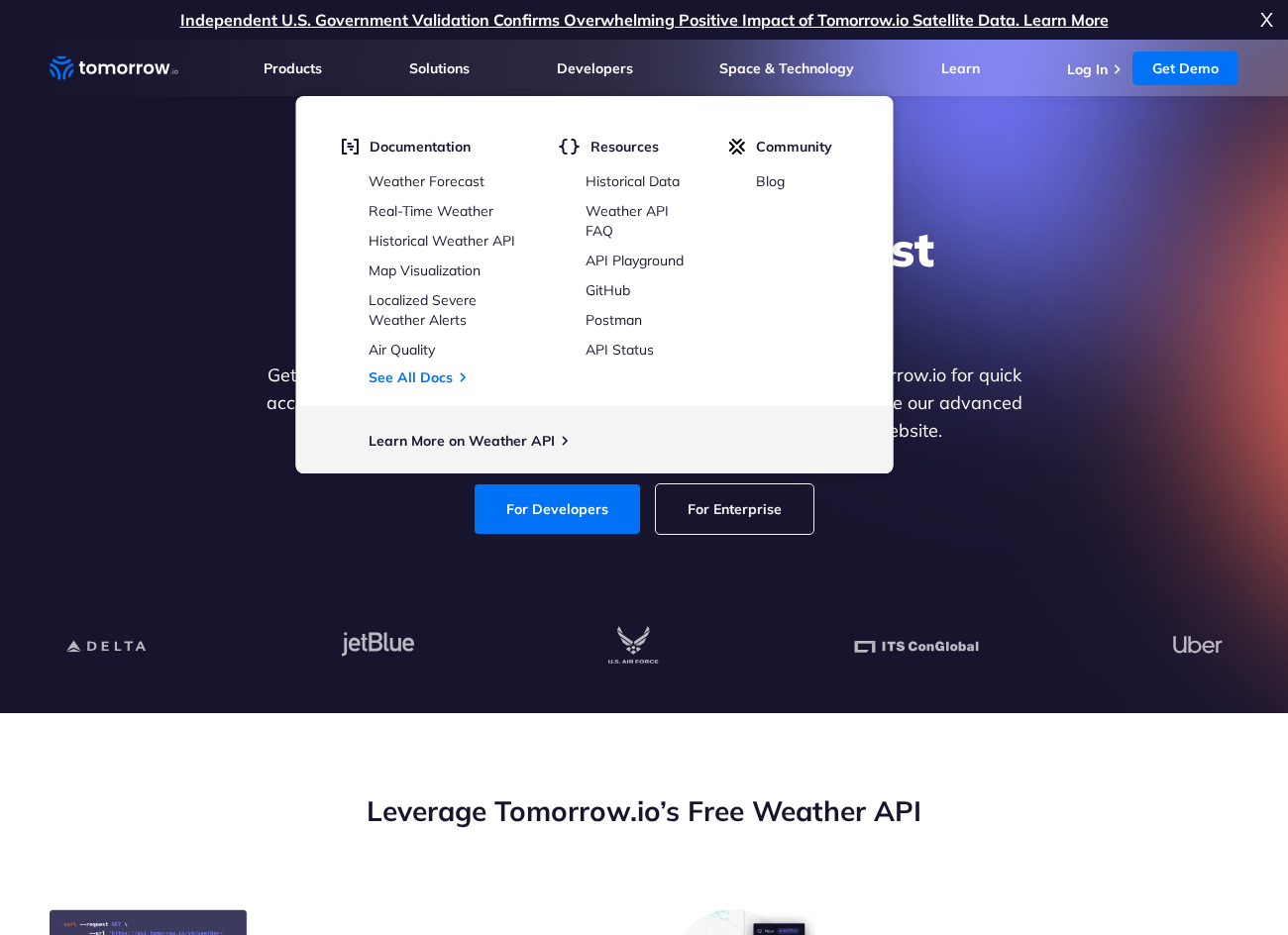 click on "Weather Forecast
Real-Time Weather
Historical Weather API
Map Visualization
Localized Severe Weather Alerts
Air Quality
See All Docs" at bounding box center [432, 278] 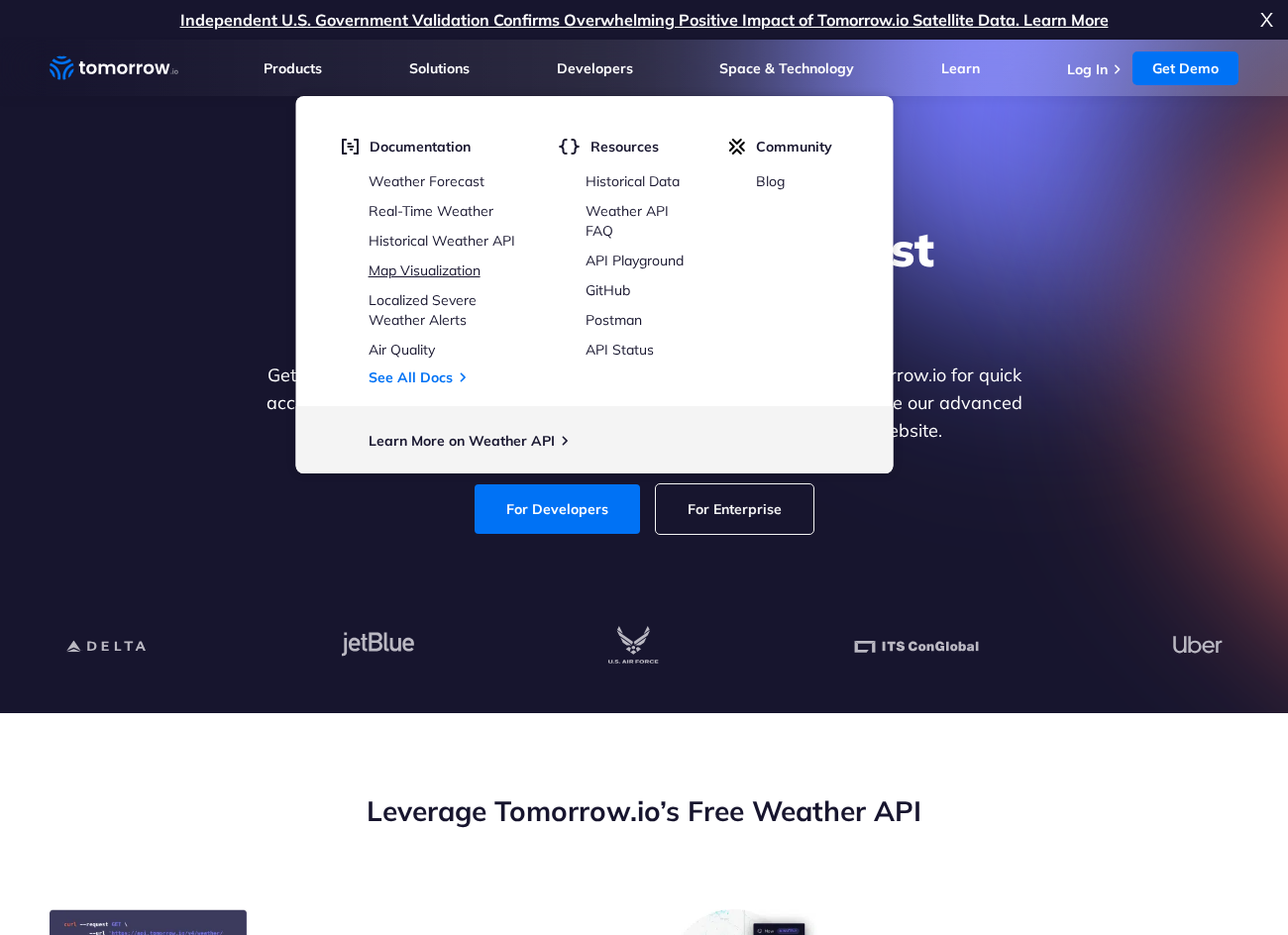 click on "Map Visualization" at bounding box center [424, 270] 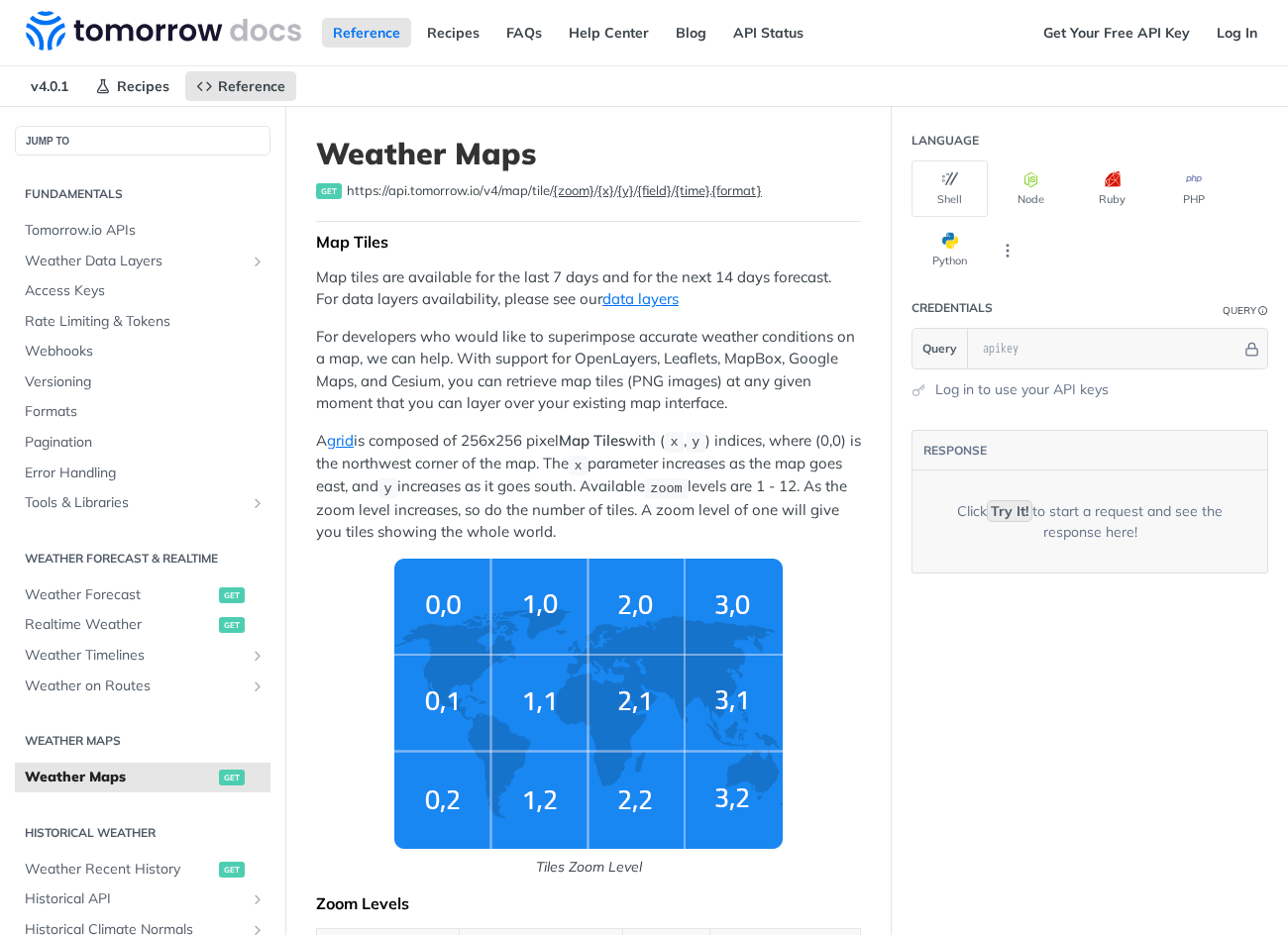 scroll, scrollTop: 0, scrollLeft: 0, axis: both 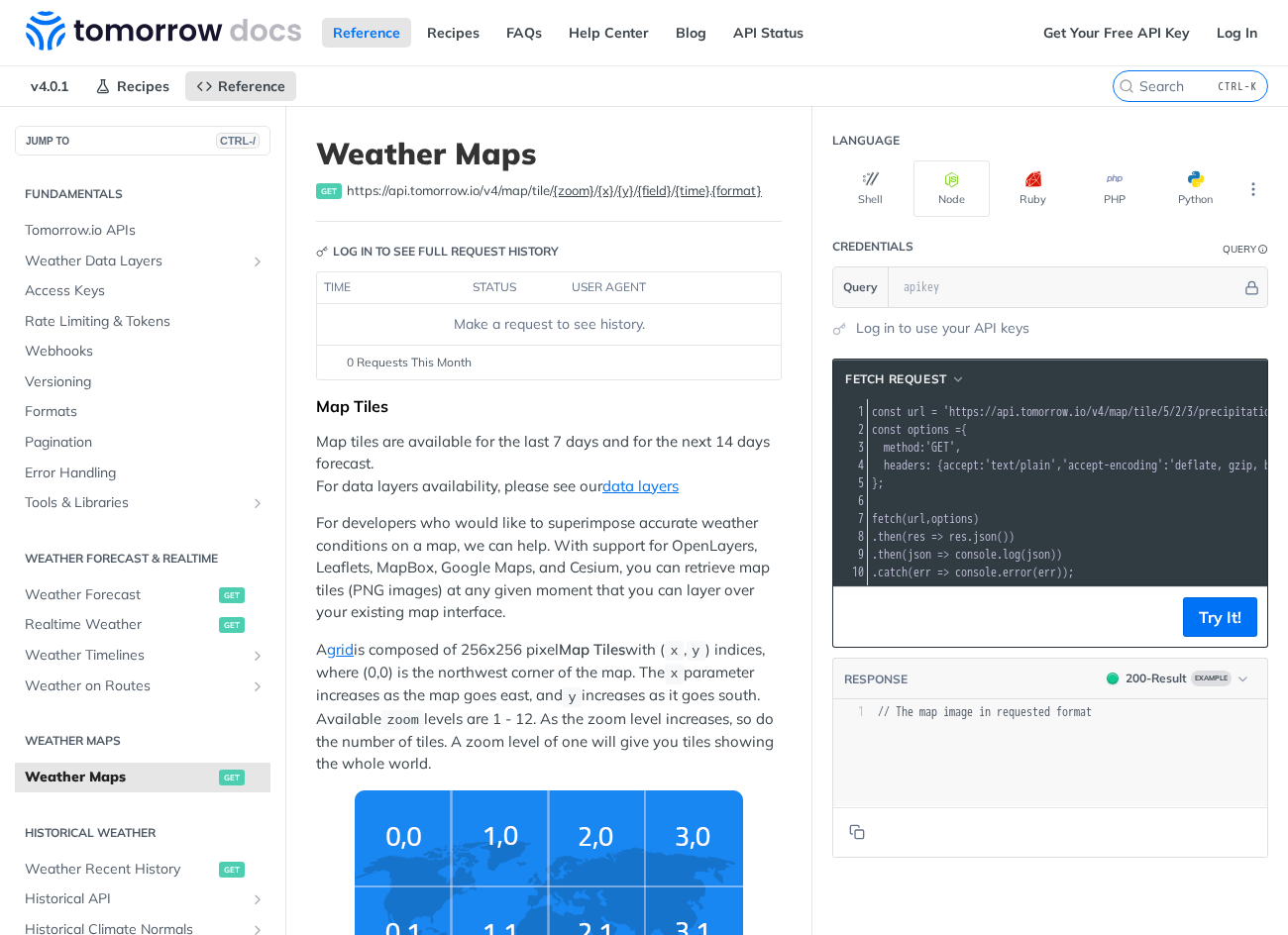 click on "https://api.tomorrow.io/v4 /map/tile/ {zoom} / {x} / {y} / {field} / {time} . {format}" at bounding box center (554, 191) 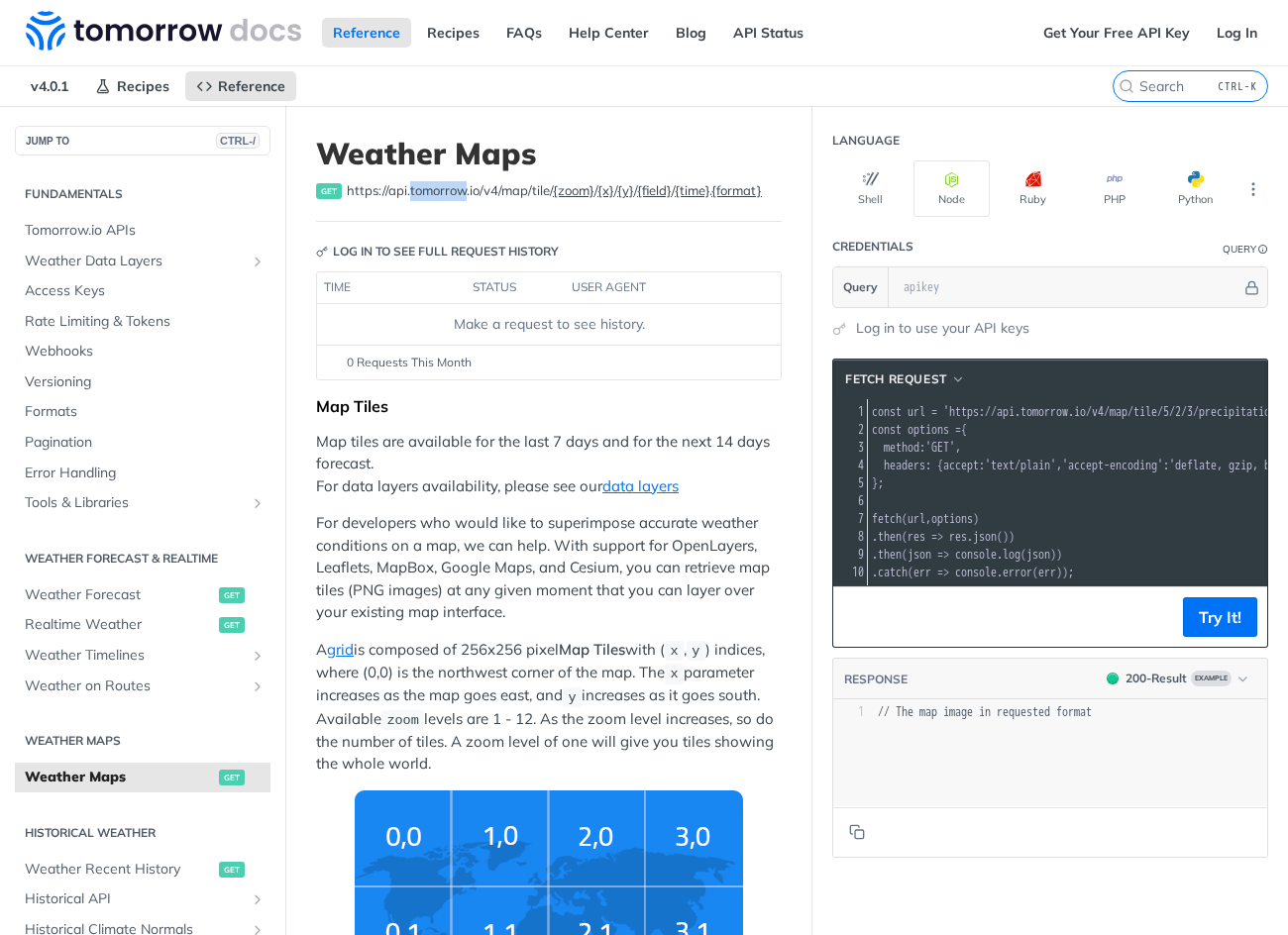click on "https://api.tomorrow.io/v4 /map/tile/ {zoom} / {x} / {y} / {field} / {time} . {format}" at bounding box center (554, 191) 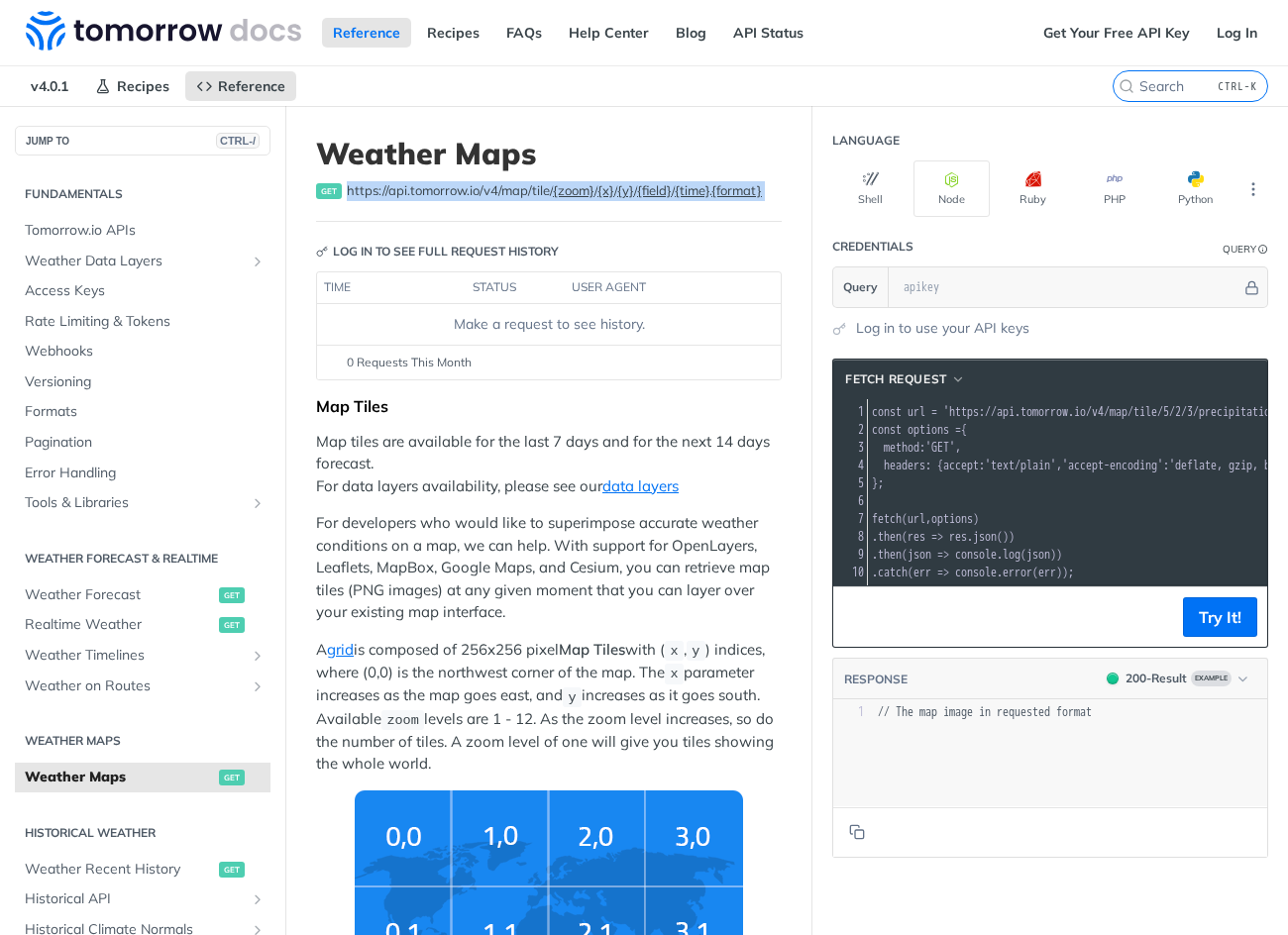click on "https://api.tomorrow.io/v4 /map/tile/ {zoom} / {x} / {y} / {field} / {time} . {format}" at bounding box center (554, 191) 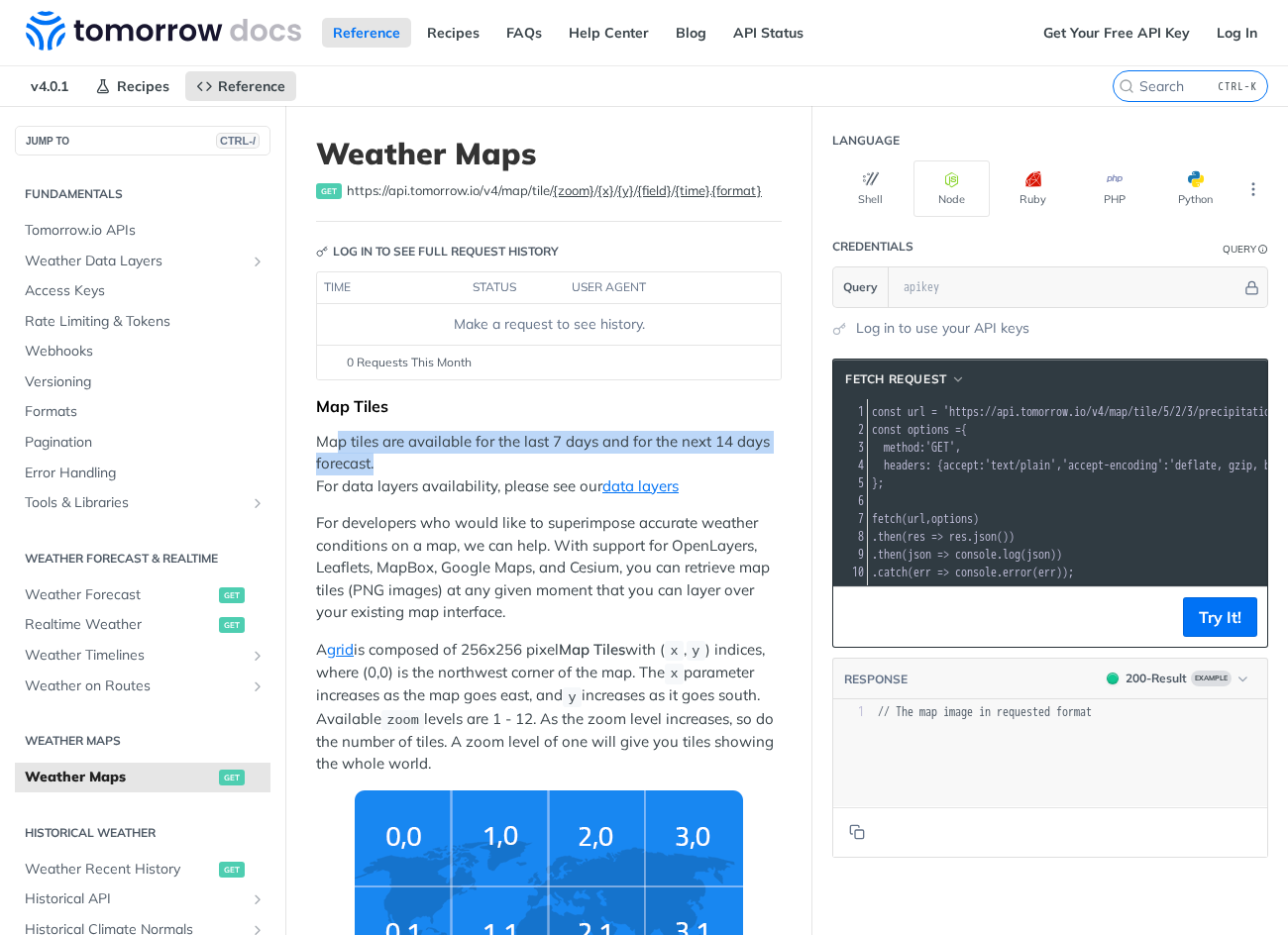 drag, startPoint x: 418, startPoint y: 471, endPoint x: 341, endPoint y: 438, distance: 83.7735 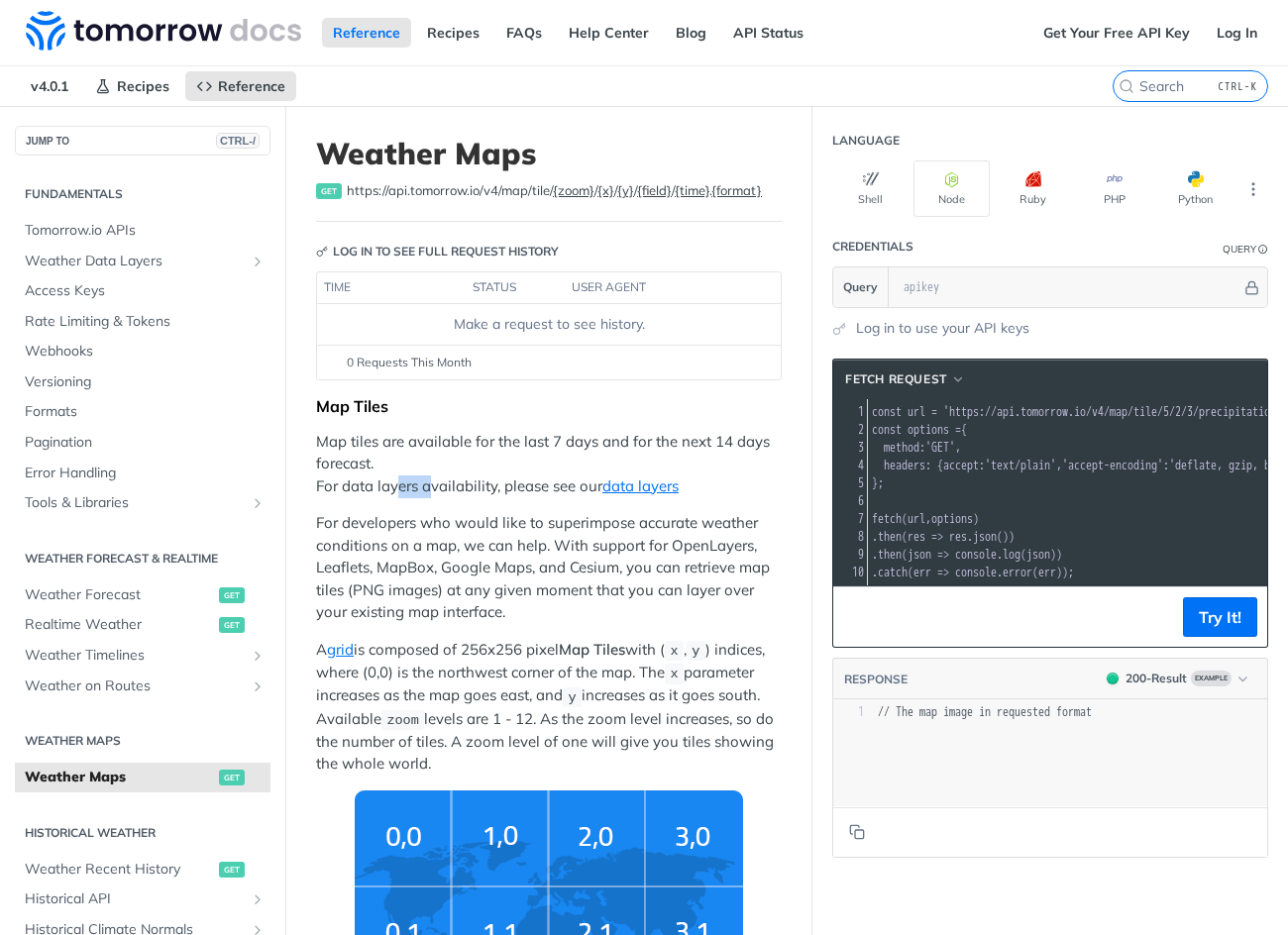 drag, startPoint x: 396, startPoint y: 489, endPoint x: 433, endPoint y: 486, distance: 37.12142 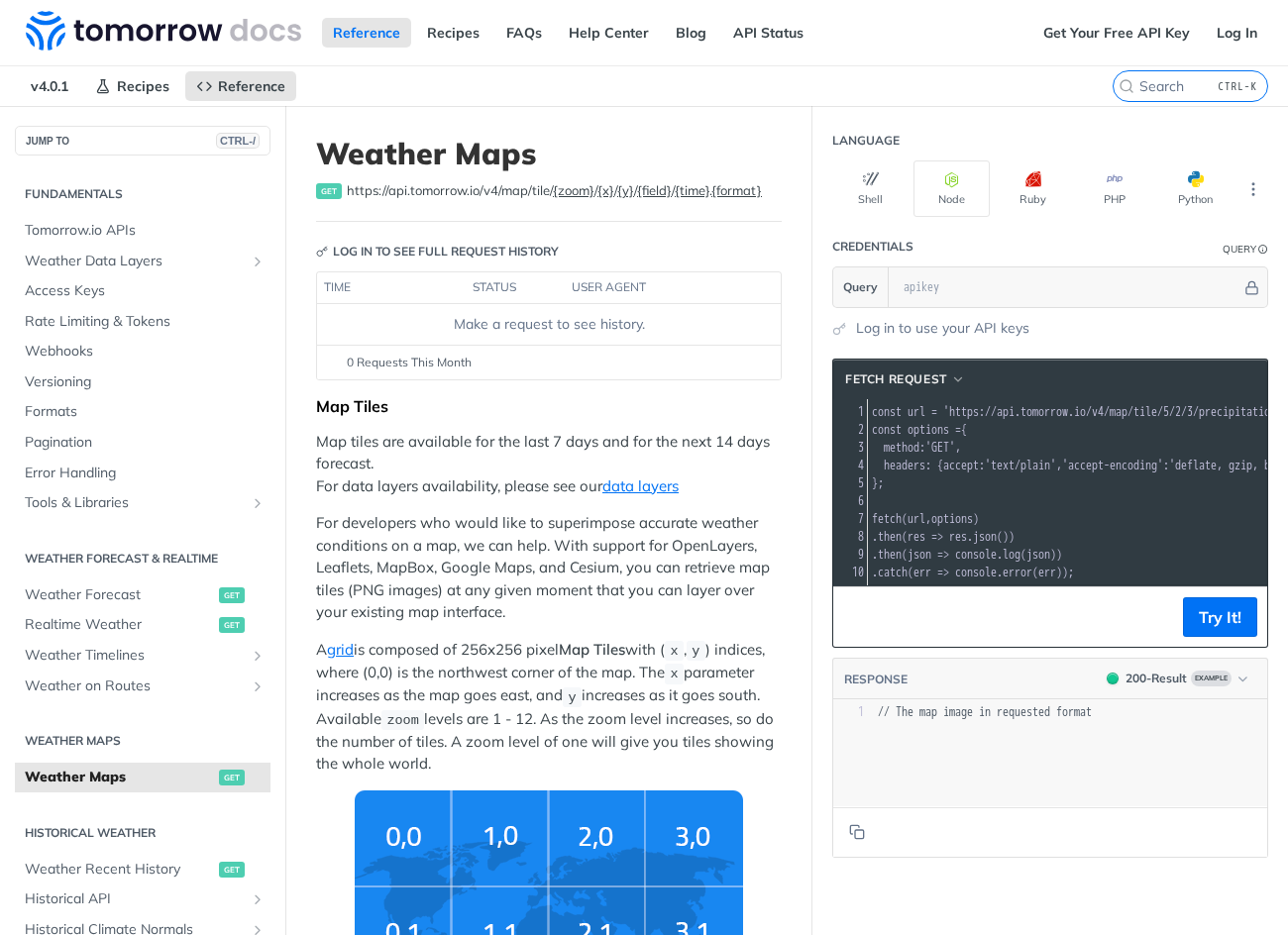 click on "Weather Maps" at bounding box center (549, 154) 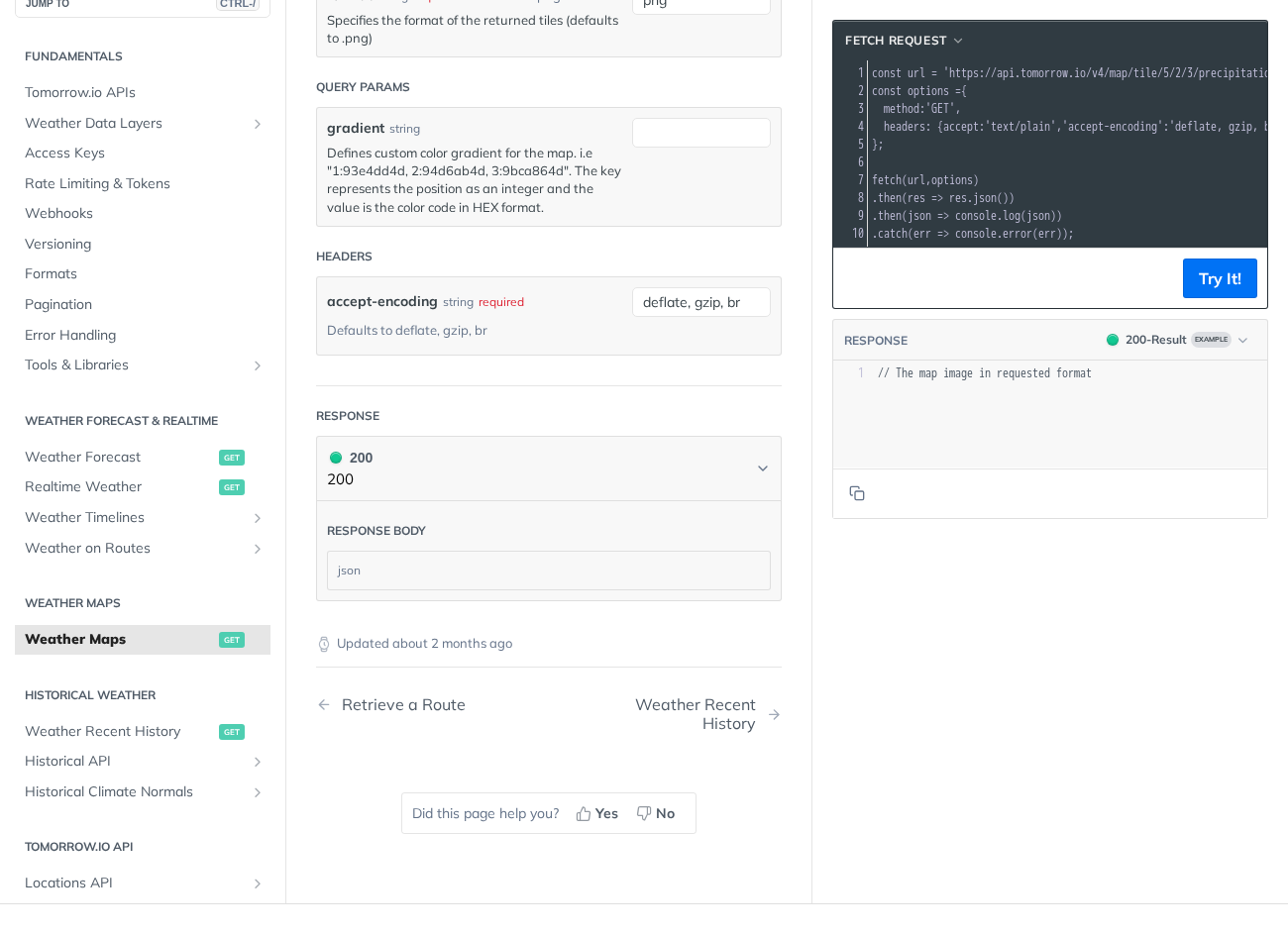 scroll, scrollTop: 3122, scrollLeft: 0, axis: vertical 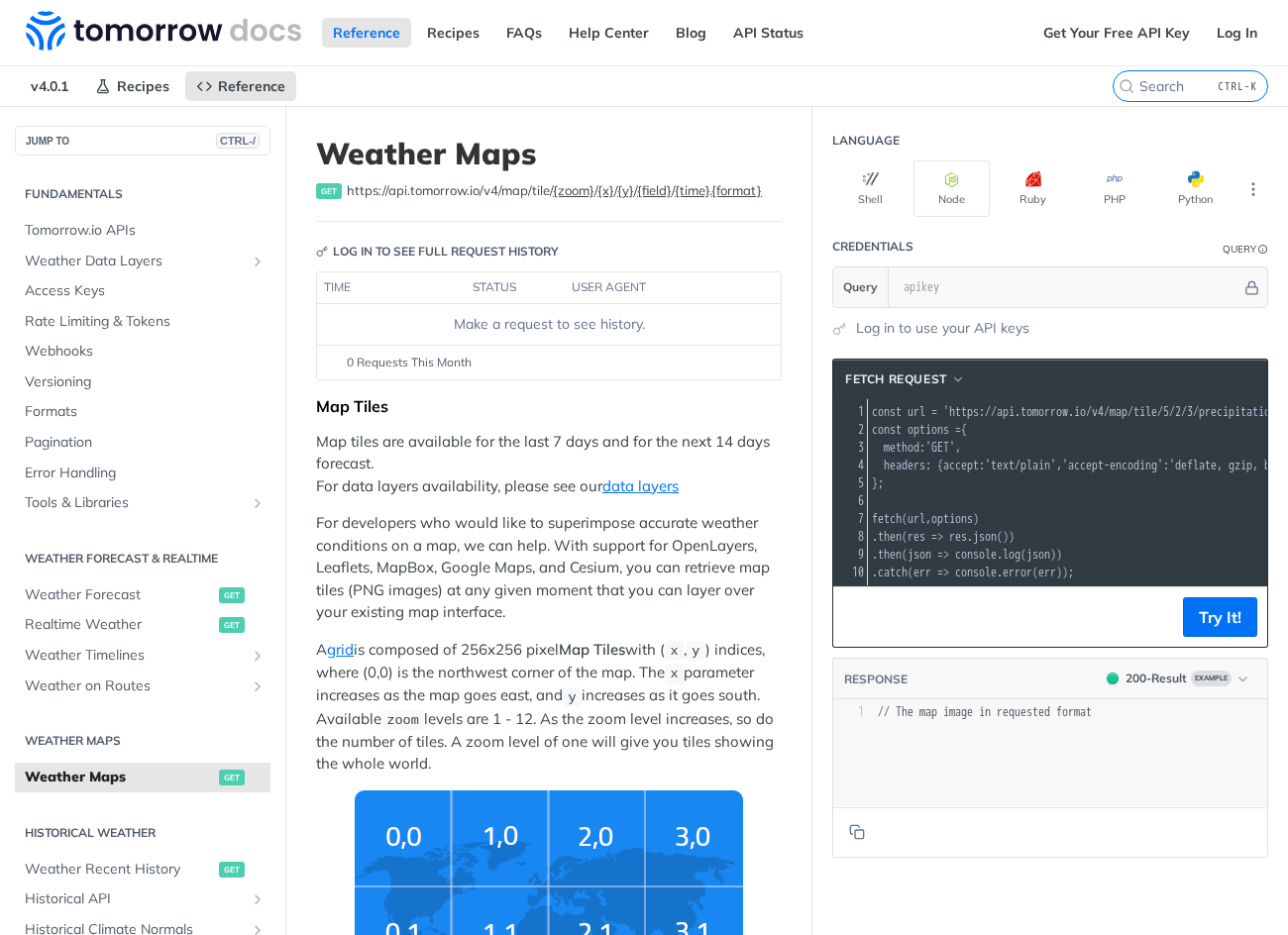 drag, startPoint x: 693, startPoint y: 767, endPoint x: 716, endPoint y: 310, distance: 457.5784 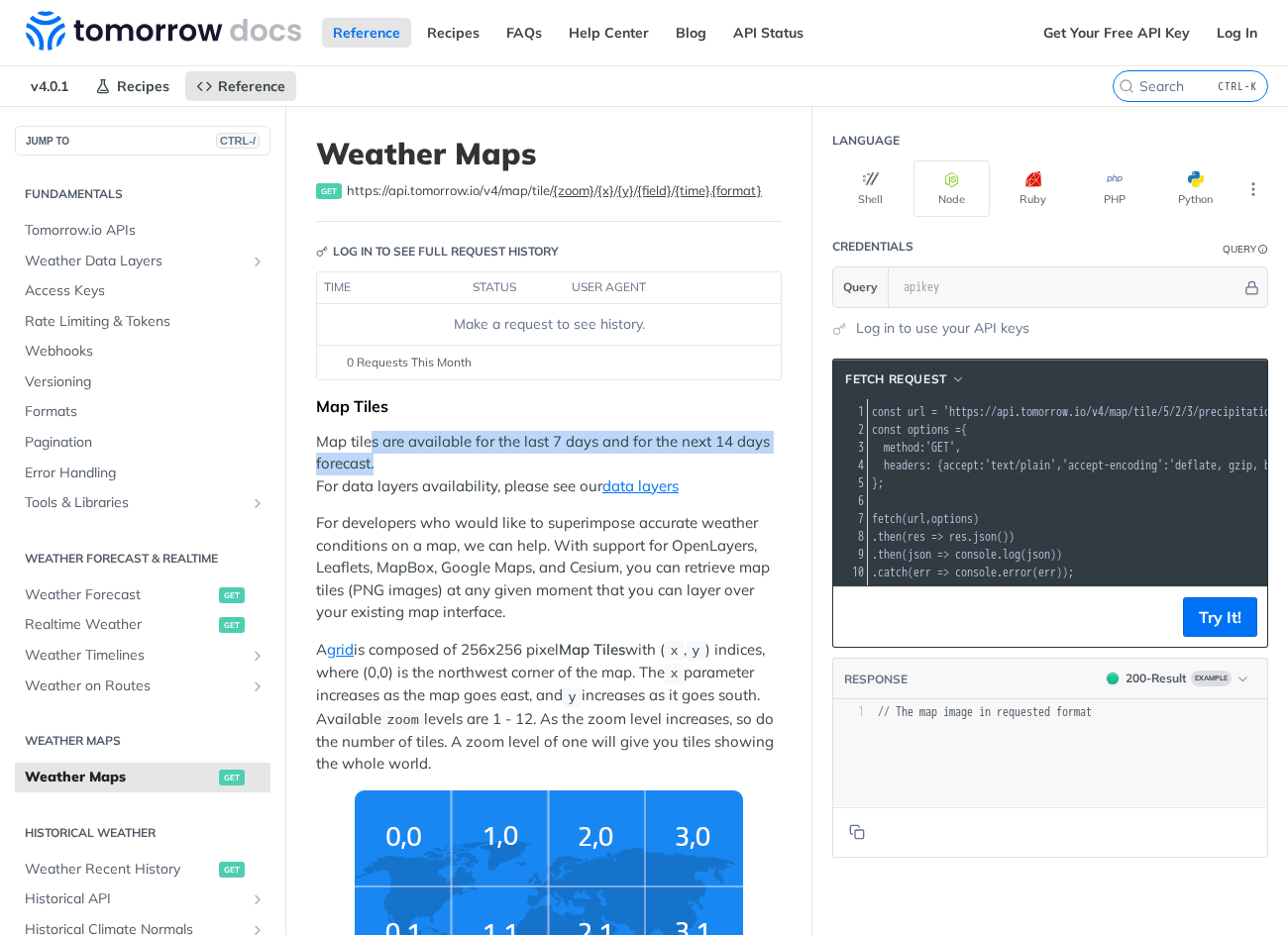 drag, startPoint x: 388, startPoint y: 458, endPoint x: 369, endPoint y: 452, distance: 19.924859 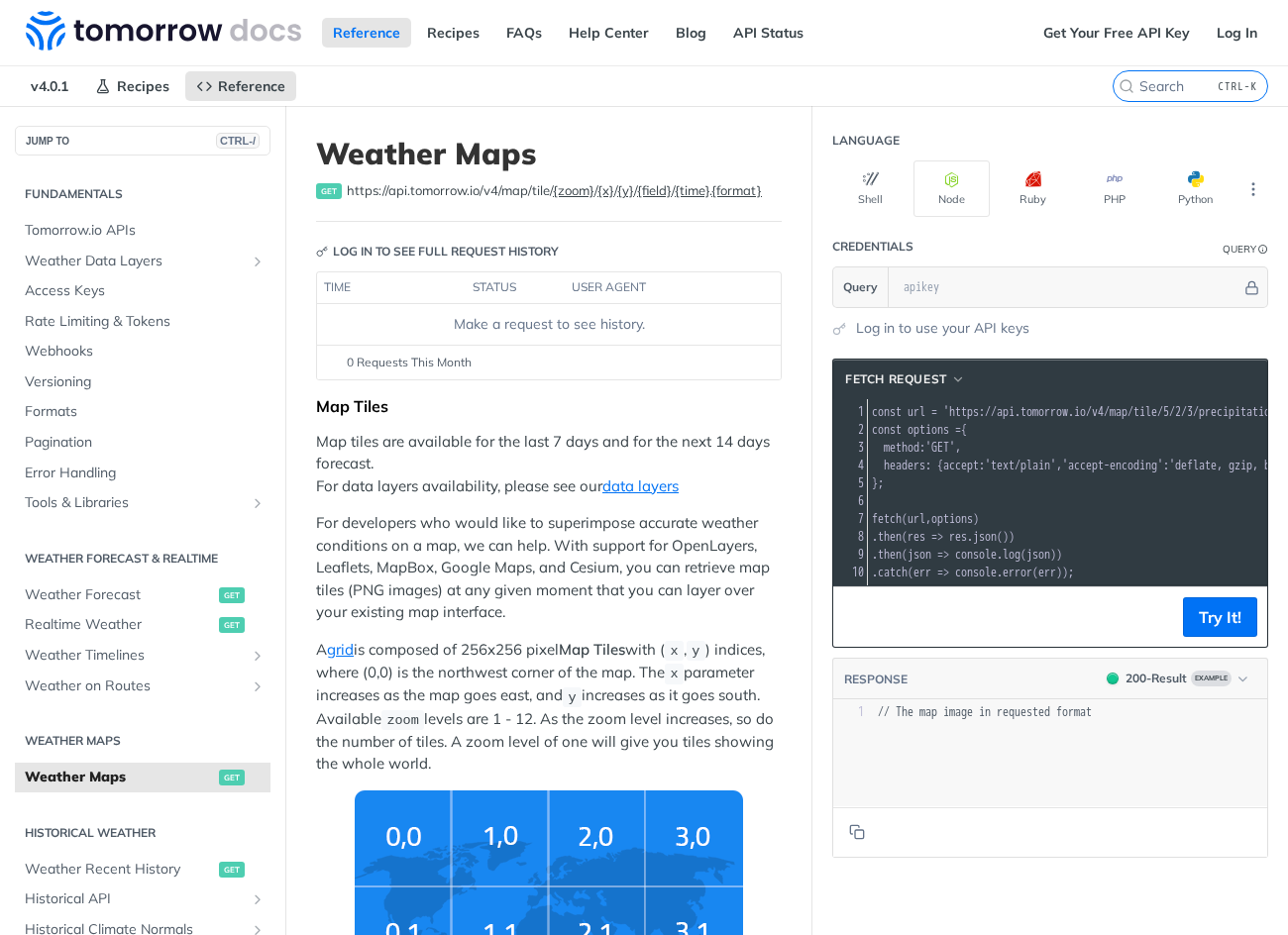 click on "Map tiles are available for the last 7 days and for the next 14 days forecast.
For data layers availability, please see our  data layers" at bounding box center [549, 465] 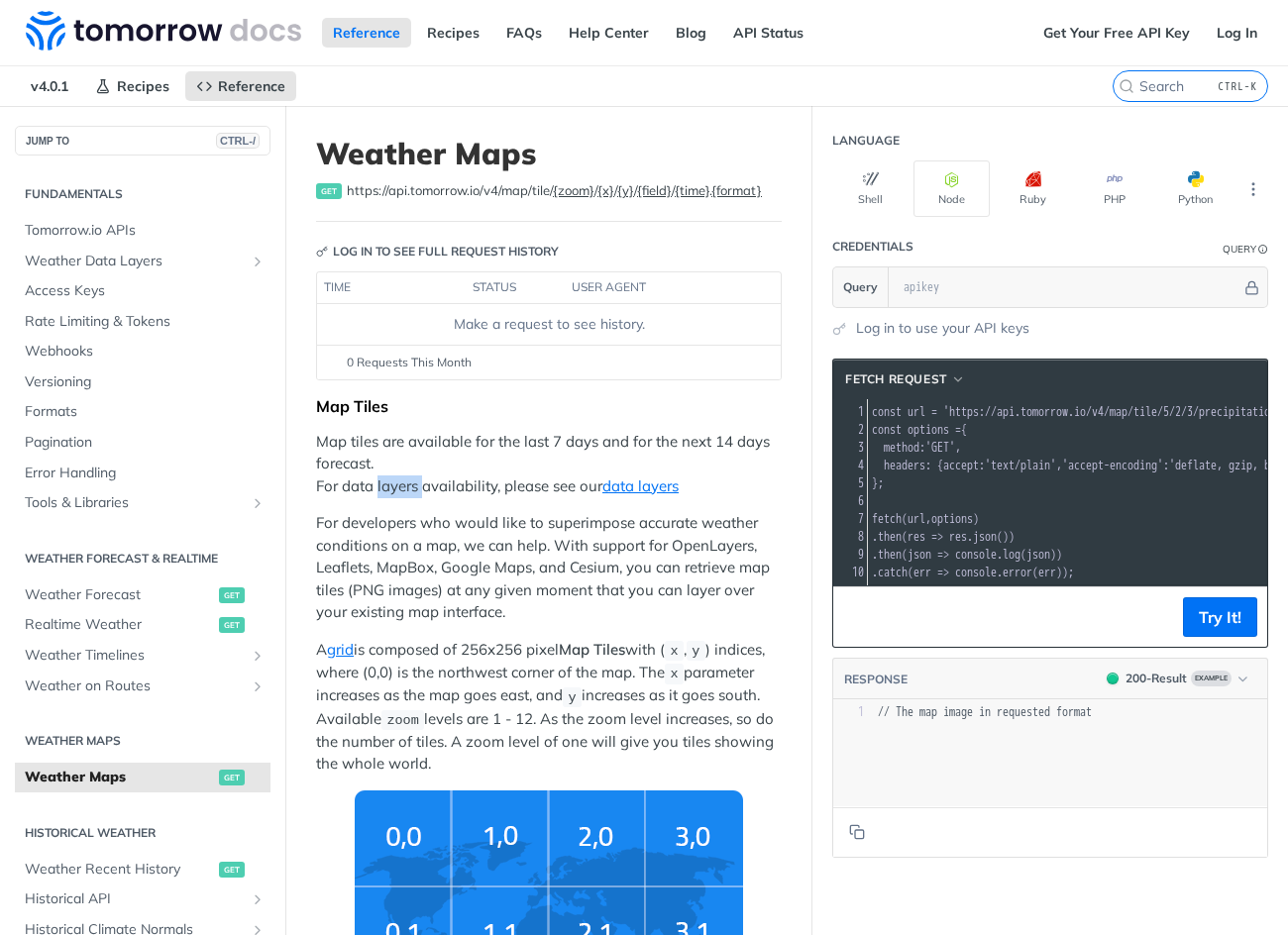 click on "Map tiles are available for the last 7 days and for the next 14 days forecast.
For data layers availability, please see our  data layers" at bounding box center (549, 465) 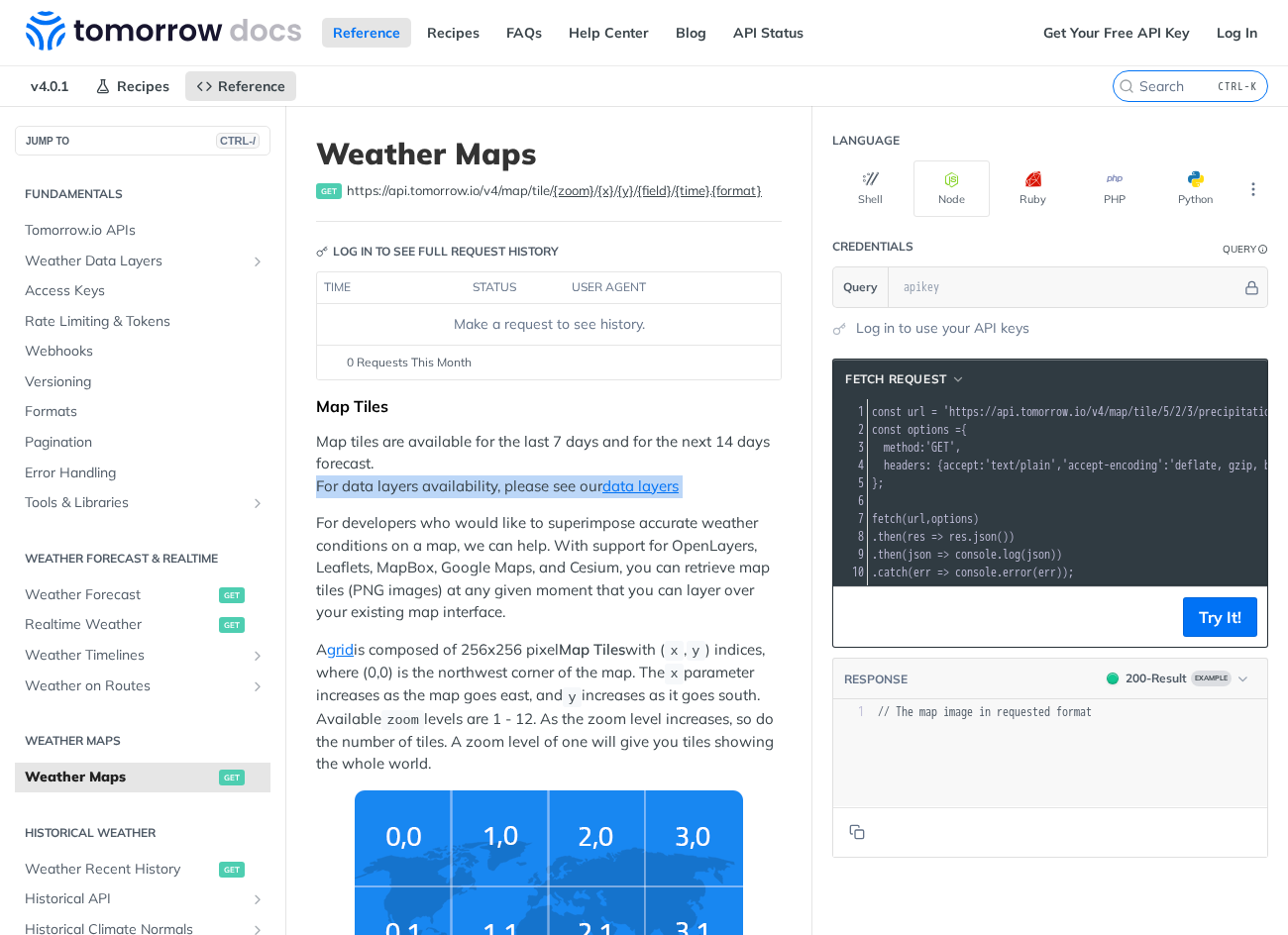 click on "Map tiles are available for the last 7 days and for the next 14 days forecast.
For data layers availability, please see our  data layers" at bounding box center (549, 465) 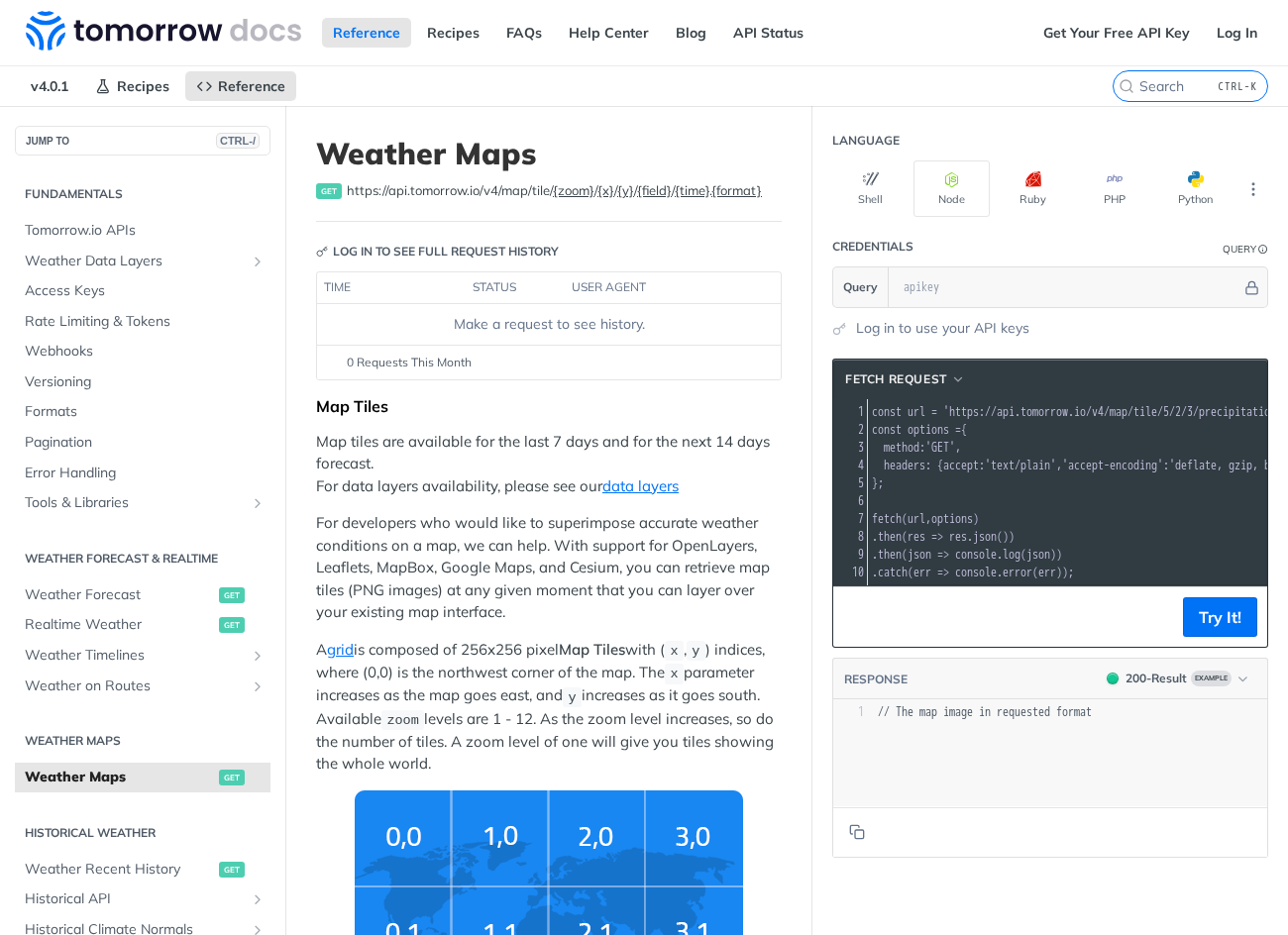 click on "Map Tiles
Map tiles are available for the last 7 days and for the next 14 days forecast.
For data layers availability, please see our  data layers
For developers who would like to superimpose accurate weather conditions on a map, we can help. With support for OpenLayers, Leaflets, MapBox, Google Maps, and Cesium, you can retrieve map tiles (PNG images) at any given moment that you can layer over your existing map interface.
A  grid  is composed of 256x256 pixel  Map Tiles  with ( x , y ) indices, where (0,0) is the northwest corner of the map. The  x  parameter increases as the map goes east, and  y  increases as it goes south. Available  zoom  levels are 1 - 12. As the zoom level increases, so do the number of tiles. A zoom level of one will give you tiles showing the whole world.
Tiles Zoom Level
Zoom Levels
Level Number of Tiles m / pixel (on Equator) Examples of areas to represent 0 1 156,543 World Wide 1 4 78,272 2 16 39,136 Subcontinental area 3 64 19,568 Very large country 4 256 9,784 5 6" at bounding box center (549, 1394) 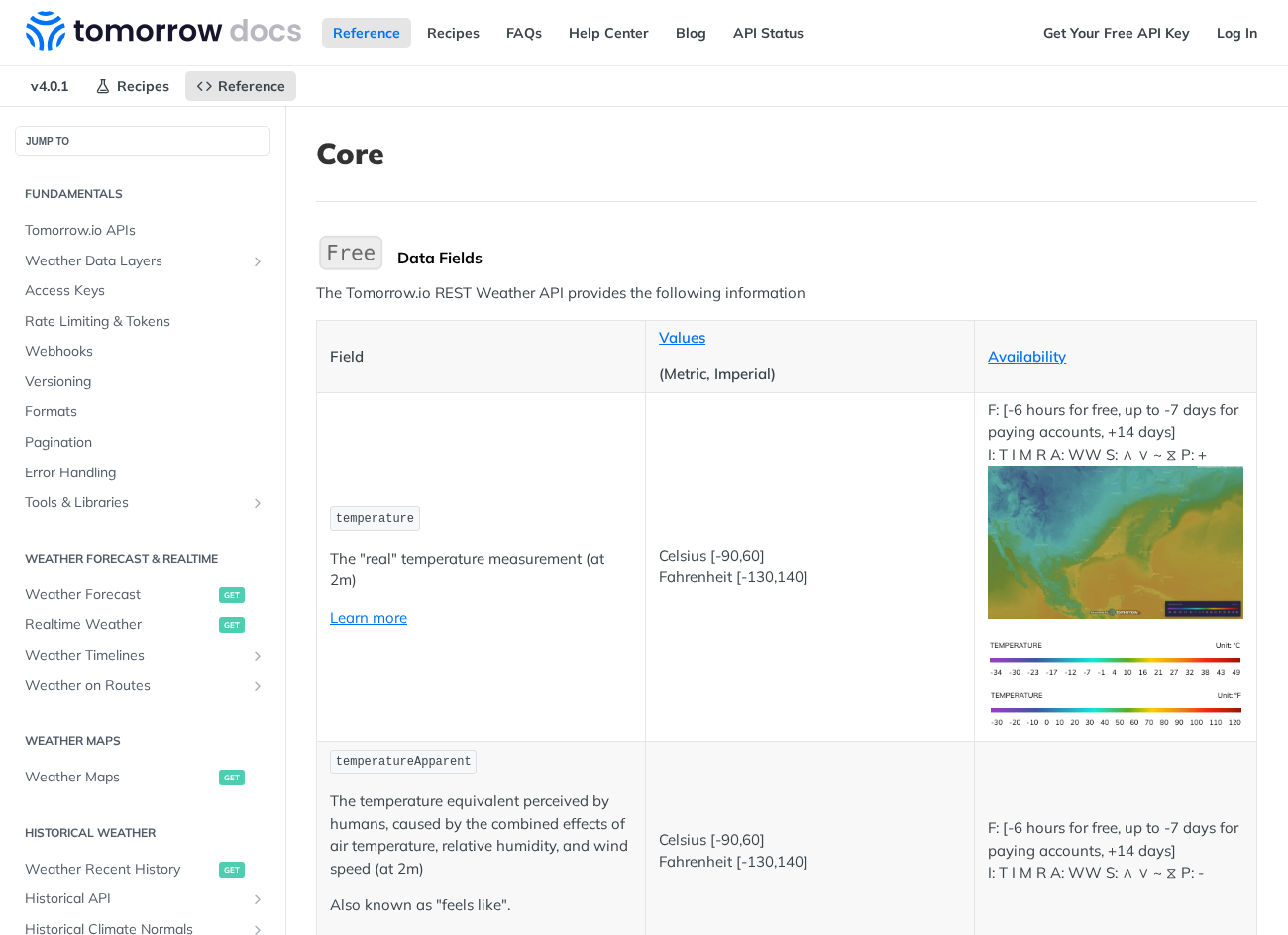 scroll, scrollTop: 0, scrollLeft: 0, axis: both 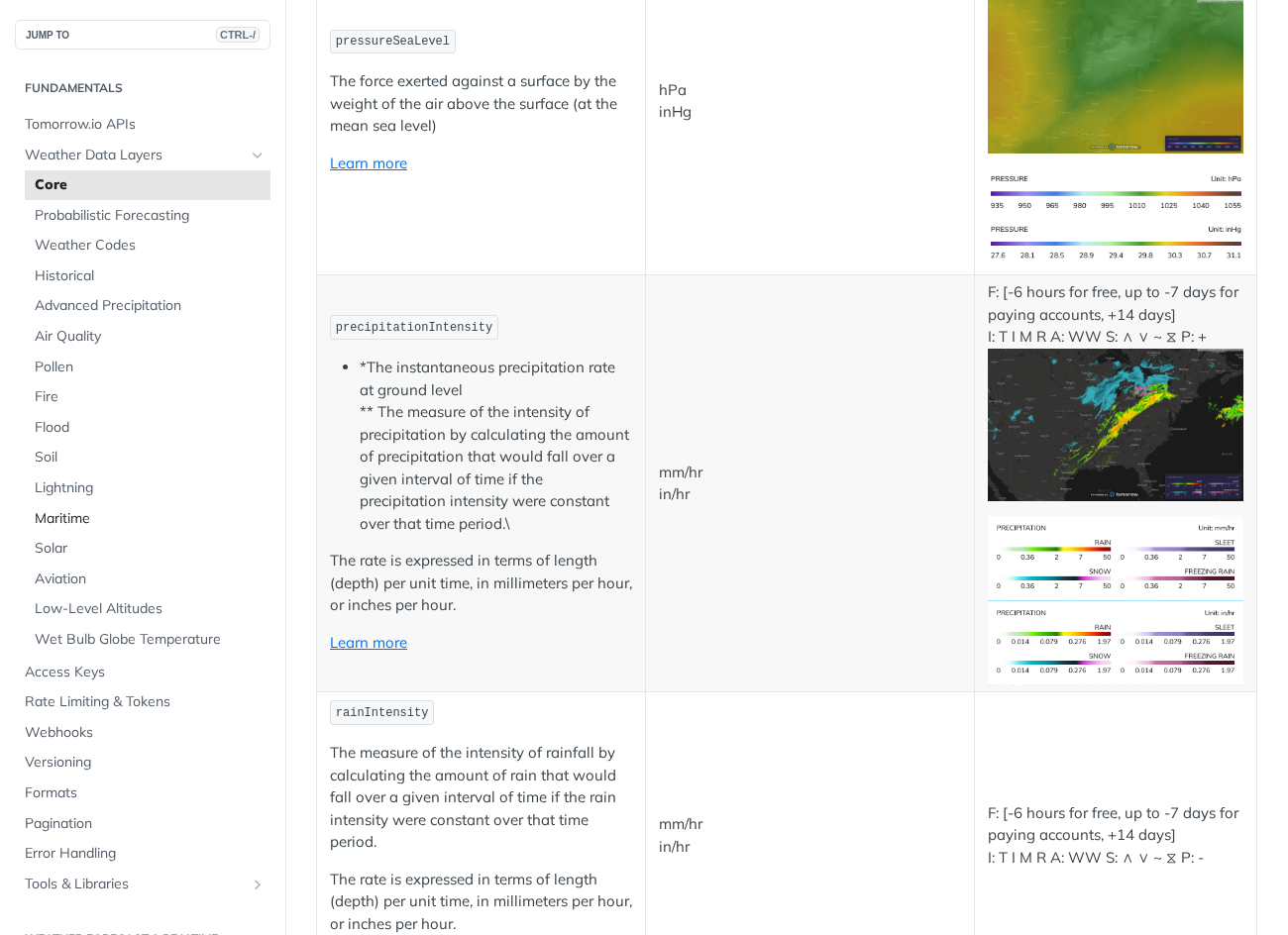 click on "Maritime" at bounding box center (150, 519) 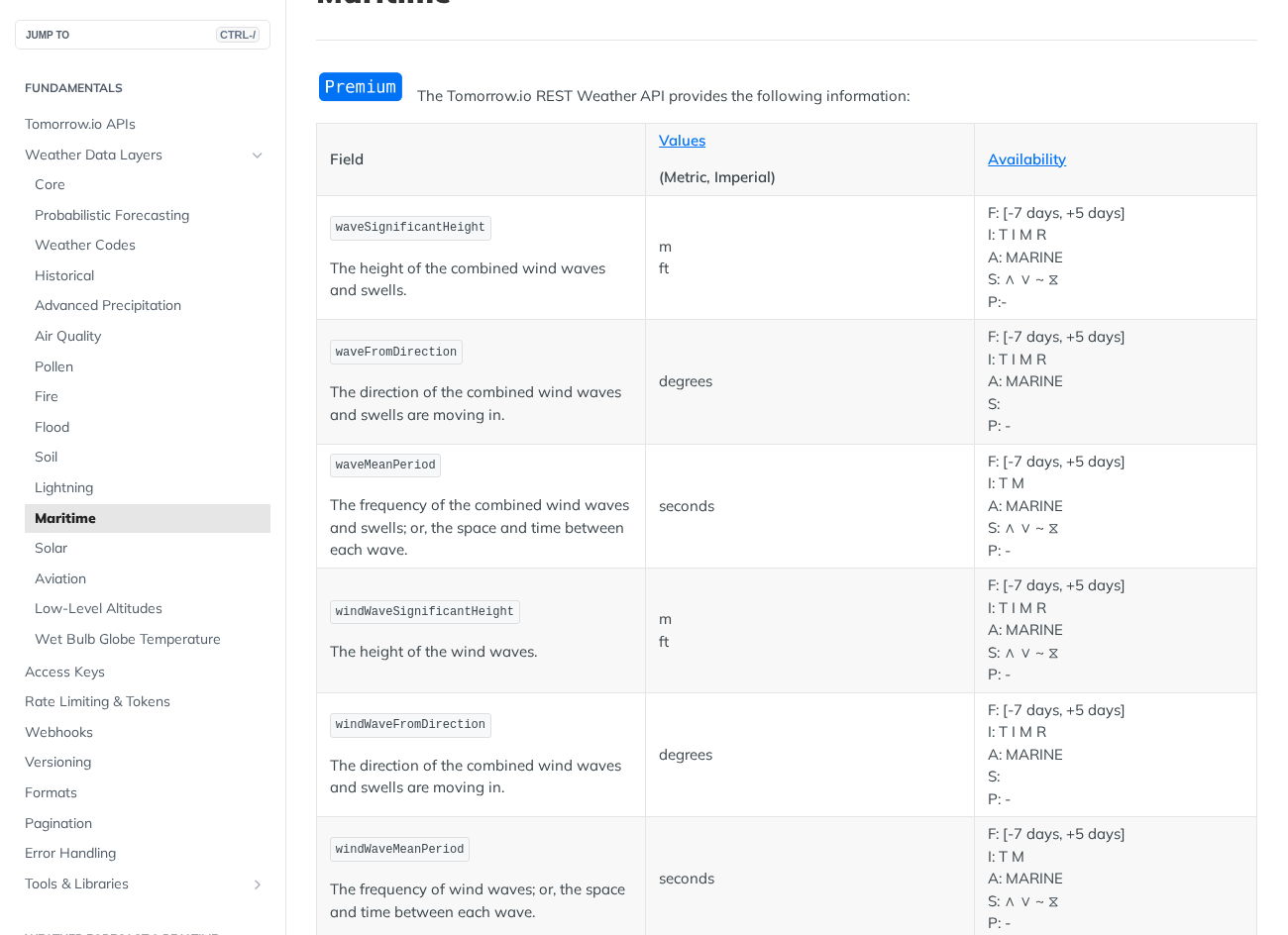scroll, scrollTop: 0, scrollLeft: 0, axis: both 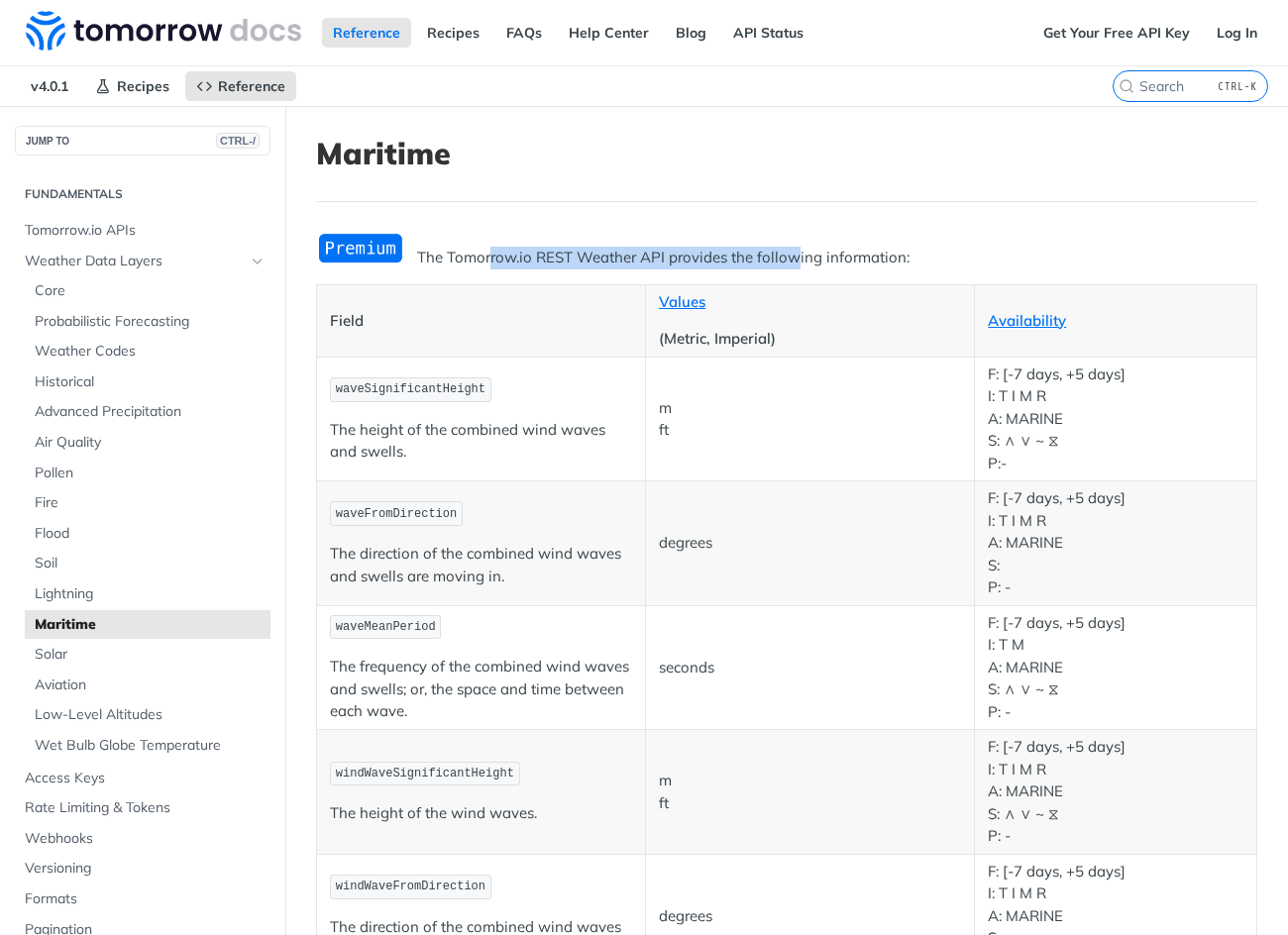 drag, startPoint x: 489, startPoint y: 260, endPoint x: 792, endPoint y: 258, distance: 303.0066 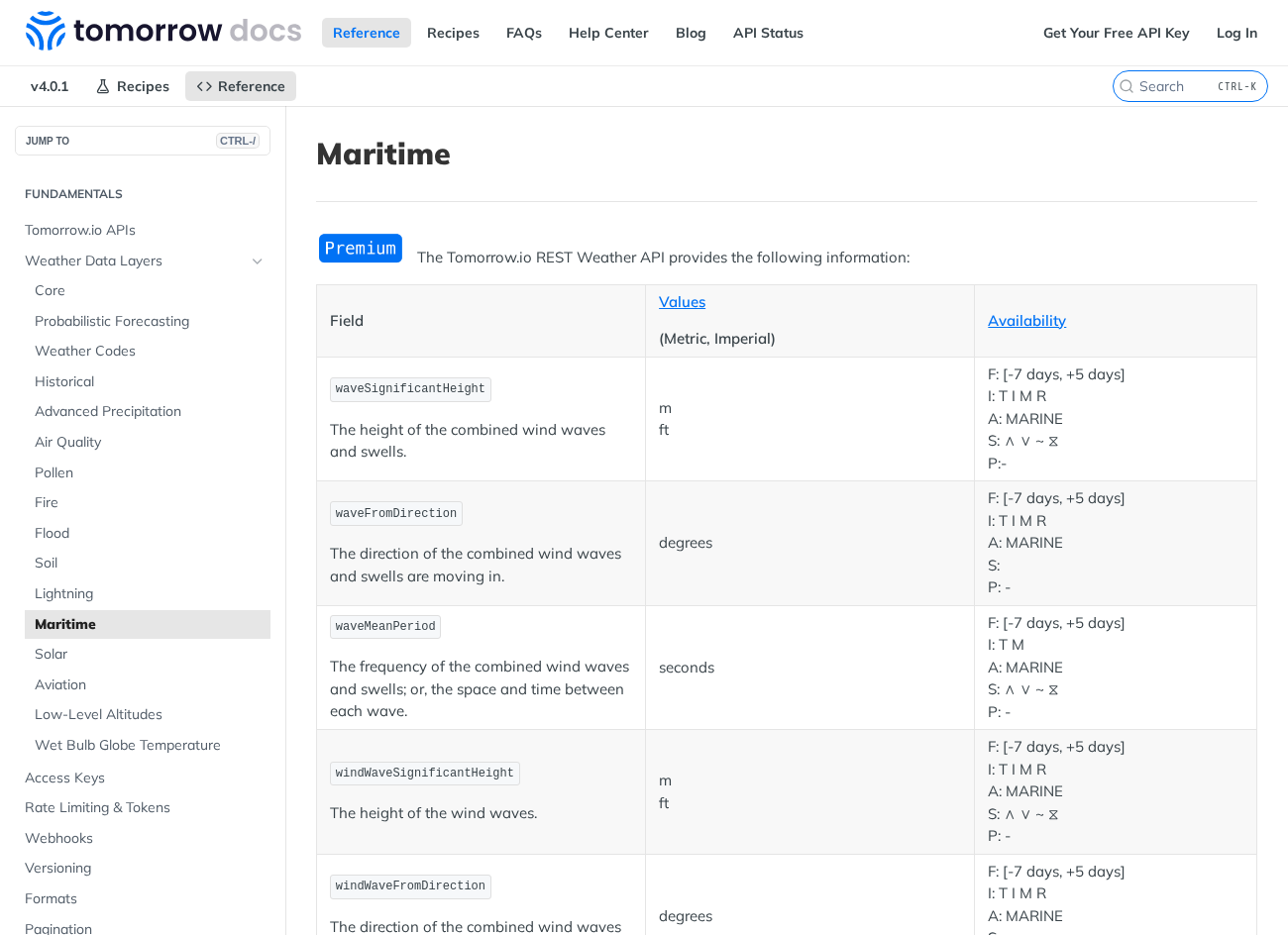 click on "waveFromDirection" at bounding box center (481, 513) 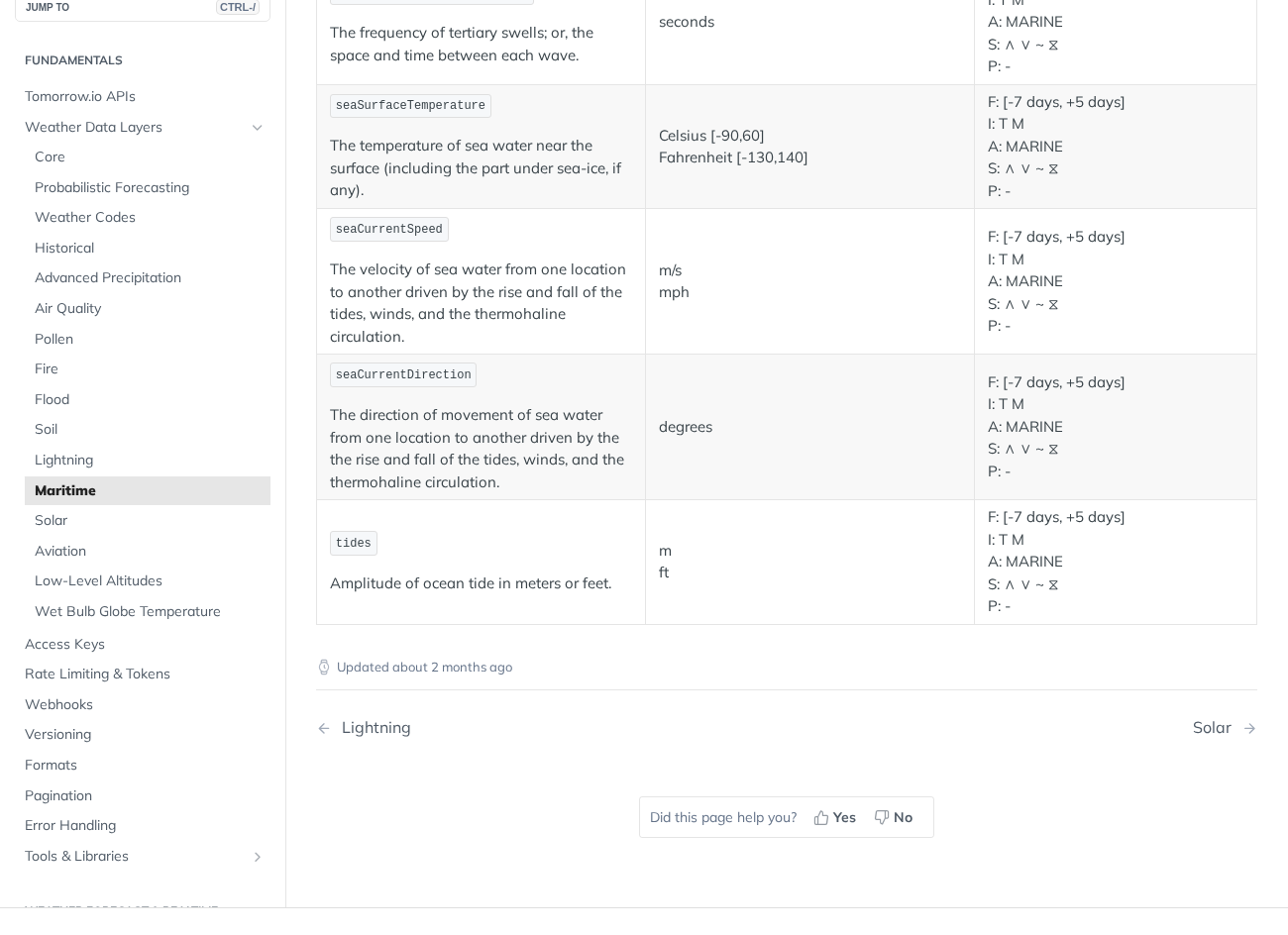scroll, scrollTop: 2179, scrollLeft: 0, axis: vertical 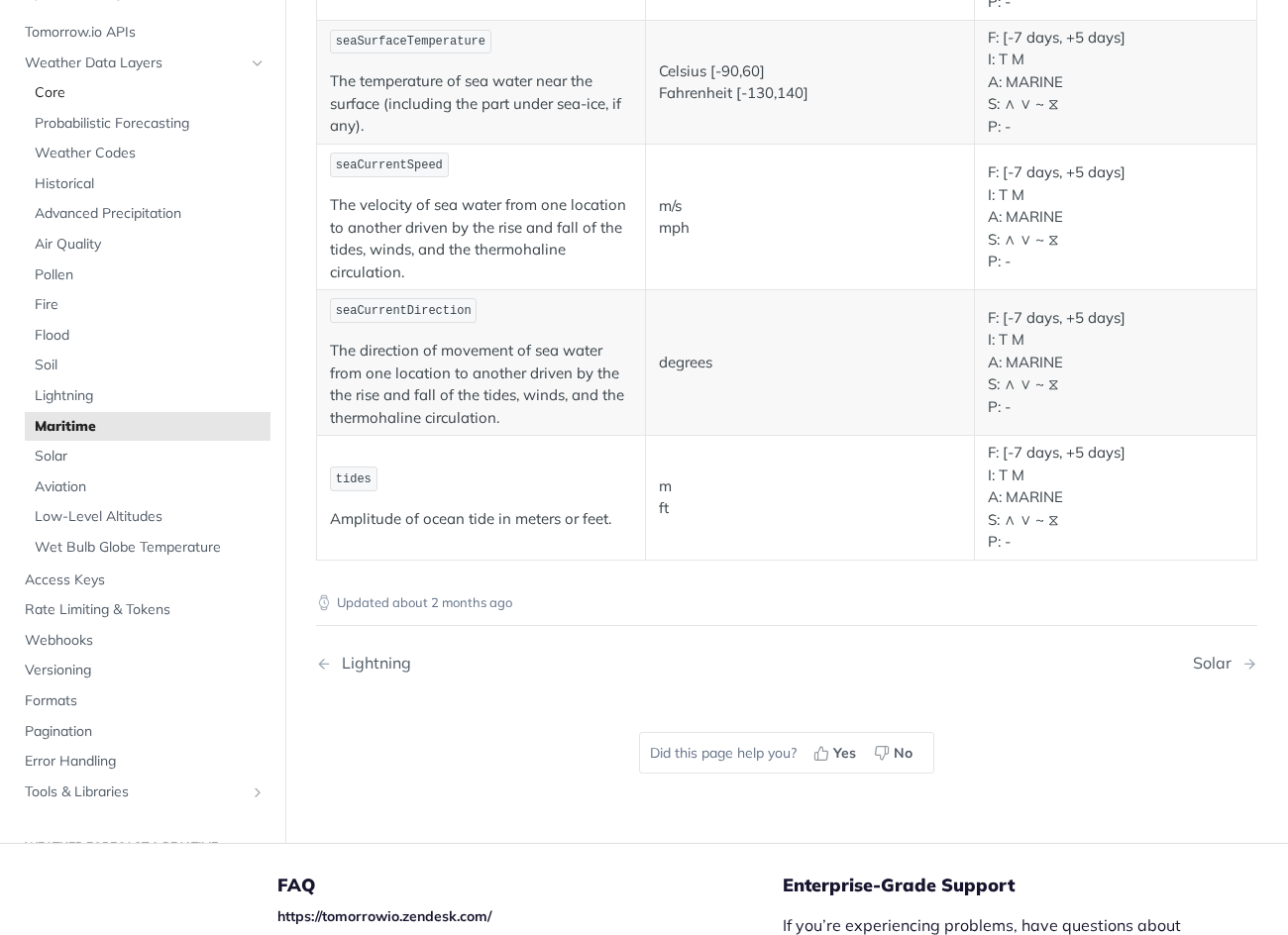 click on "Core" at bounding box center (150, 93) 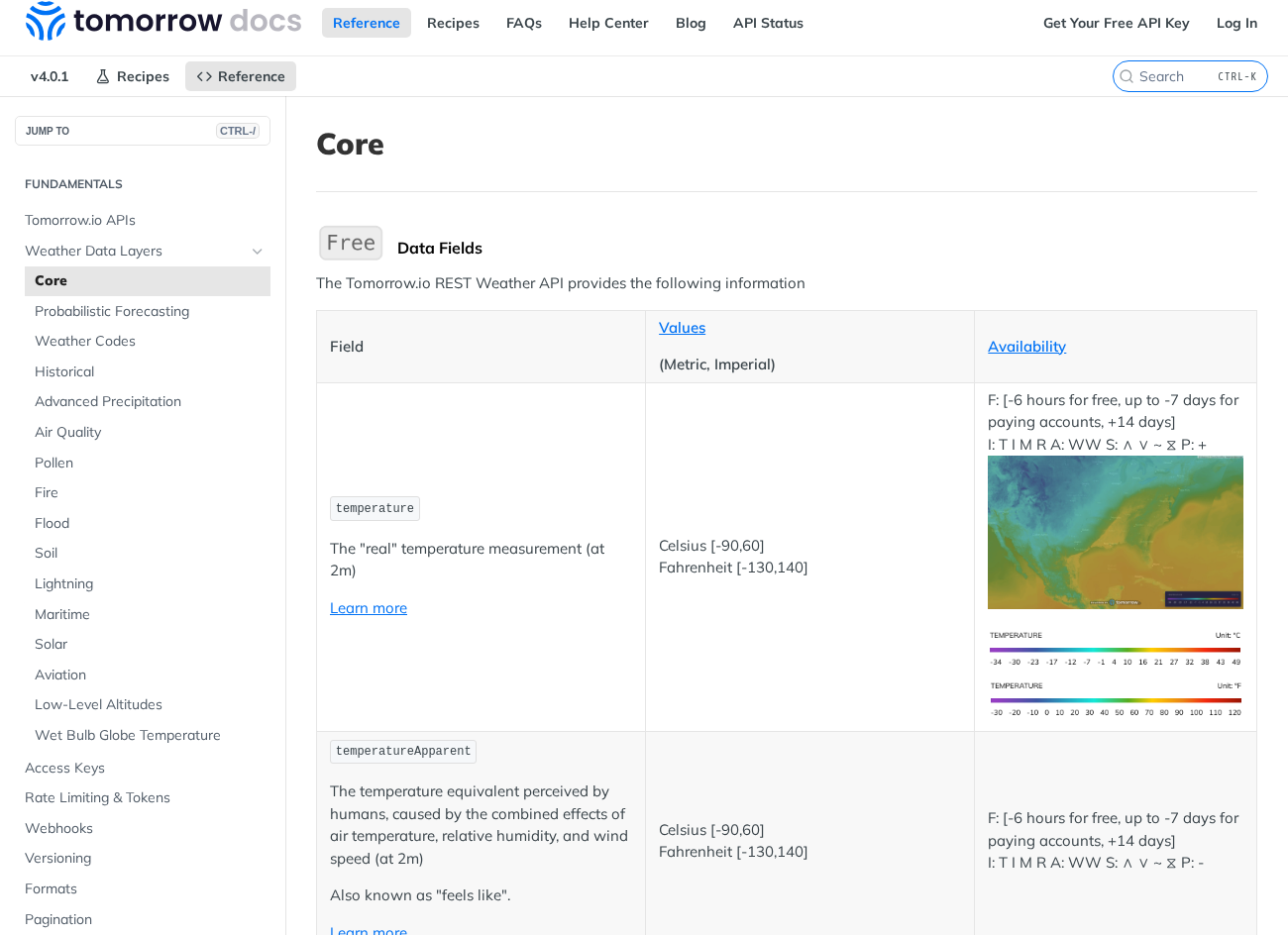 scroll, scrollTop: 0, scrollLeft: 0, axis: both 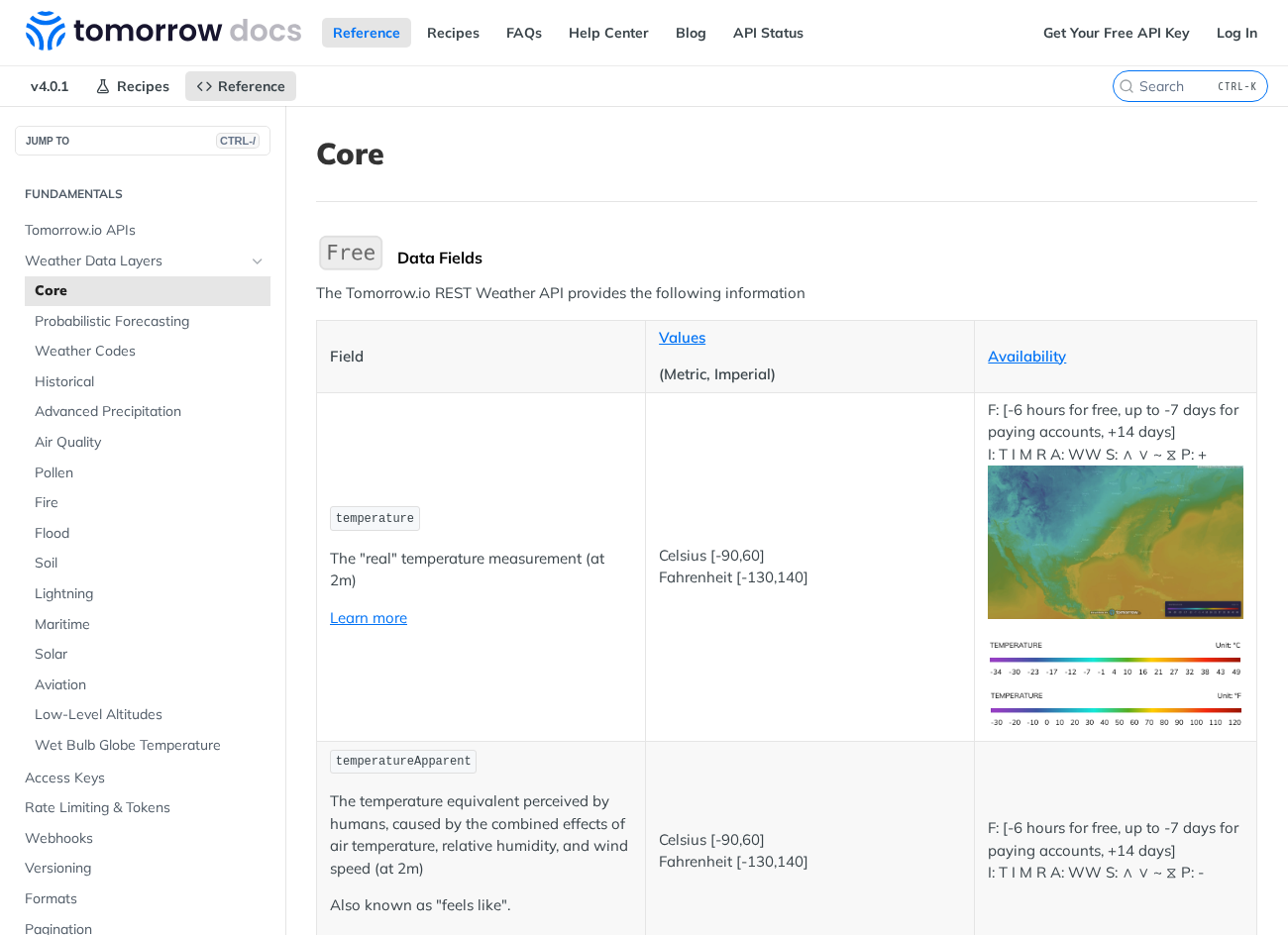click on "The "real" temperature measurement (at 2m)" at bounding box center [481, 570] 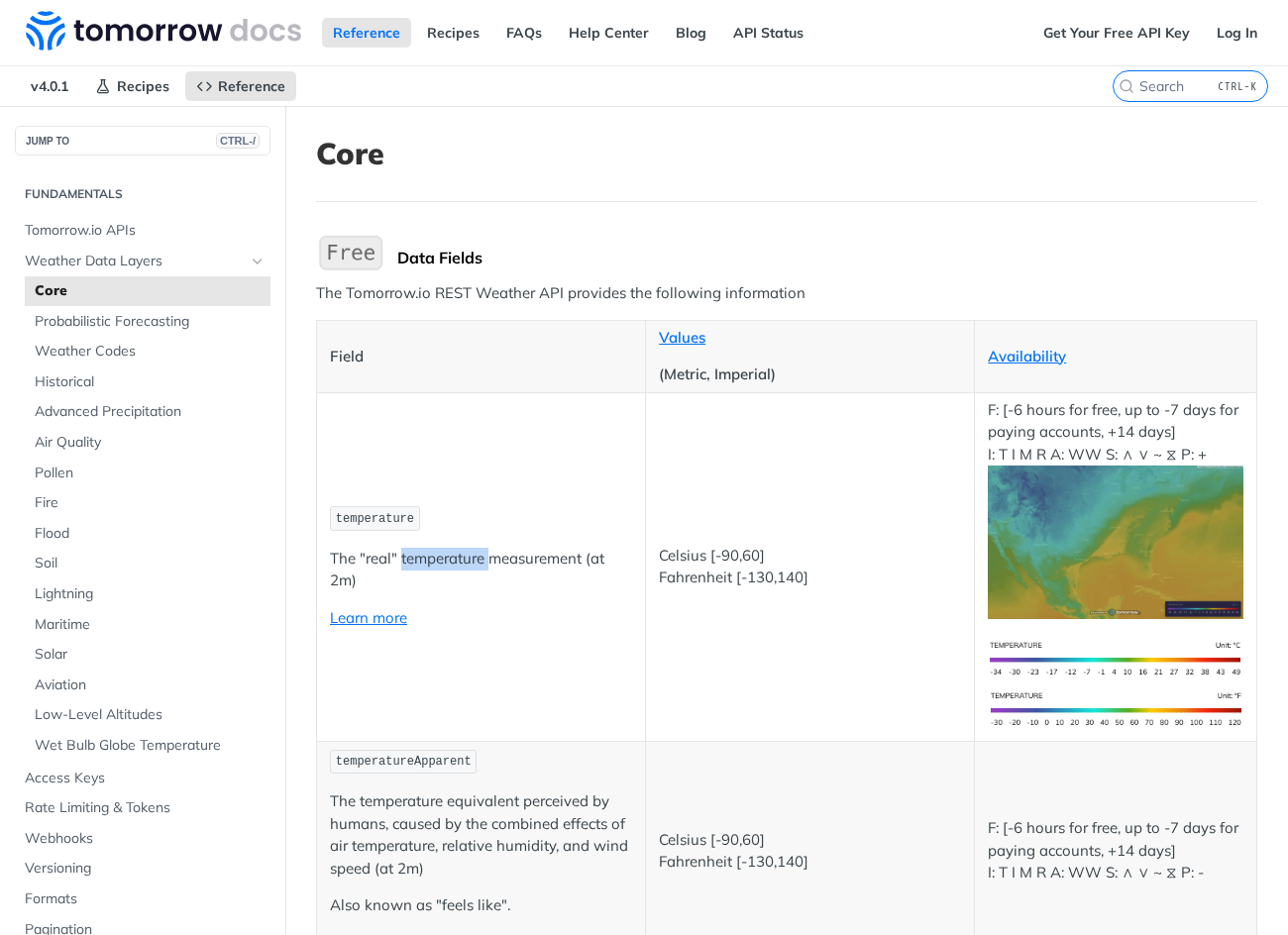 click on "The "real" temperature measurement (at 2m)" at bounding box center (481, 570) 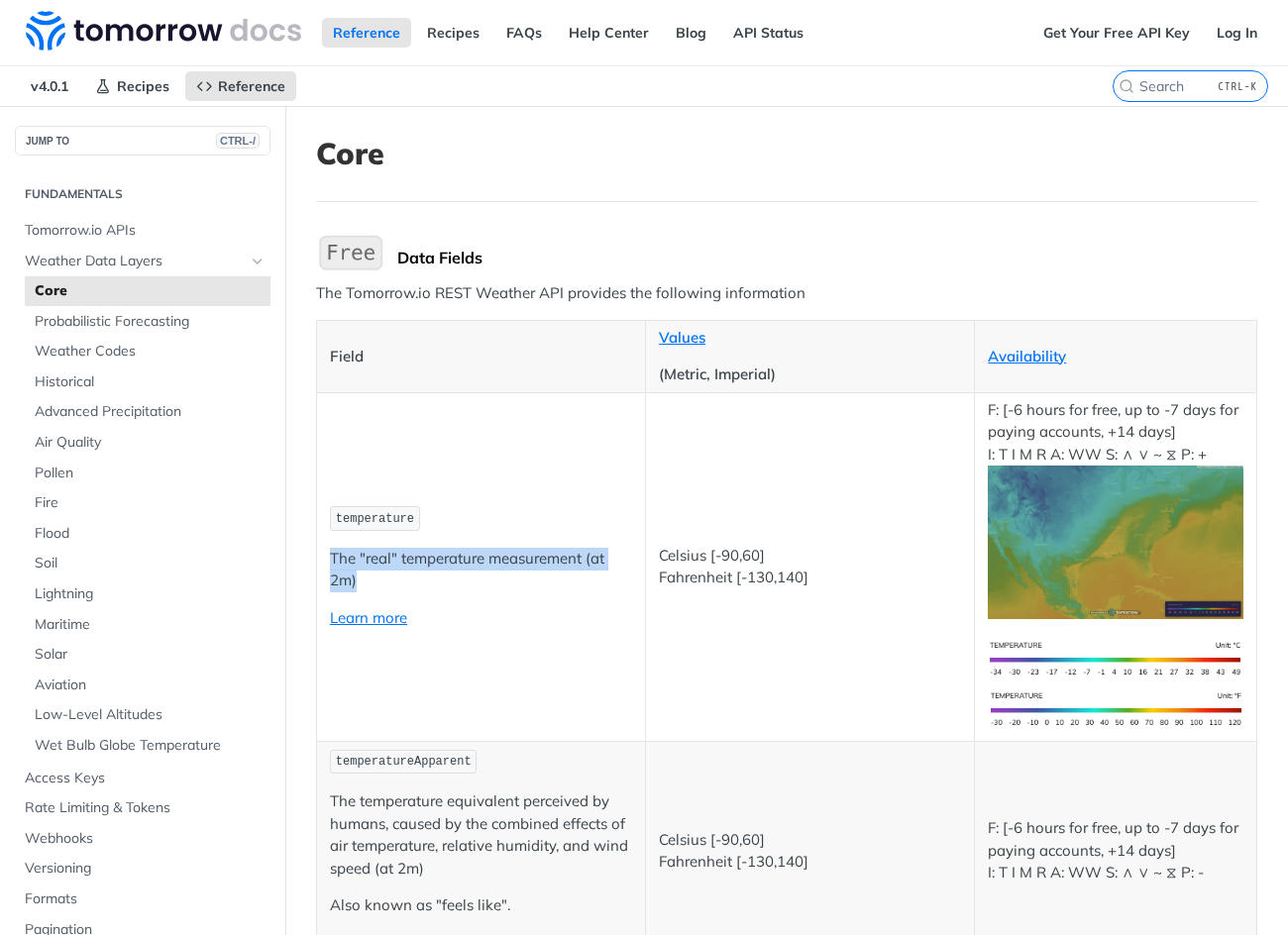 click on "The "real" temperature measurement (at 2m)" at bounding box center (481, 570) 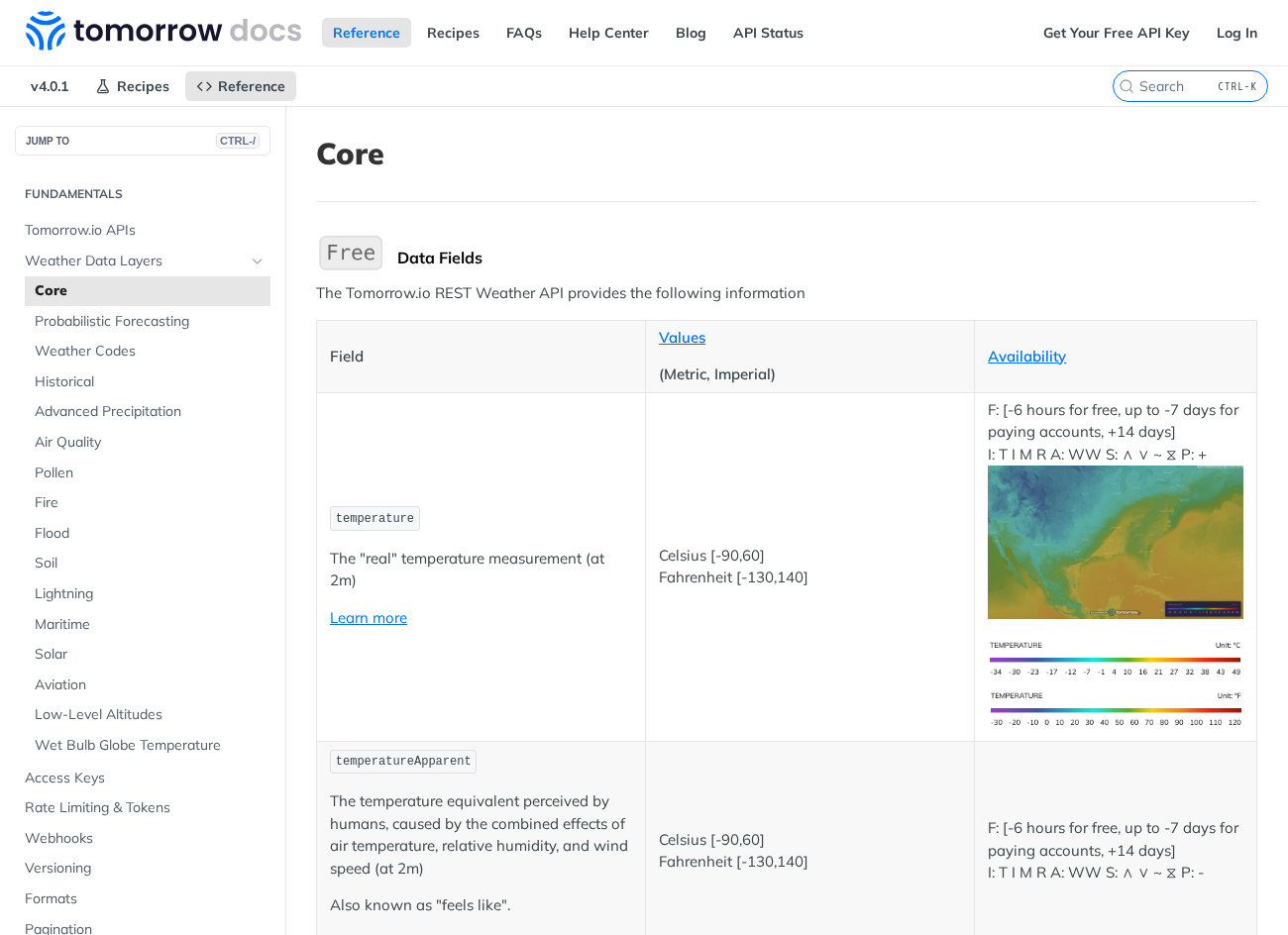 click on "Learn more" at bounding box center [481, 618] 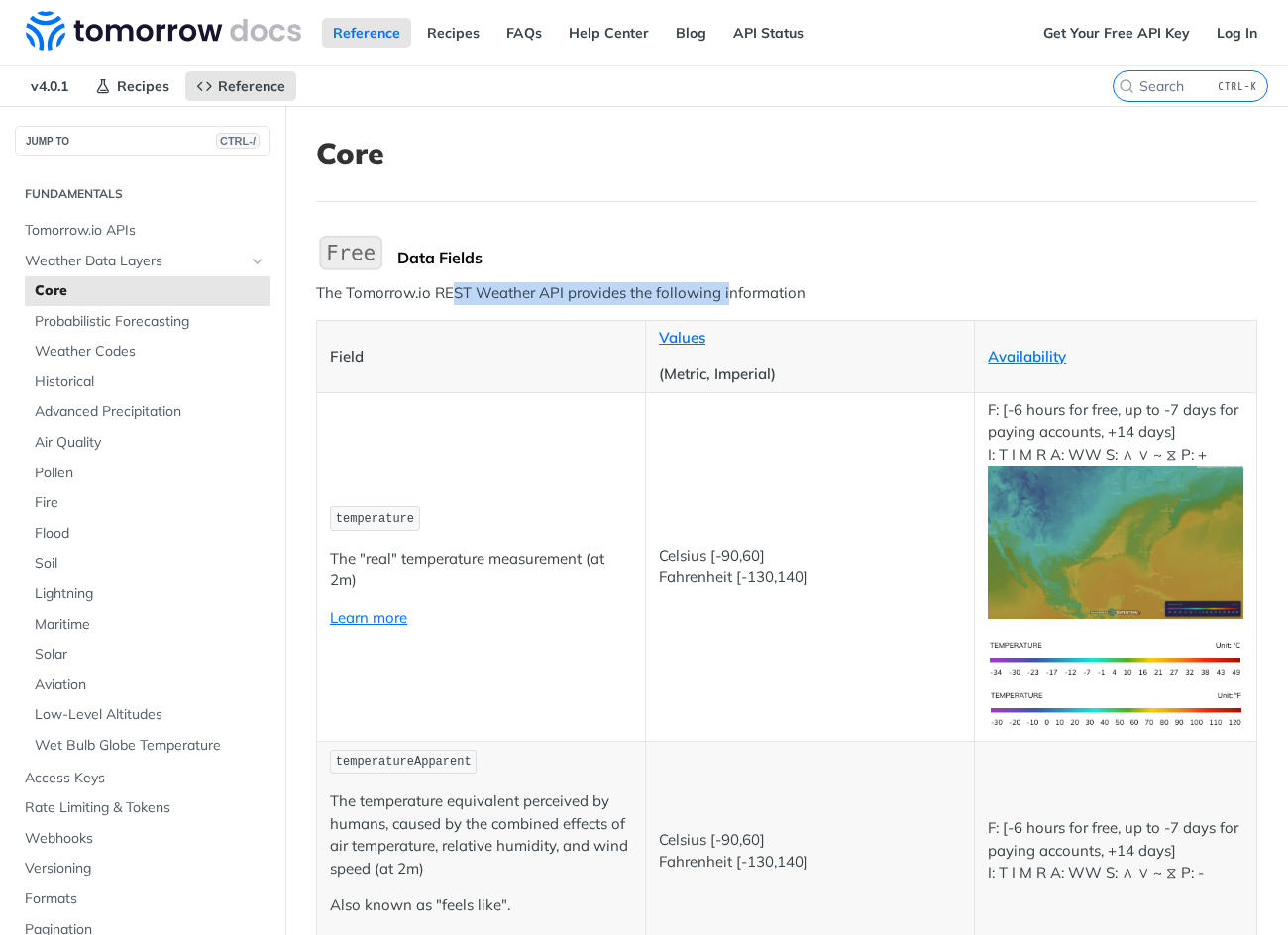 drag, startPoint x: 459, startPoint y: 297, endPoint x: 727, endPoint y: 297, distance: 268 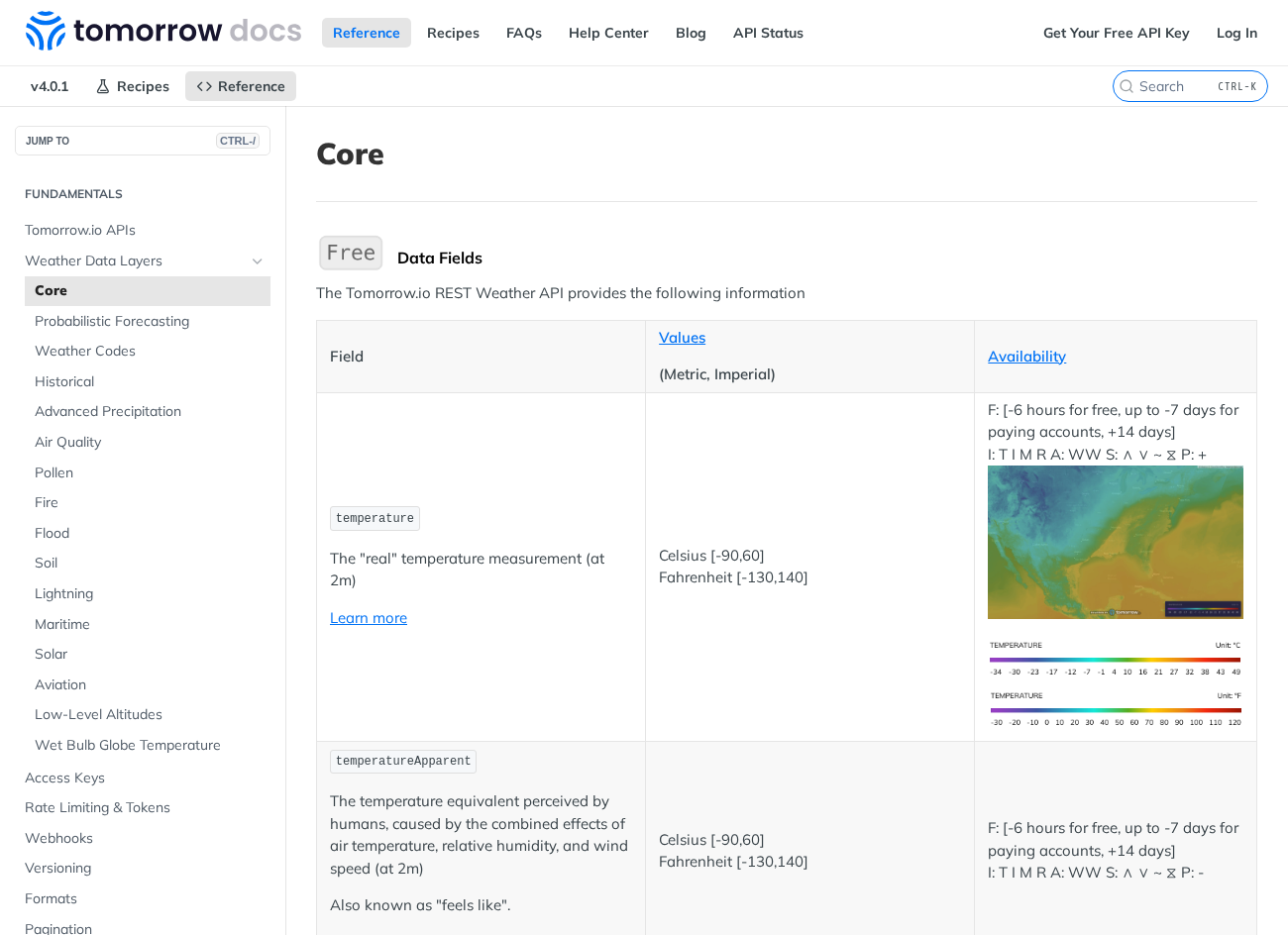 click on "The "real" temperature measurement (at 2m)" at bounding box center (481, 570) 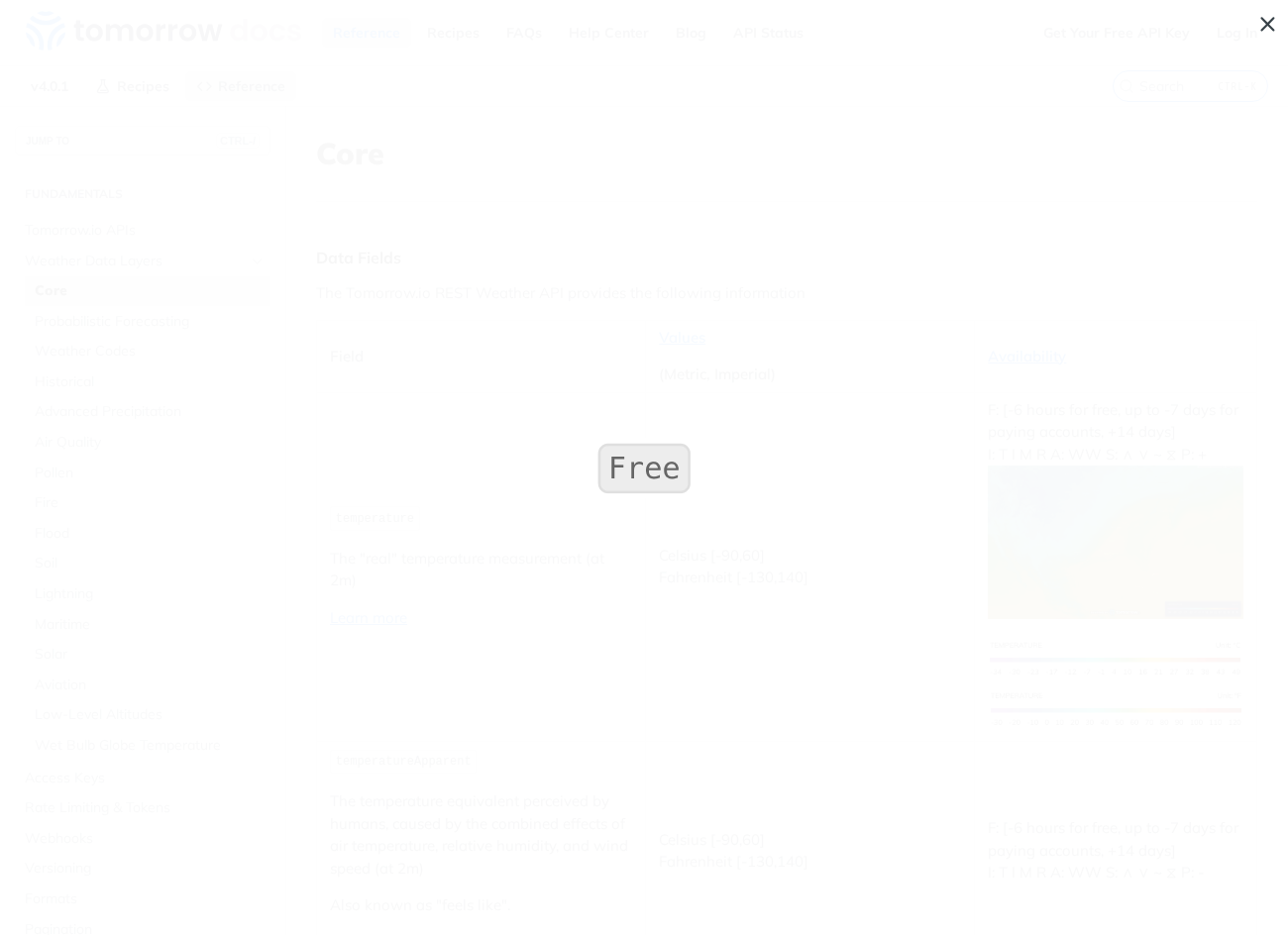 click at bounding box center (644, 468) 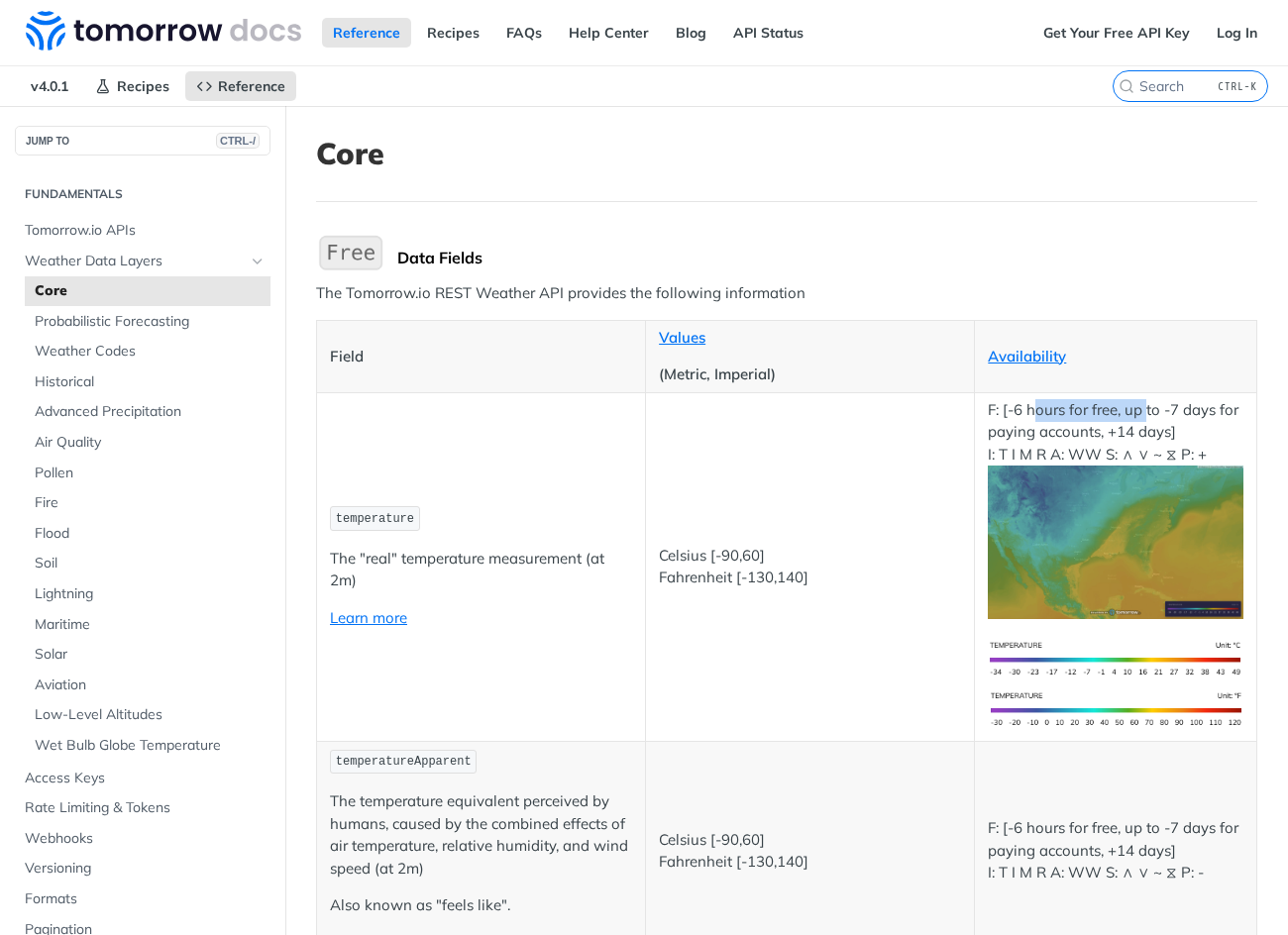 drag, startPoint x: 1036, startPoint y: 410, endPoint x: 1149, endPoint y: 418, distance: 113.28283 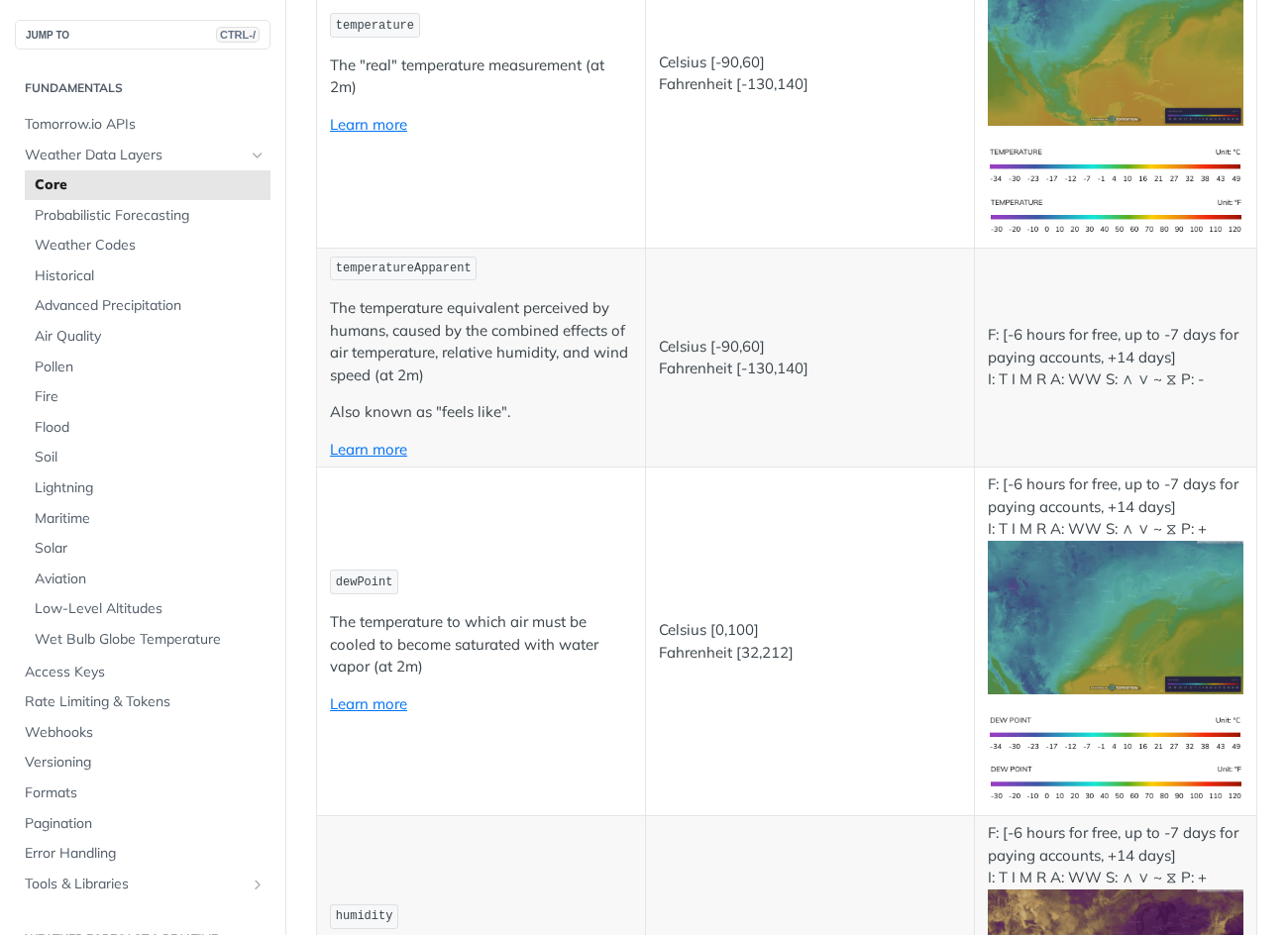 scroll, scrollTop: 495, scrollLeft: 0, axis: vertical 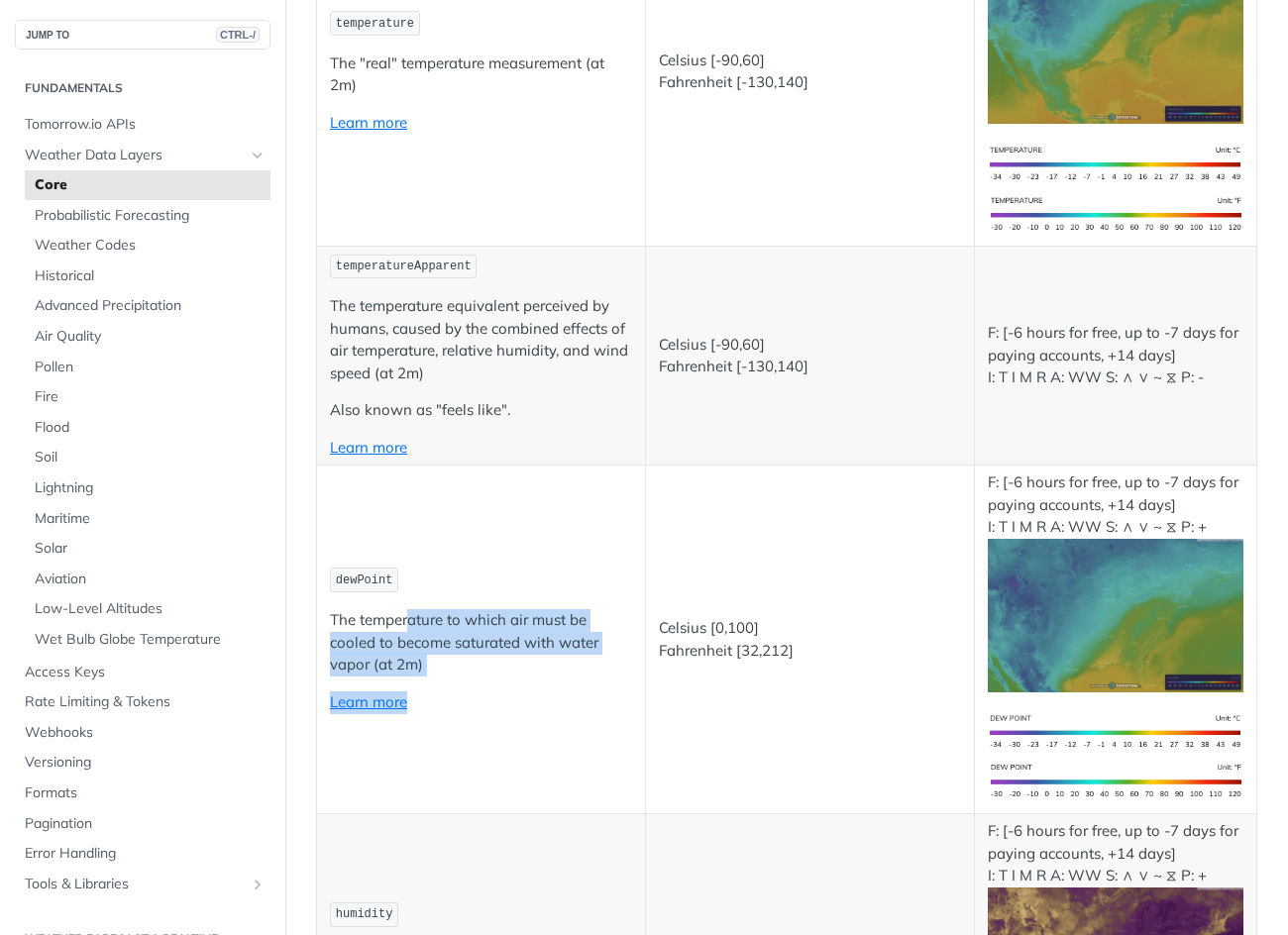 drag, startPoint x: 458, startPoint y: 670, endPoint x: 412, endPoint y: 629, distance: 61.6198 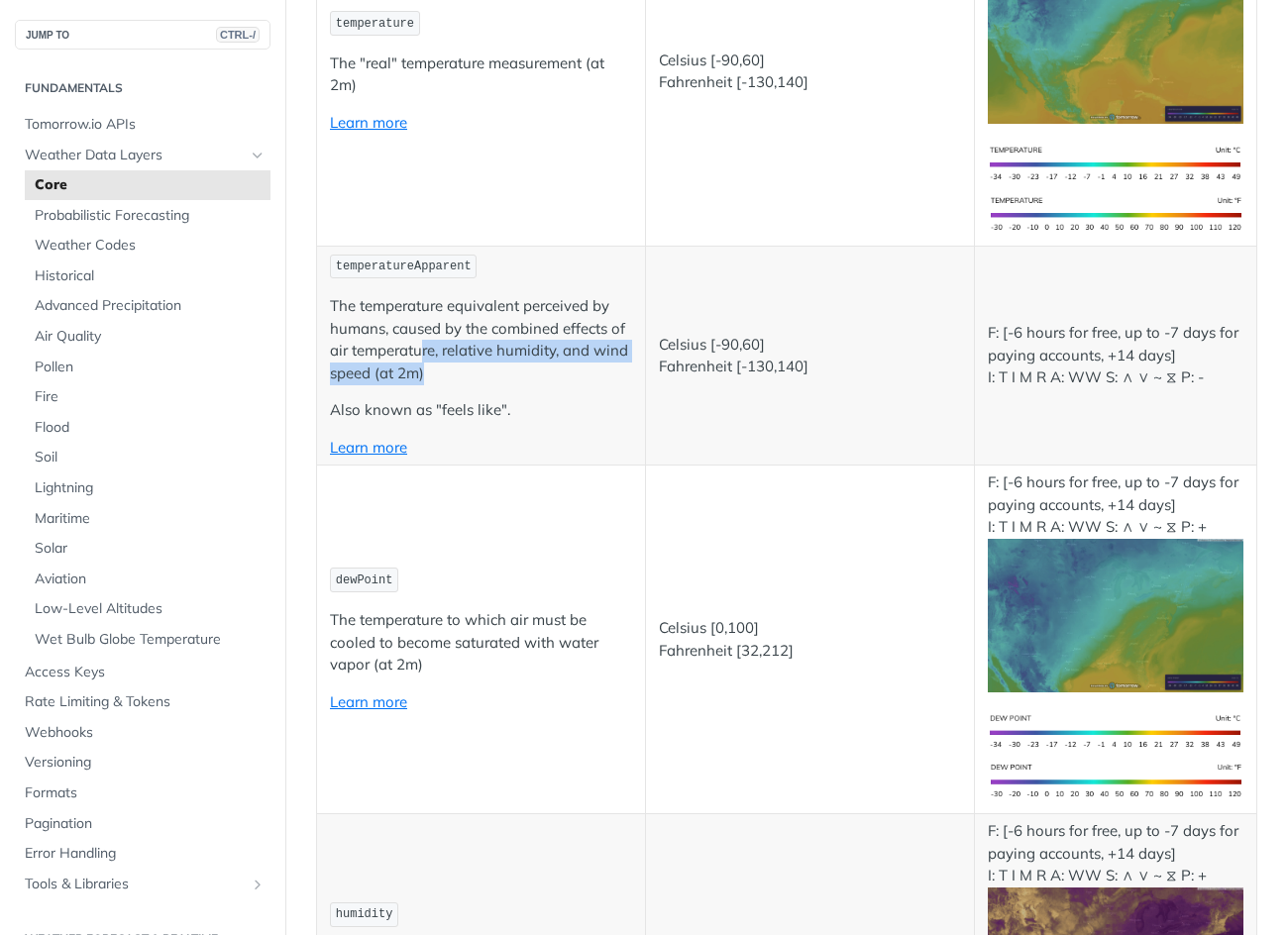 drag, startPoint x: 463, startPoint y: 364, endPoint x: 419, endPoint y: 341, distance: 49.648766 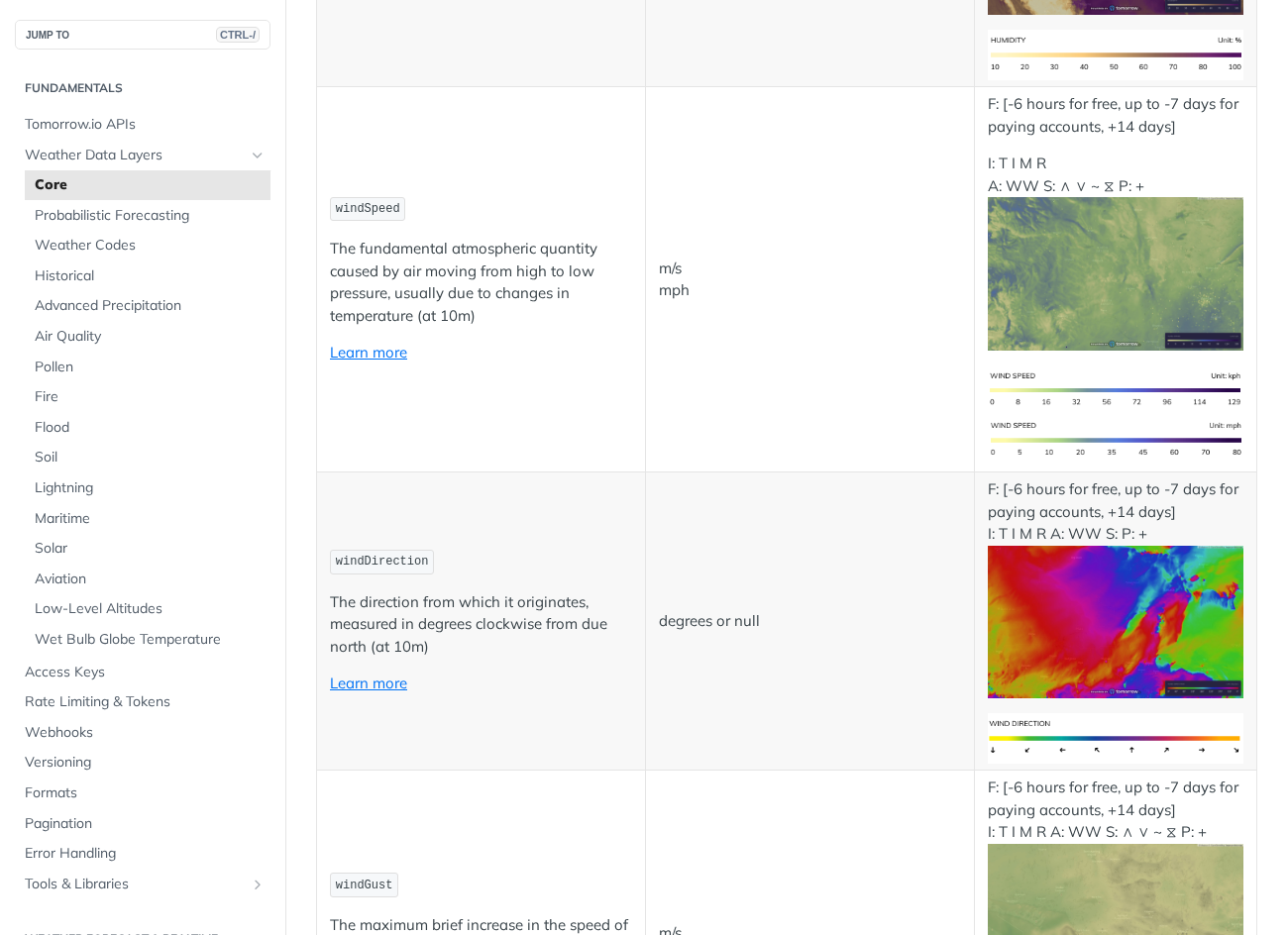 scroll, scrollTop: 1486, scrollLeft: 0, axis: vertical 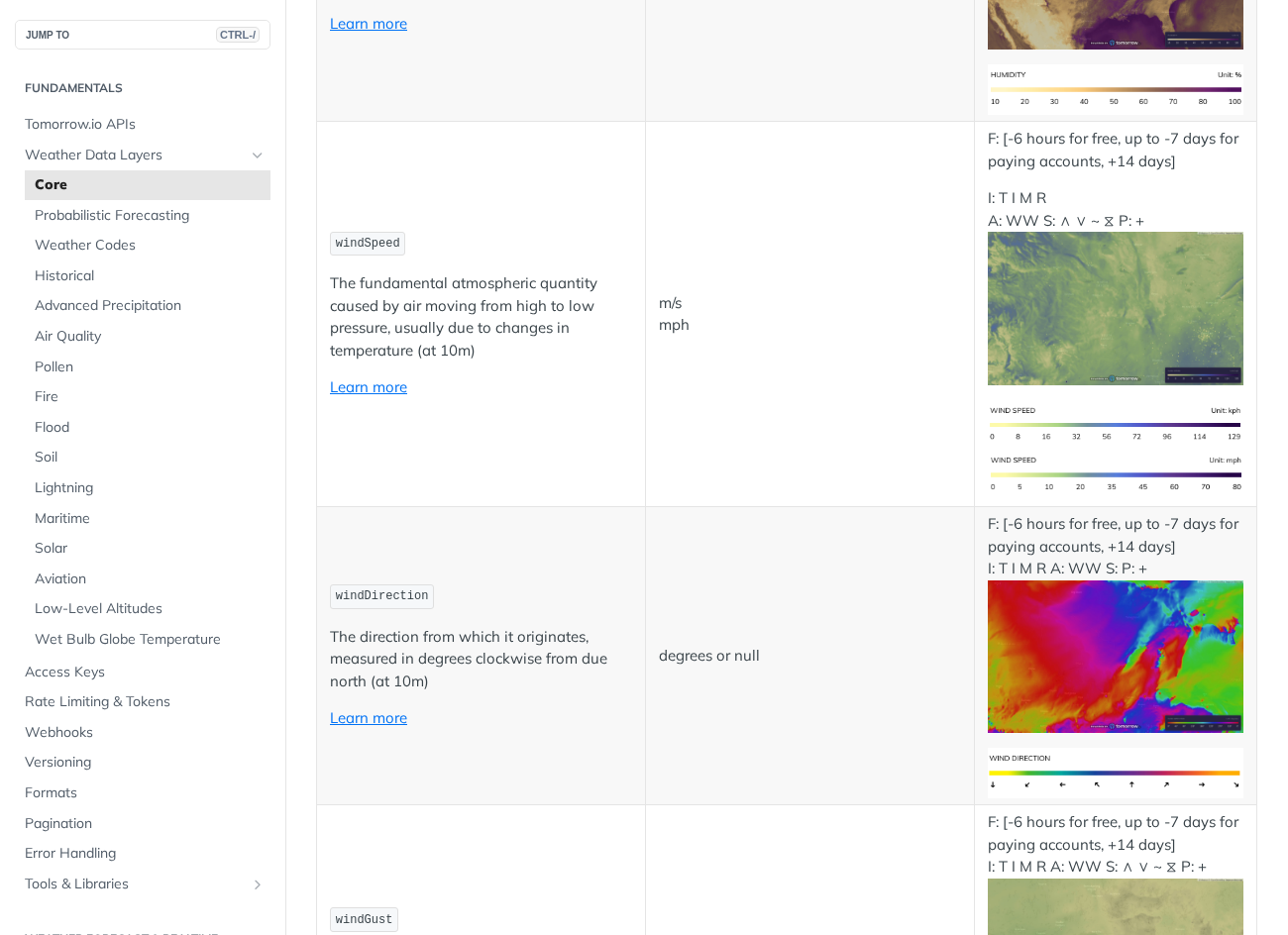 drag, startPoint x: 363, startPoint y: 295, endPoint x: 592, endPoint y: 246, distance: 234.18369 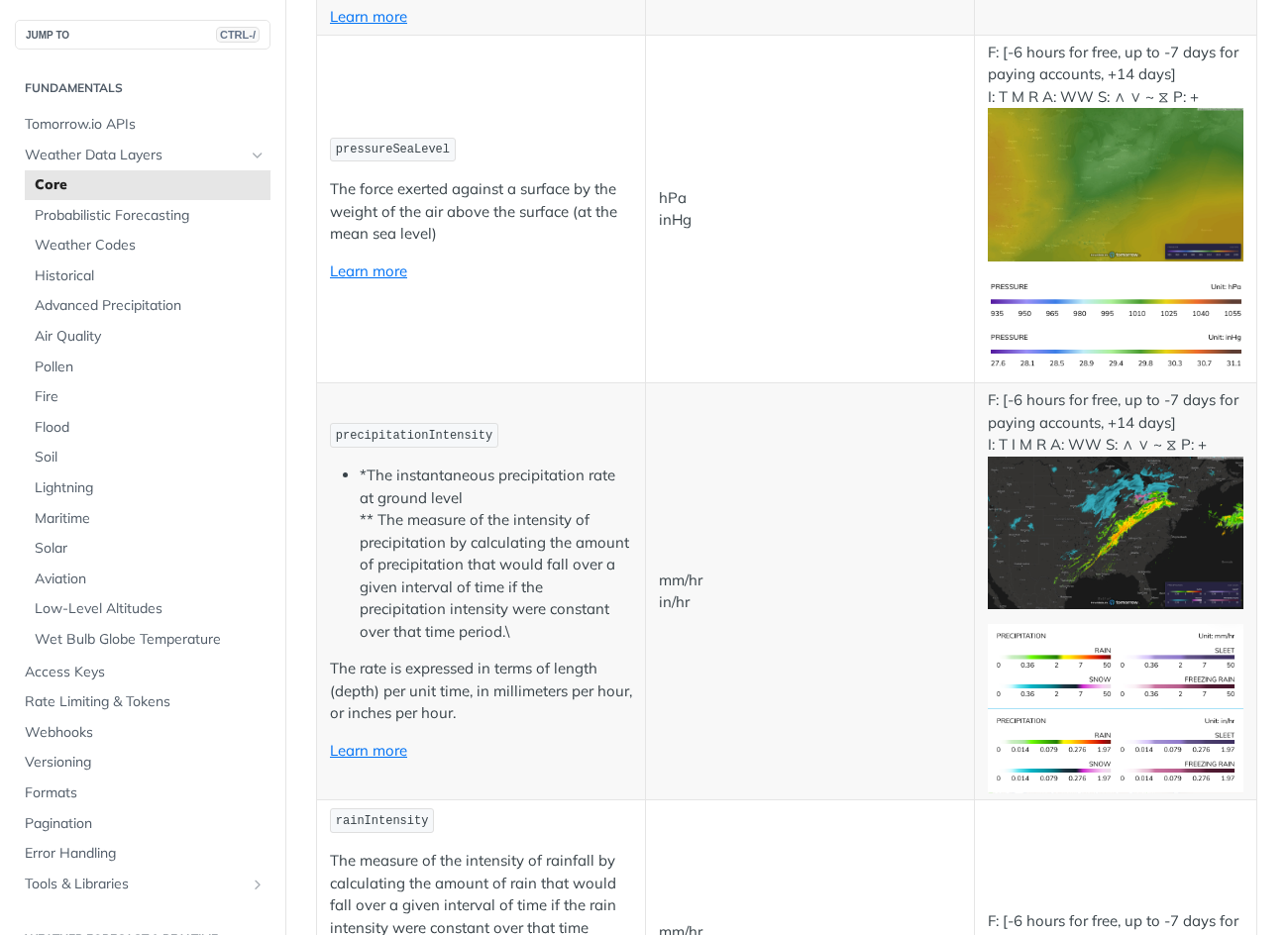 scroll, scrollTop: 2773, scrollLeft: 0, axis: vertical 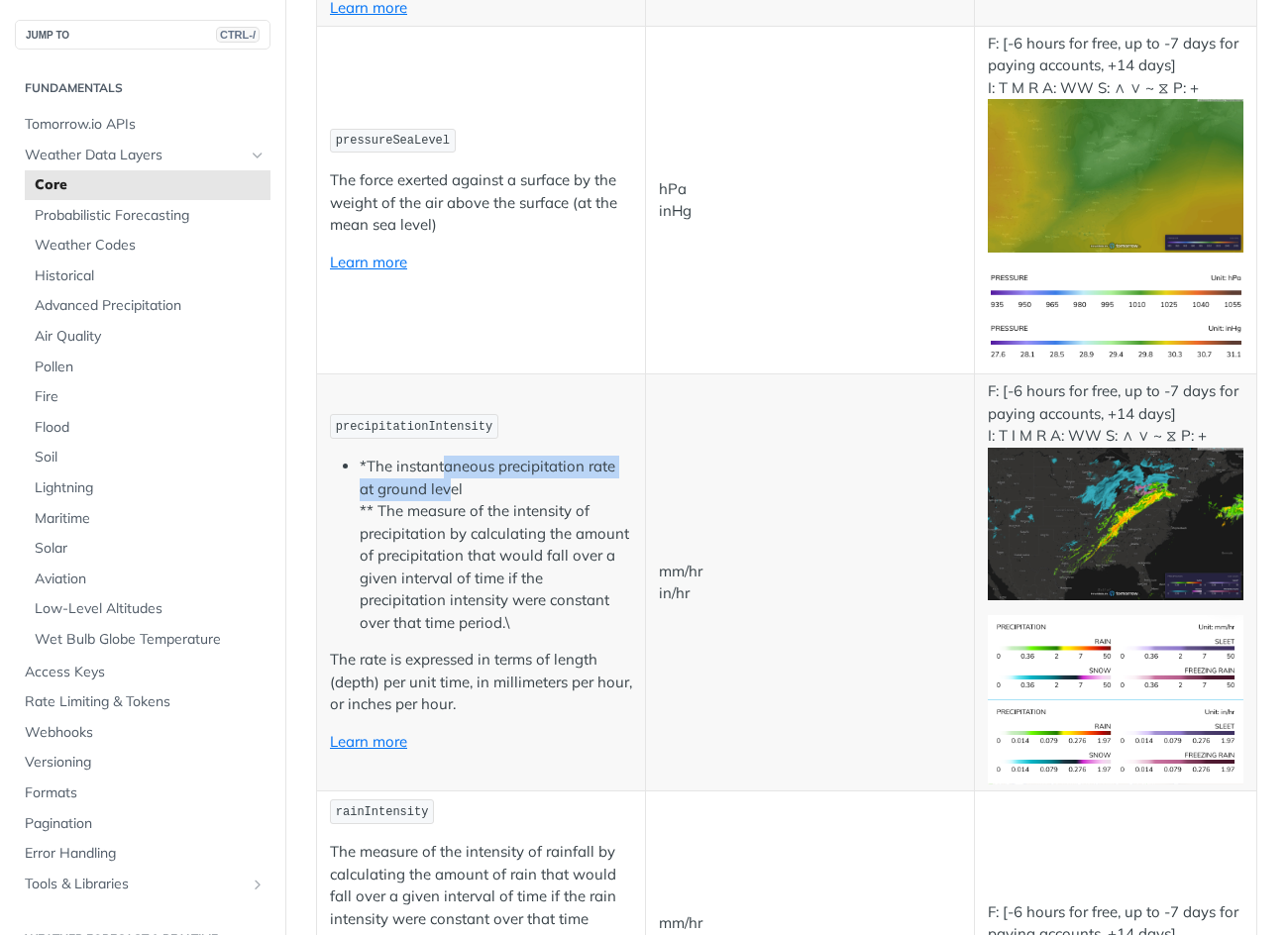 drag, startPoint x: 447, startPoint y: 467, endPoint x: 454, endPoint y: 484, distance: 18.384776 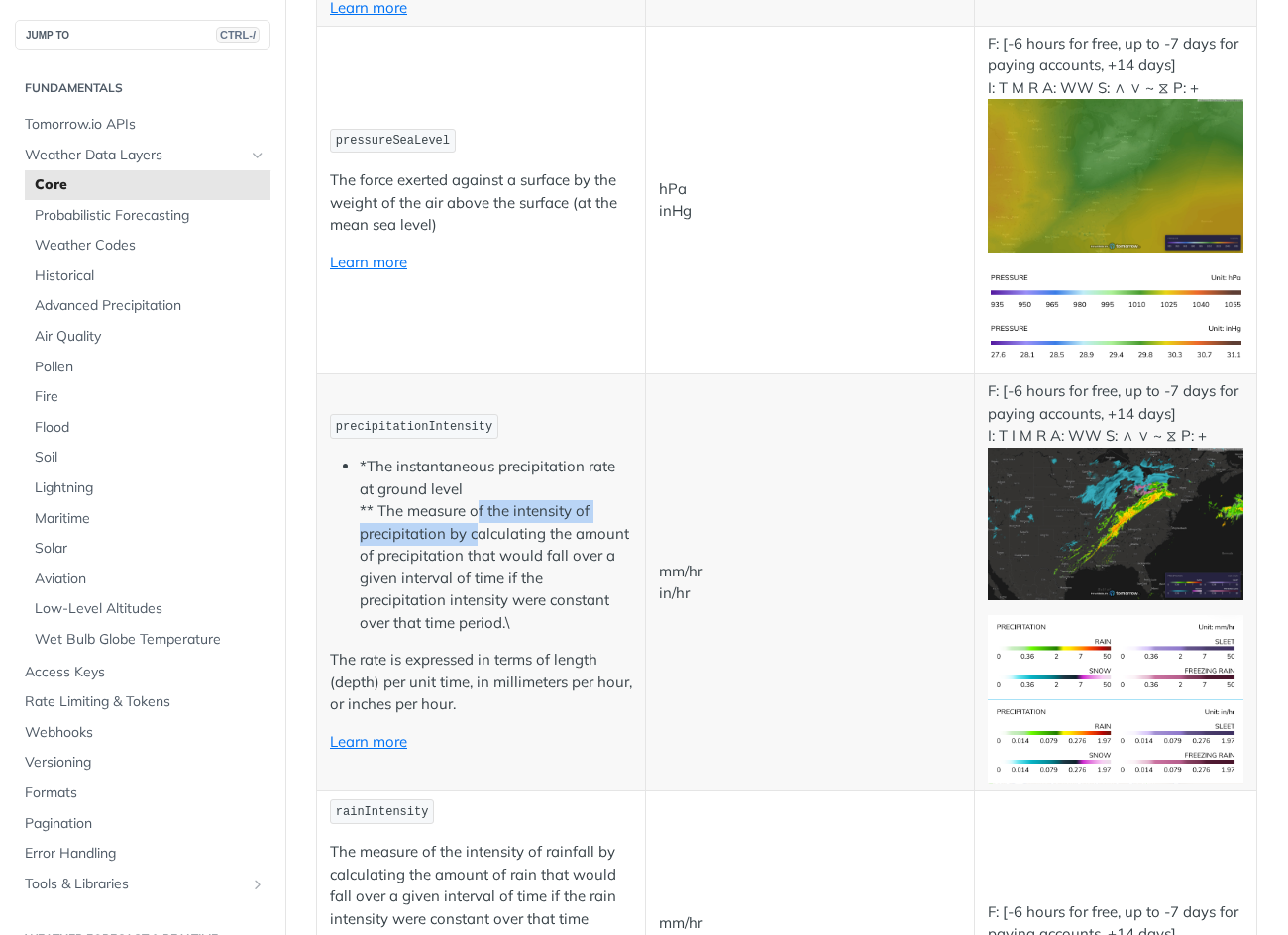 drag, startPoint x: 479, startPoint y: 517, endPoint x: 481, endPoint y: 541, distance: 24.083189 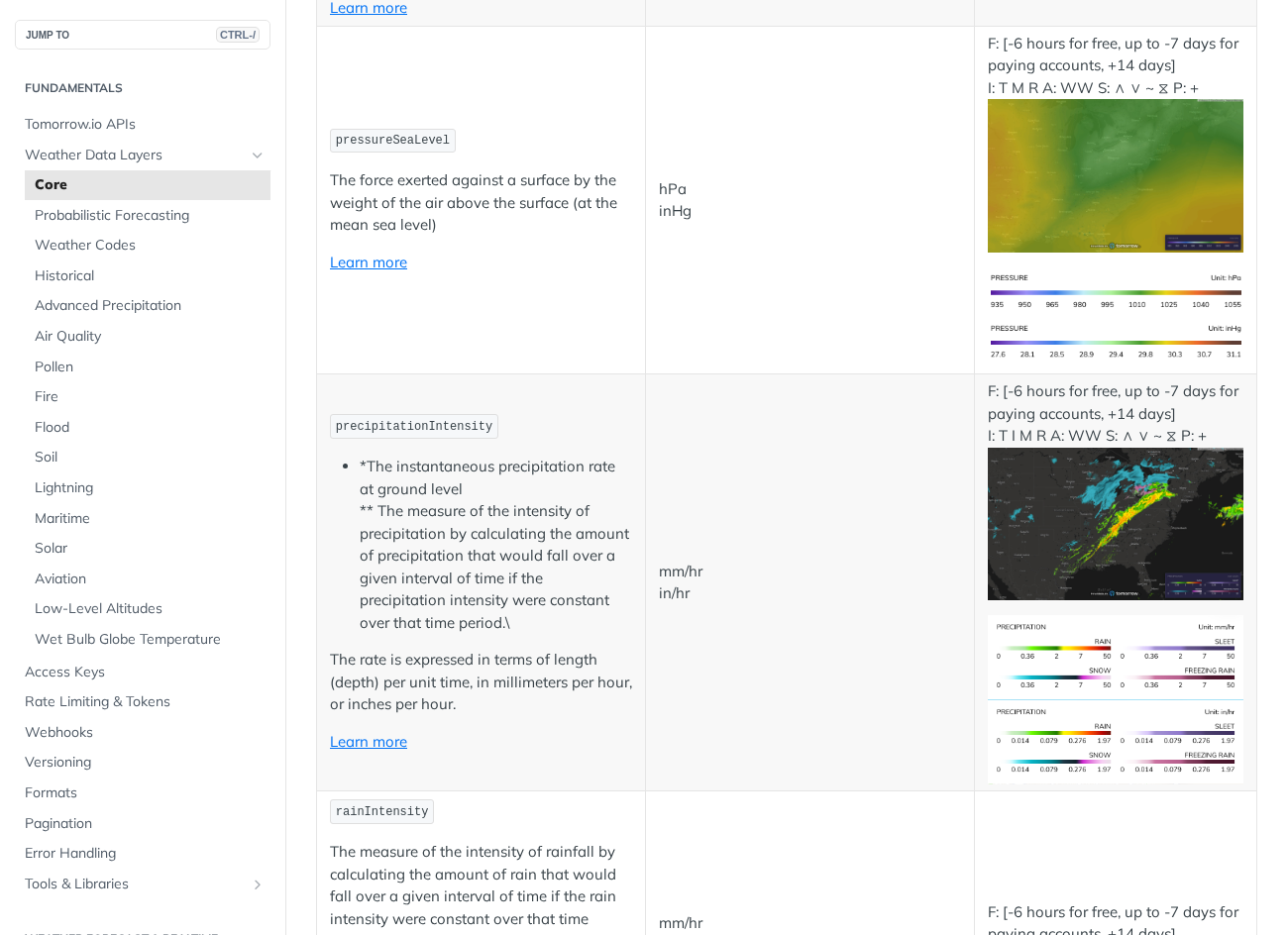 click on "*The instantaneous precipitation rate at ground level
**
The measure of the intensity of precipitation by calculating the amount of precipitation that would fall over a given interval of time if the precipitation intensity were constant over that time period.\" at bounding box center (495, 545) 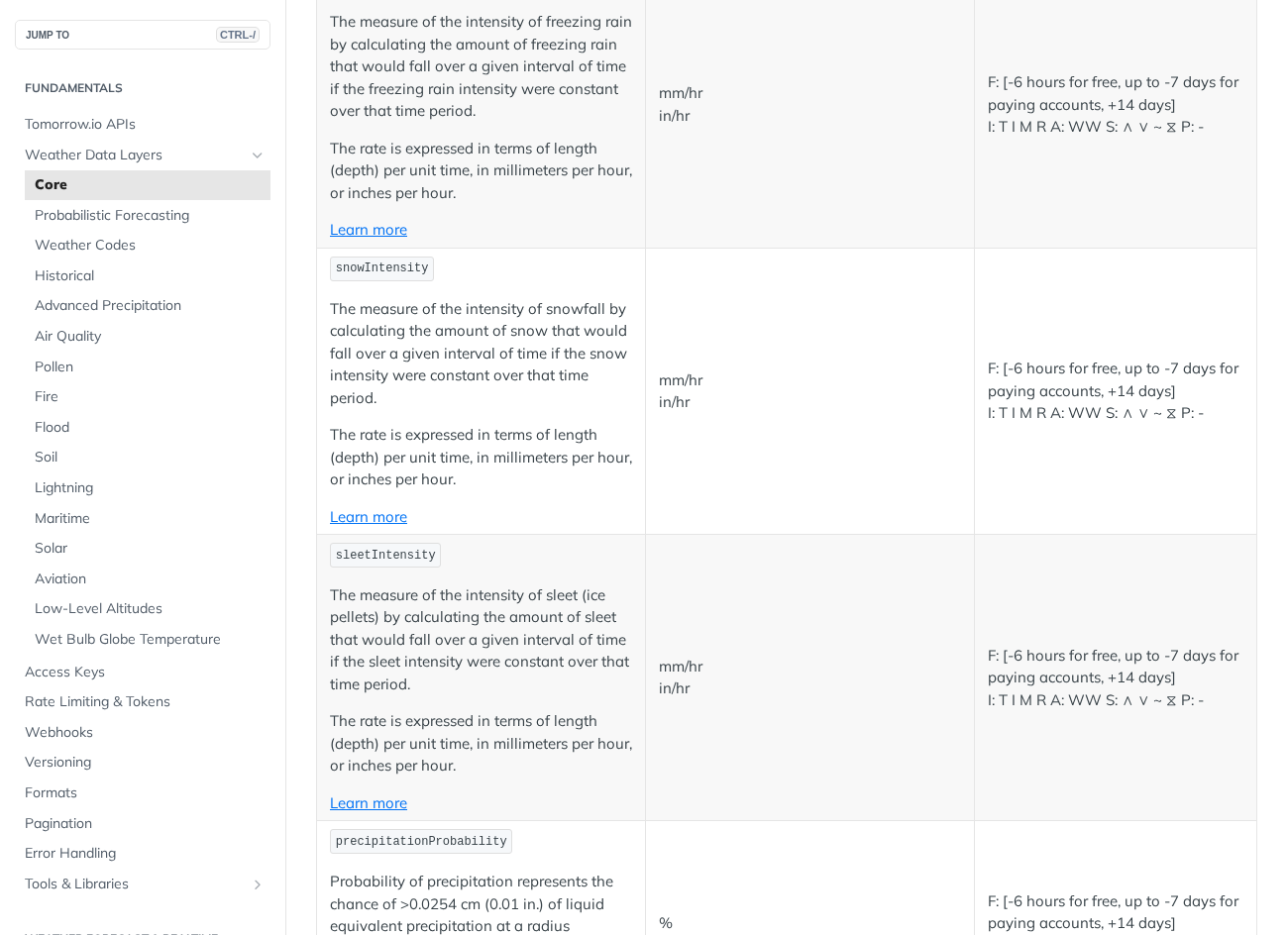 scroll, scrollTop: 4457, scrollLeft: 0, axis: vertical 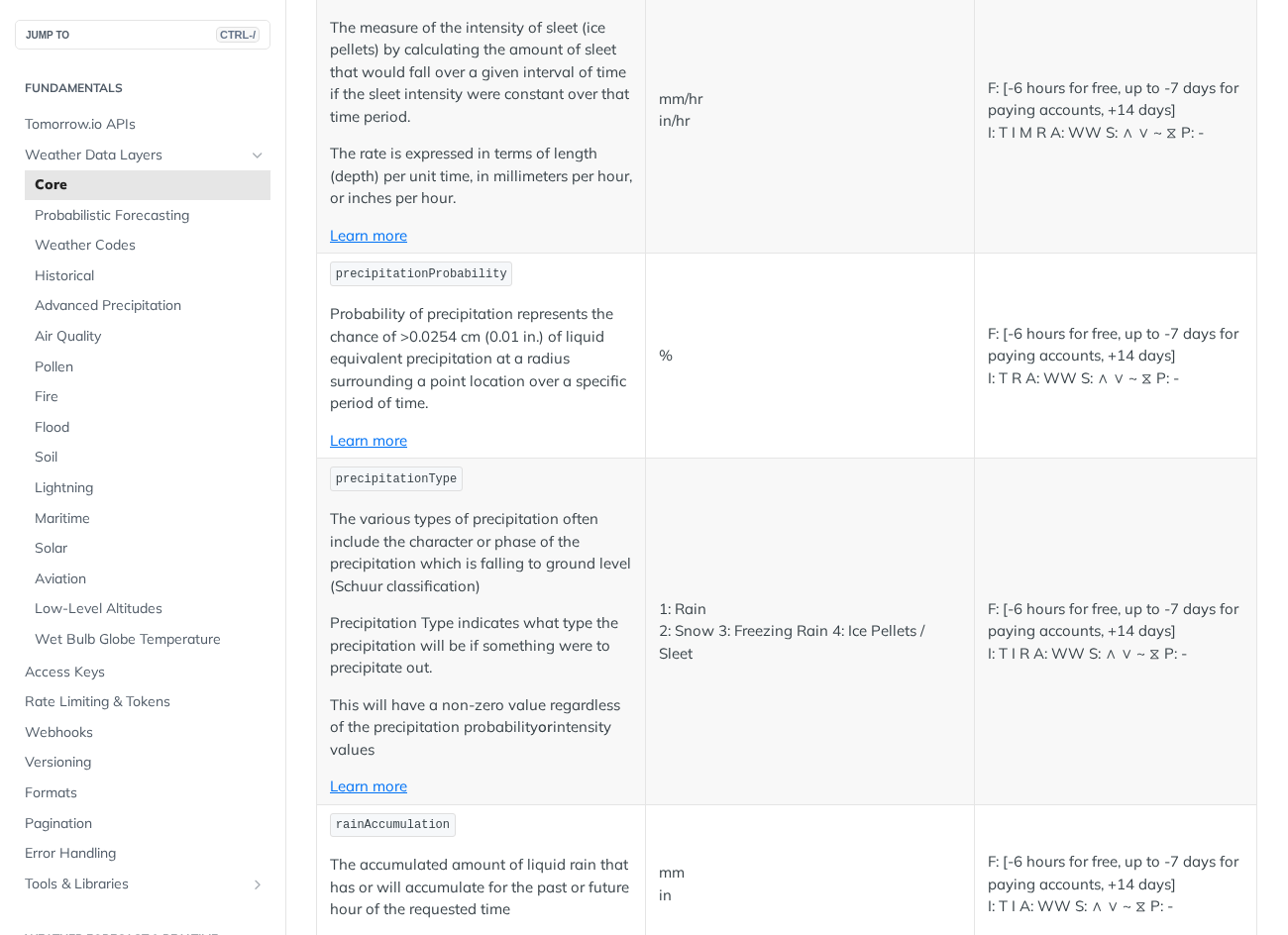 click on "Probability of precipitation represents the chance of >0.0254 cm (0.01 in.) of liquid equivalent precipitation at a radius surrounding a point location over a specific period of time." at bounding box center [481, 359] 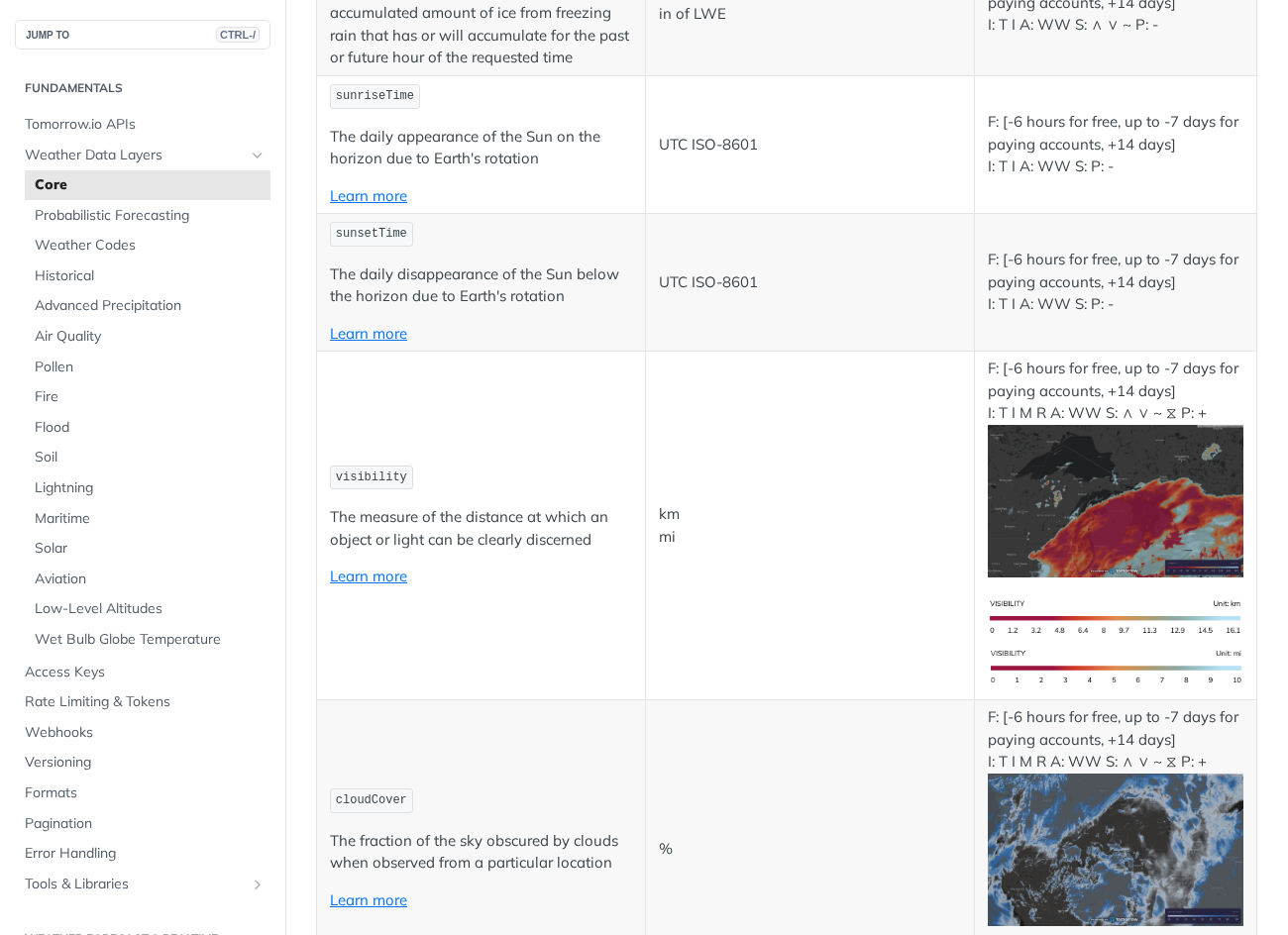 scroll, scrollTop: 7131, scrollLeft: 0, axis: vertical 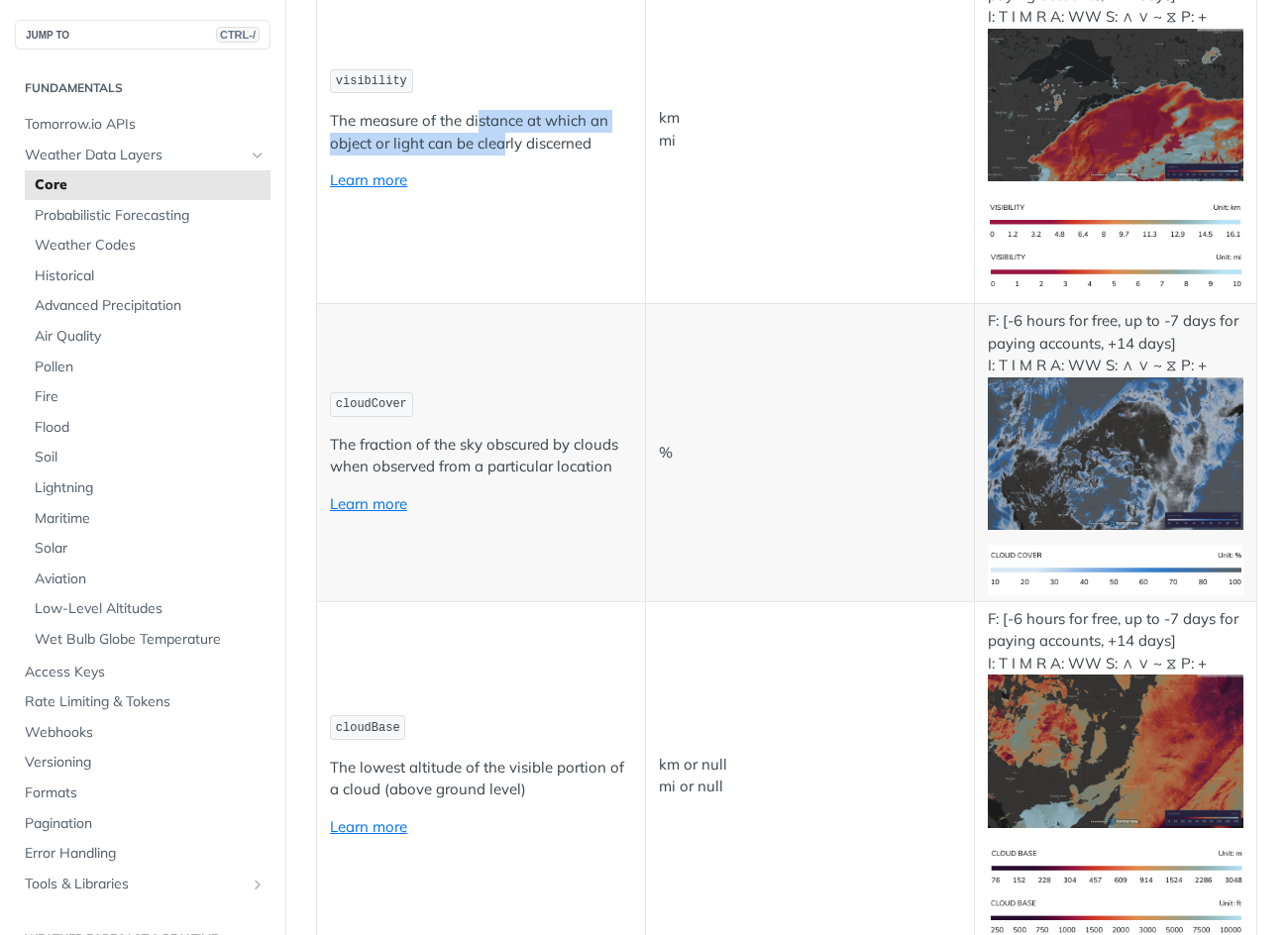 drag, startPoint x: 480, startPoint y: 142, endPoint x: 506, endPoint y: 160, distance: 31.62278 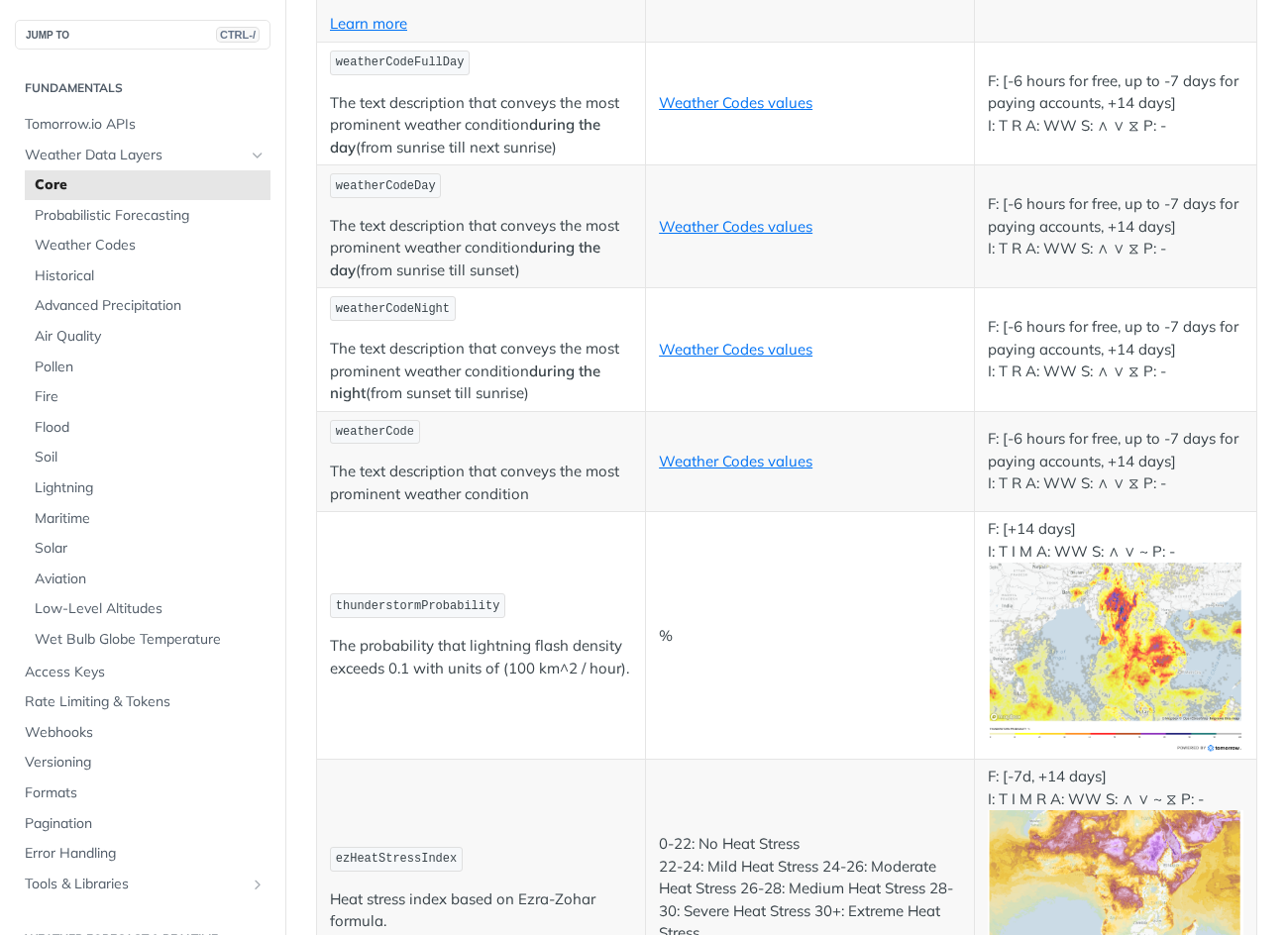 scroll, scrollTop: 9806, scrollLeft: 0, axis: vertical 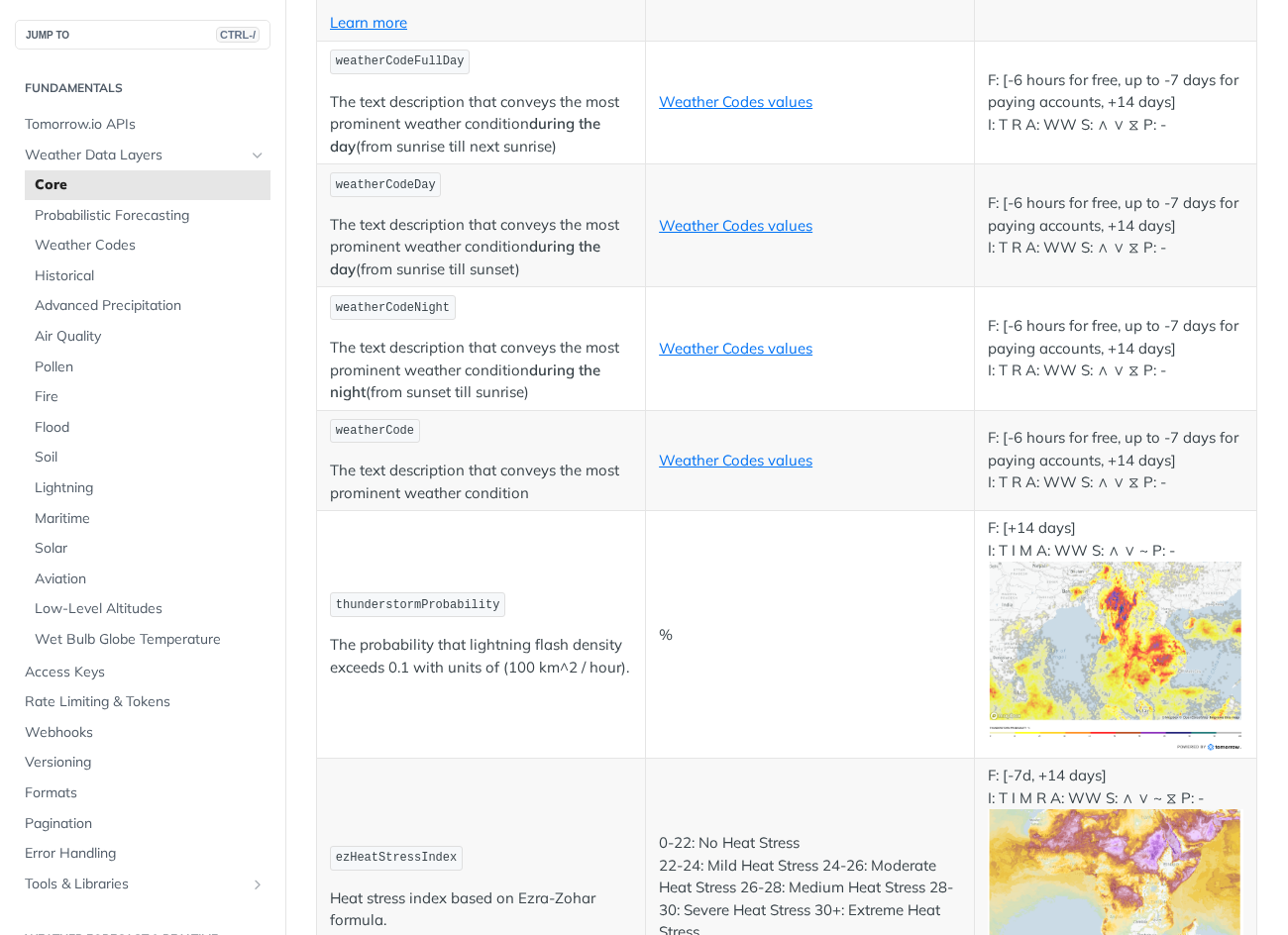 drag, startPoint x: 413, startPoint y: 79, endPoint x: 374, endPoint y: 139, distance: 71.56116 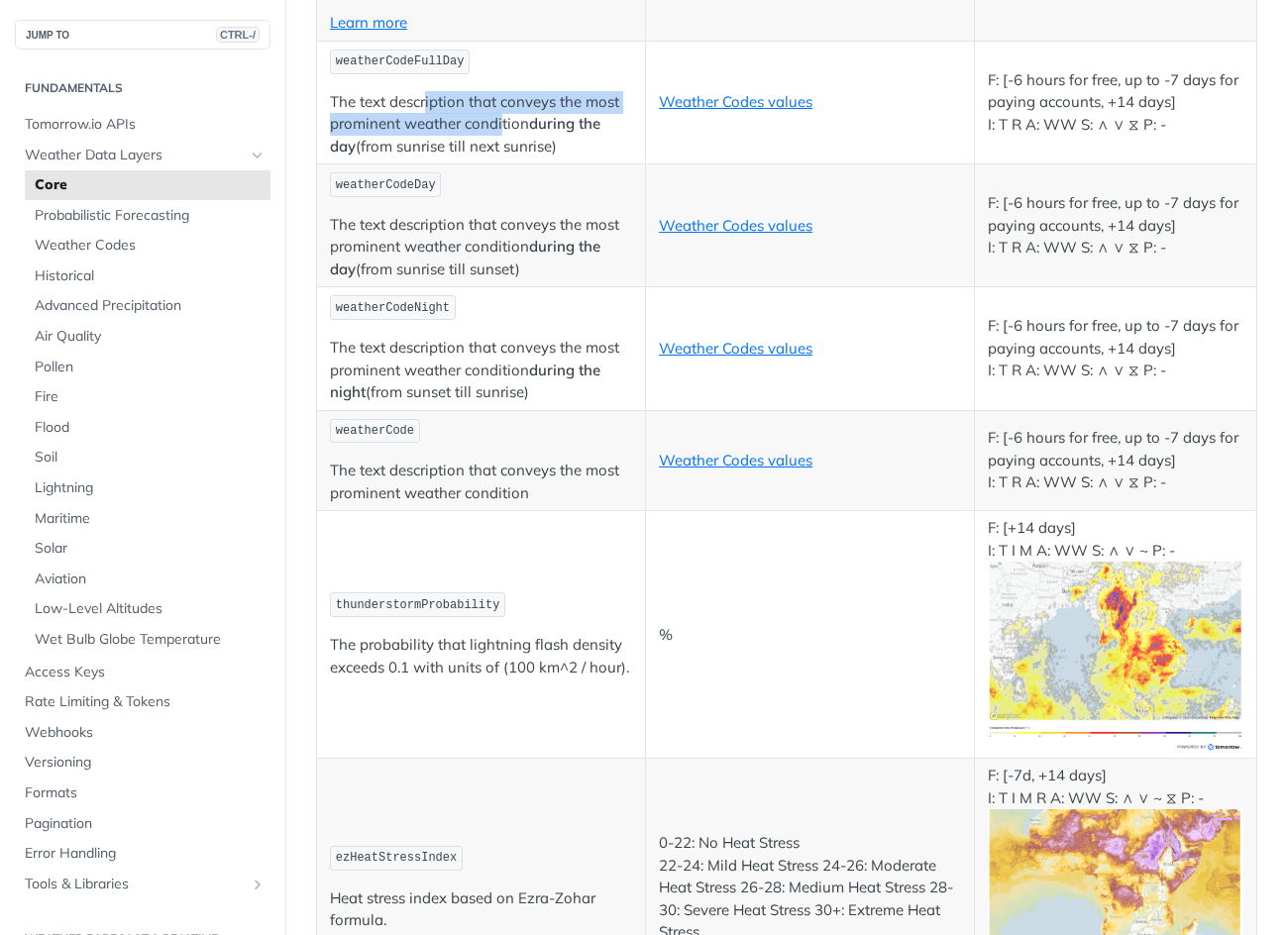 drag, startPoint x: 433, startPoint y: 124, endPoint x: 502, endPoint y: 153, distance: 74.84651 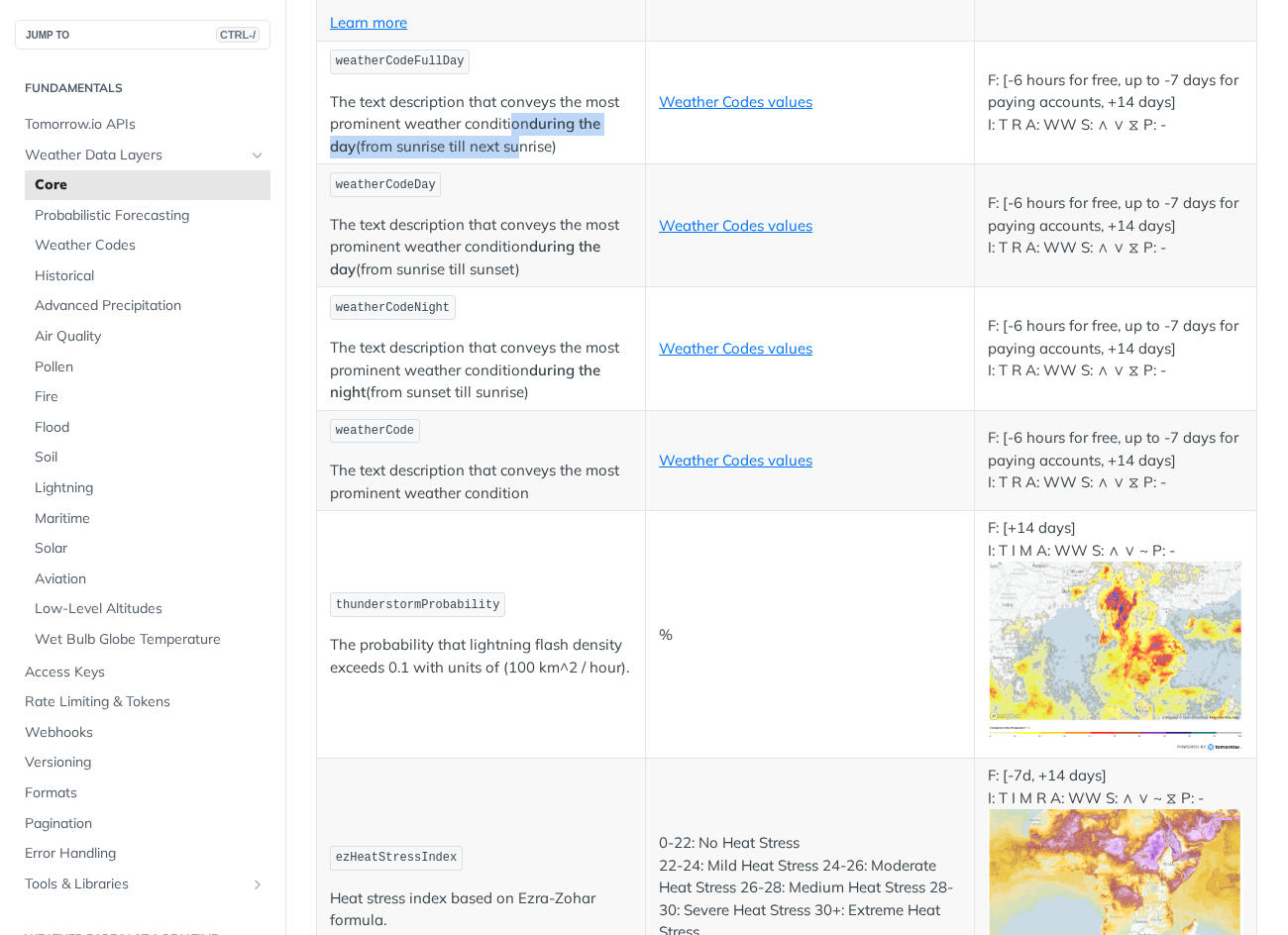 drag, startPoint x: 517, startPoint y: 170, endPoint x: 511, endPoint y: 146, distance: 24.73863 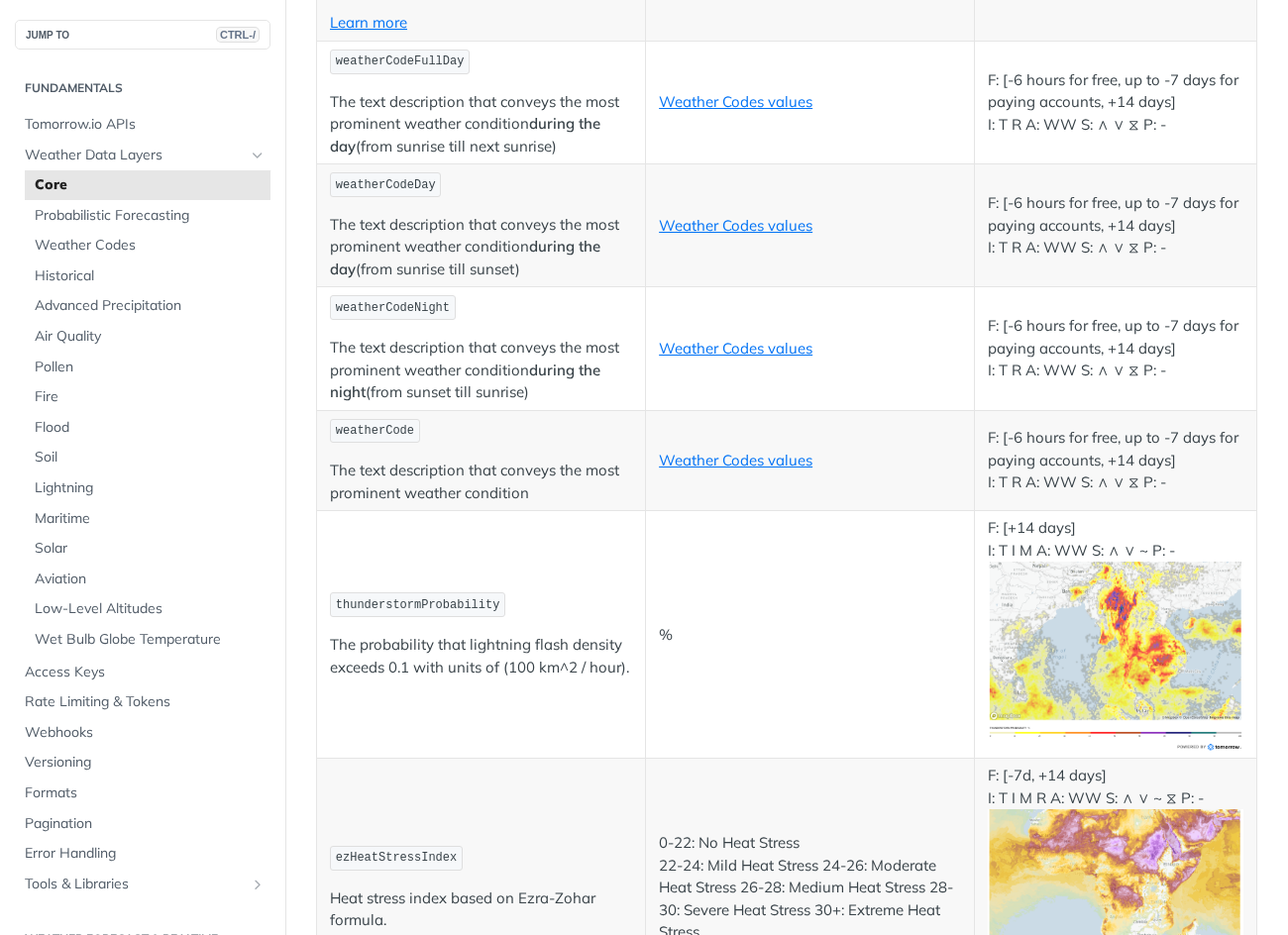 click on "The text description that conveys the most prominent weather condition  during the day (from sunrise till next sunrise)" at bounding box center [481, 125] 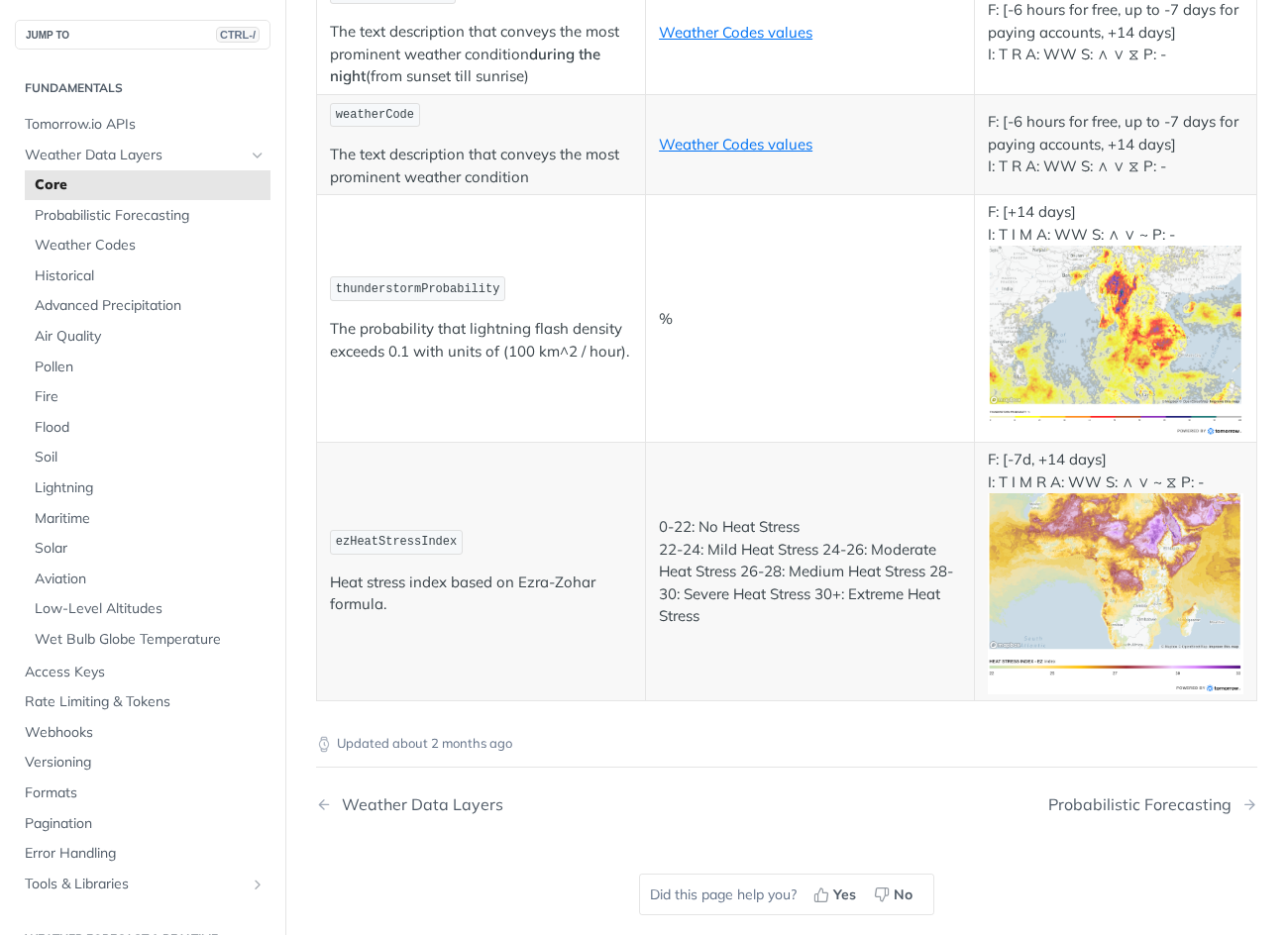 scroll, scrollTop: 10202, scrollLeft: 0, axis: vertical 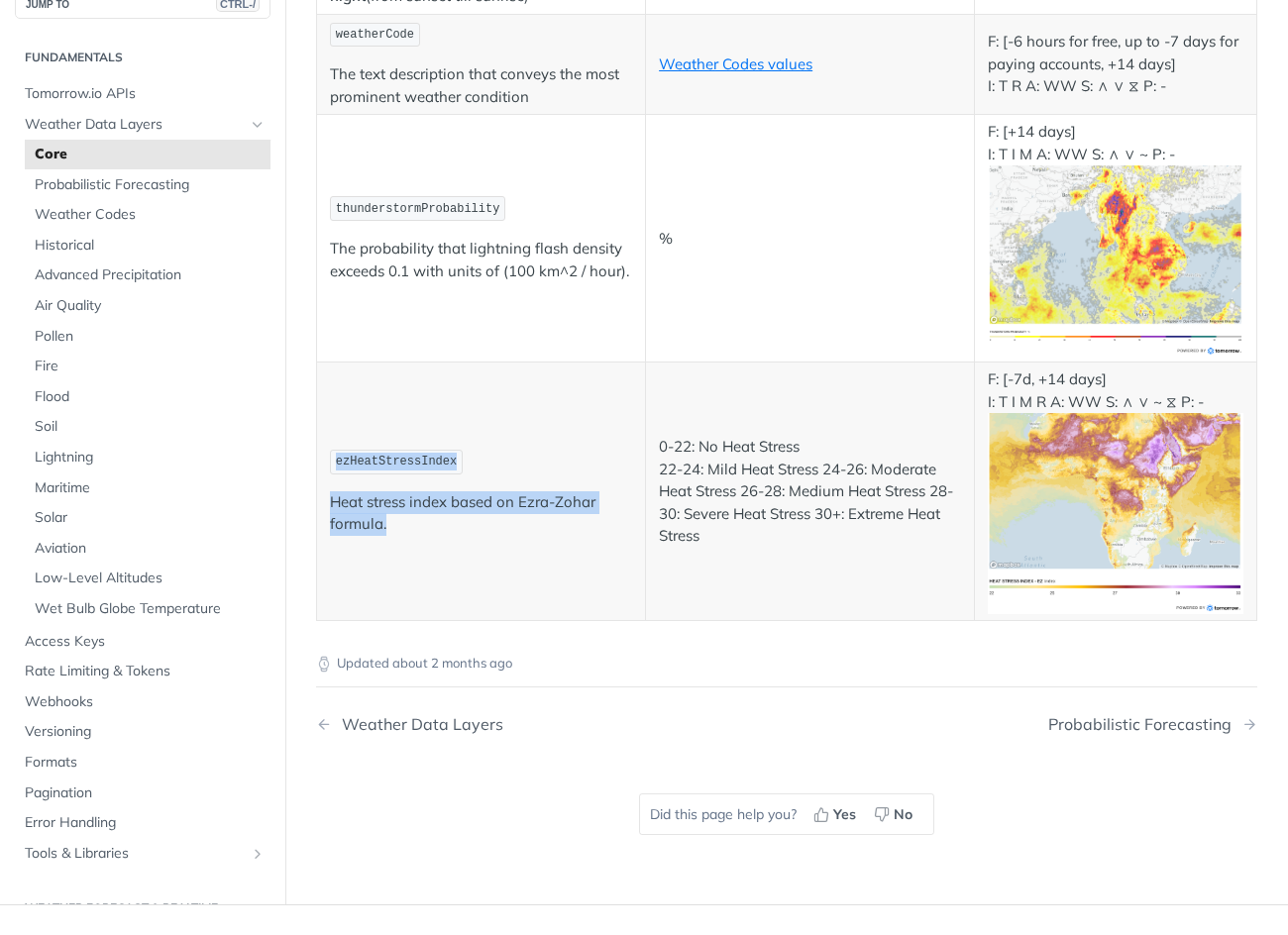 drag, startPoint x: 430, startPoint y: 569, endPoint x: 325, endPoint y: 479, distance: 138.29317 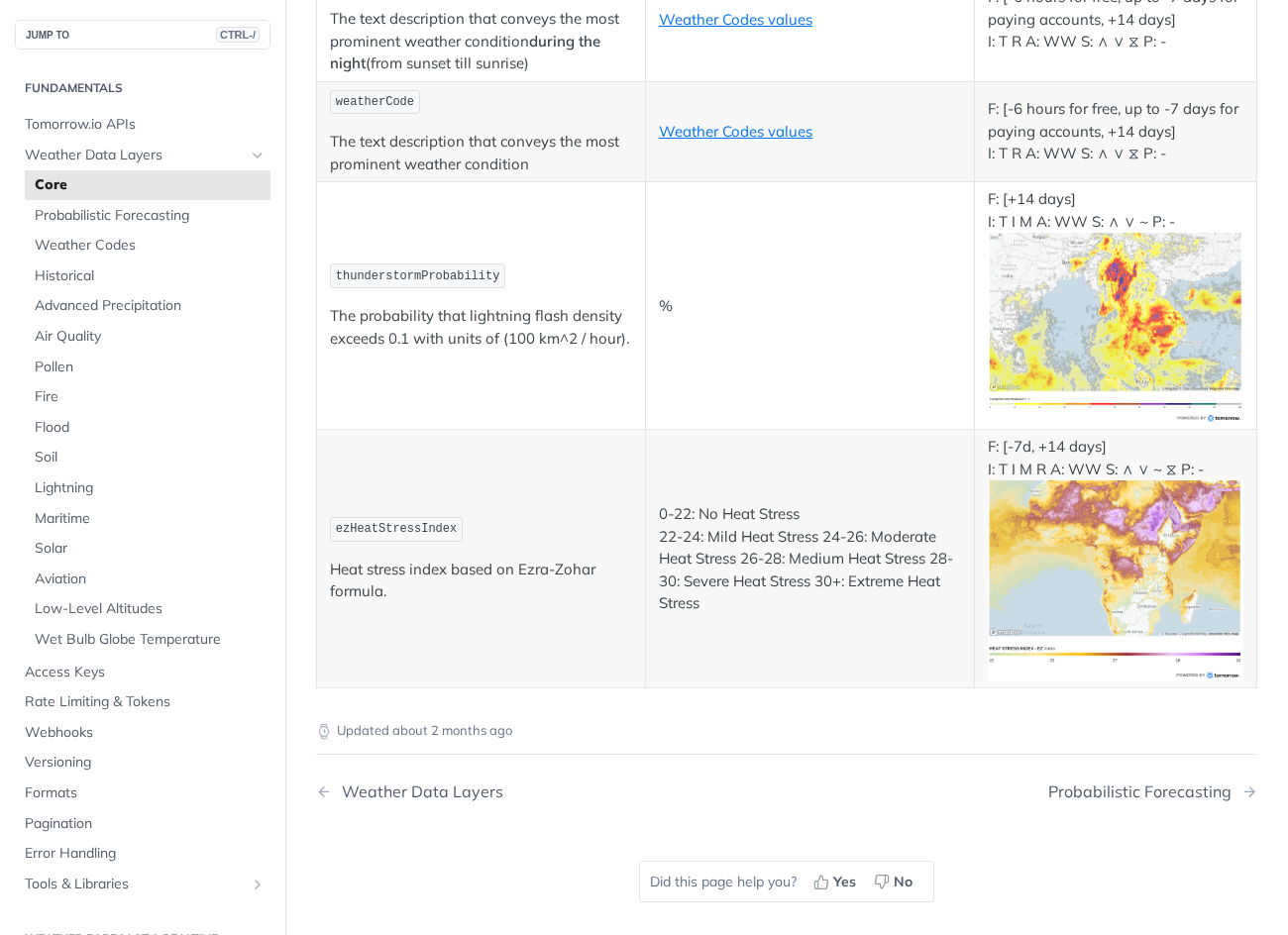 drag, startPoint x: 549, startPoint y: 617, endPoint x: 534, endPoint y: 581, distance: 39 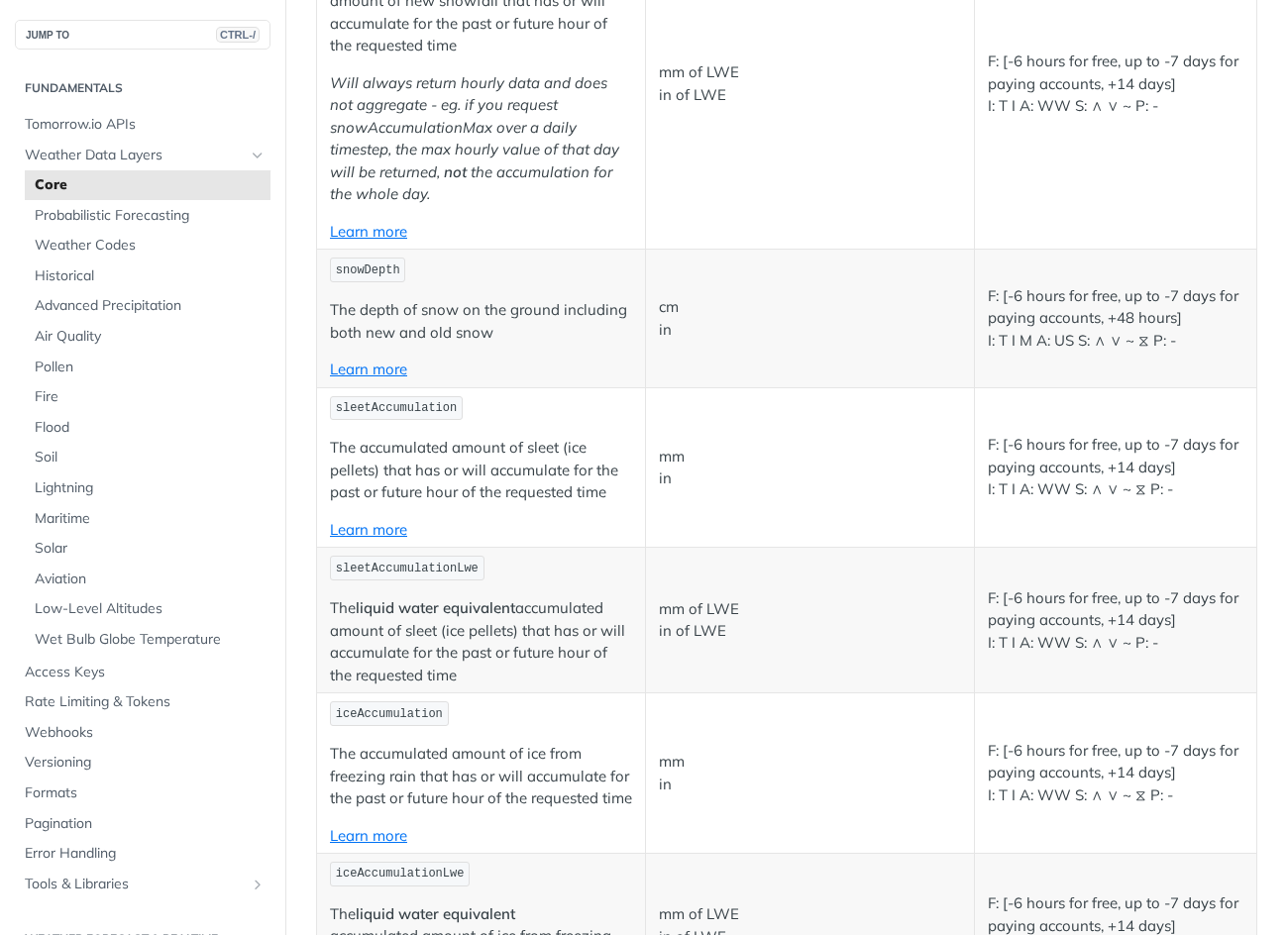 drag, startPoint x: 553, startPoint y: 693, endPoint x: 598, endPoint y: 516, distance: 182.63078 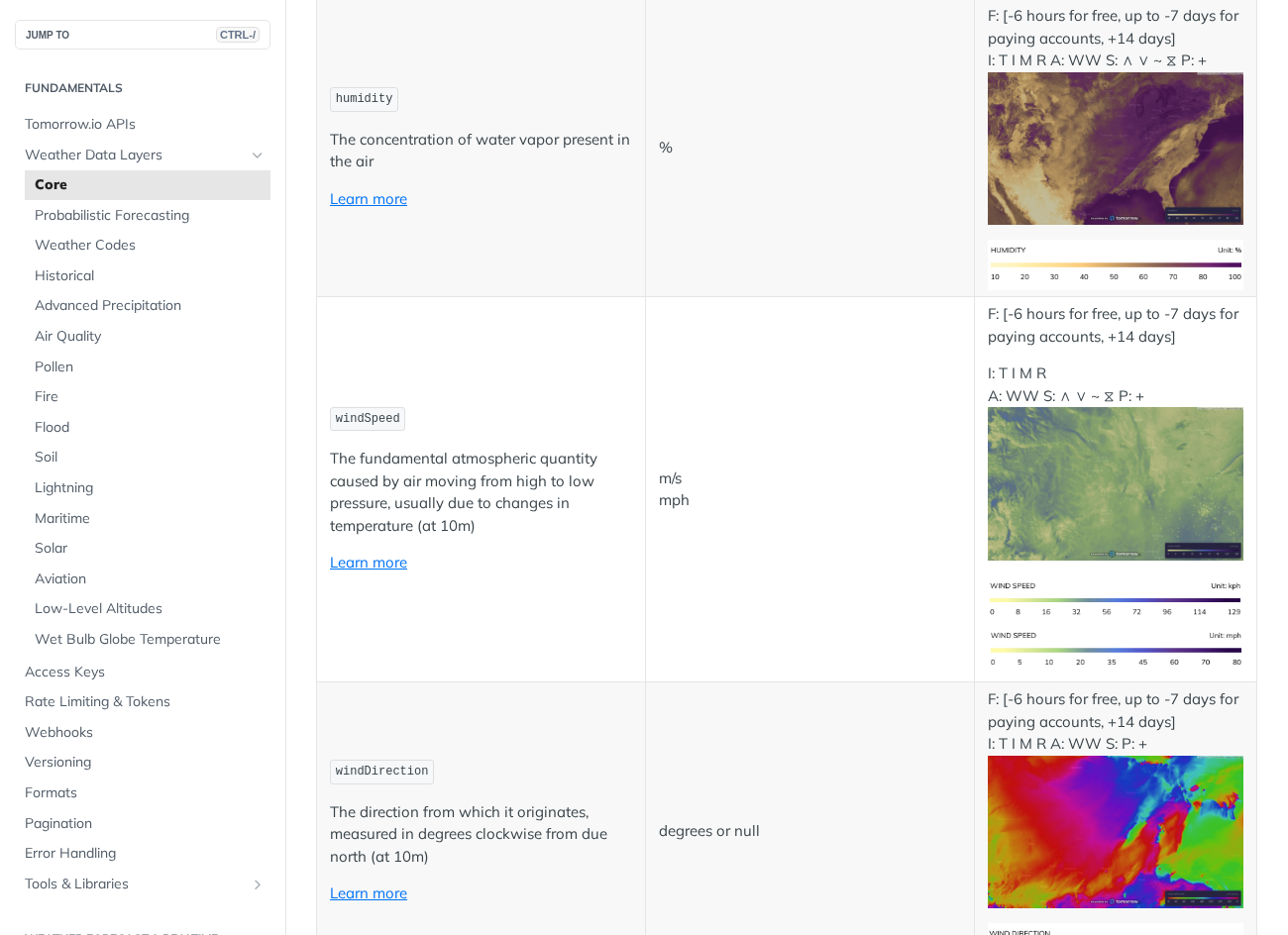 scroll, scrollTop: 0, scrollLeft: 0, axis: both 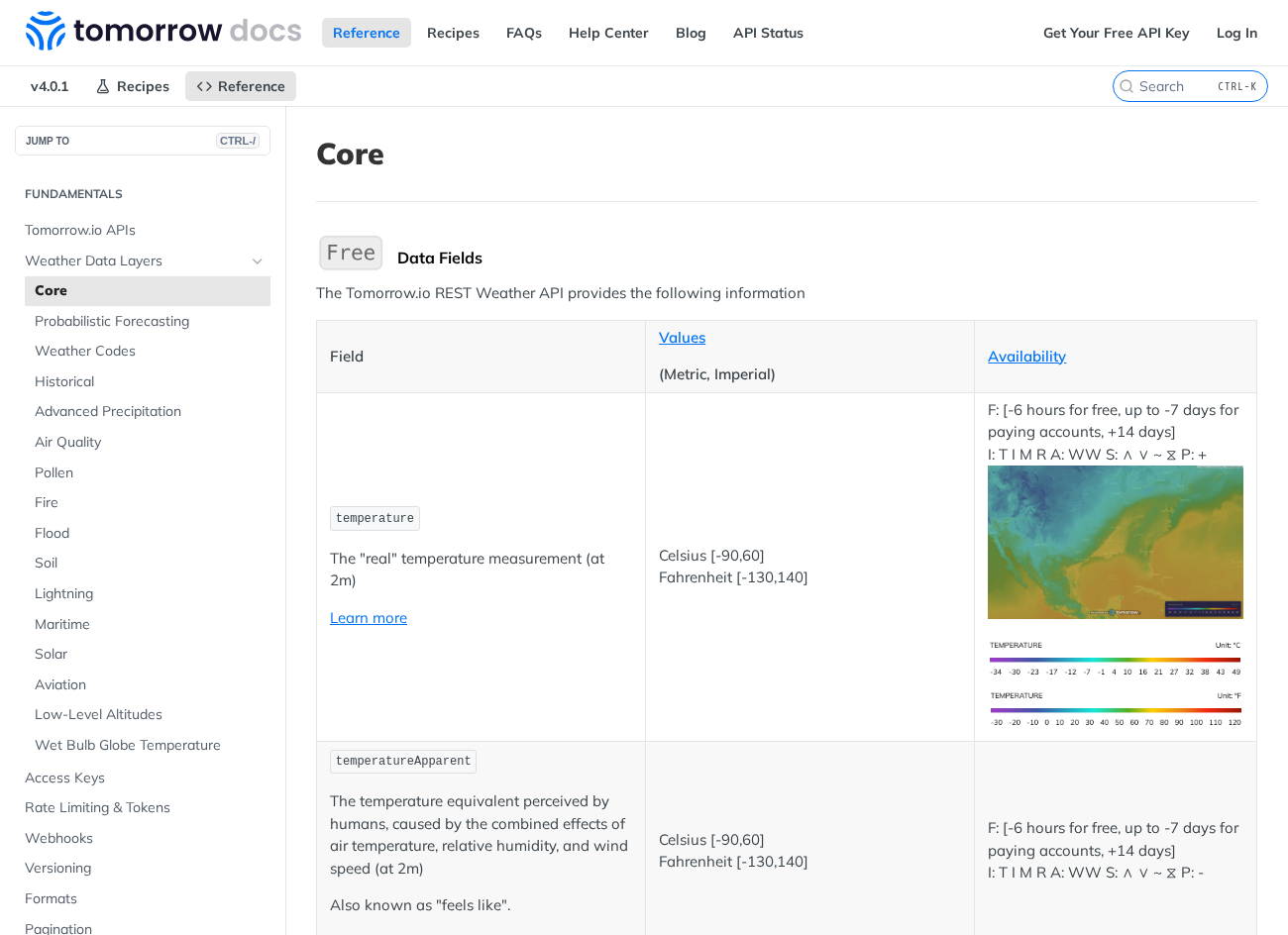 drag, startPoint x: 598, startPoint y: 516, endPoint x: 624, endPoint y: 216, distance: 301.12456 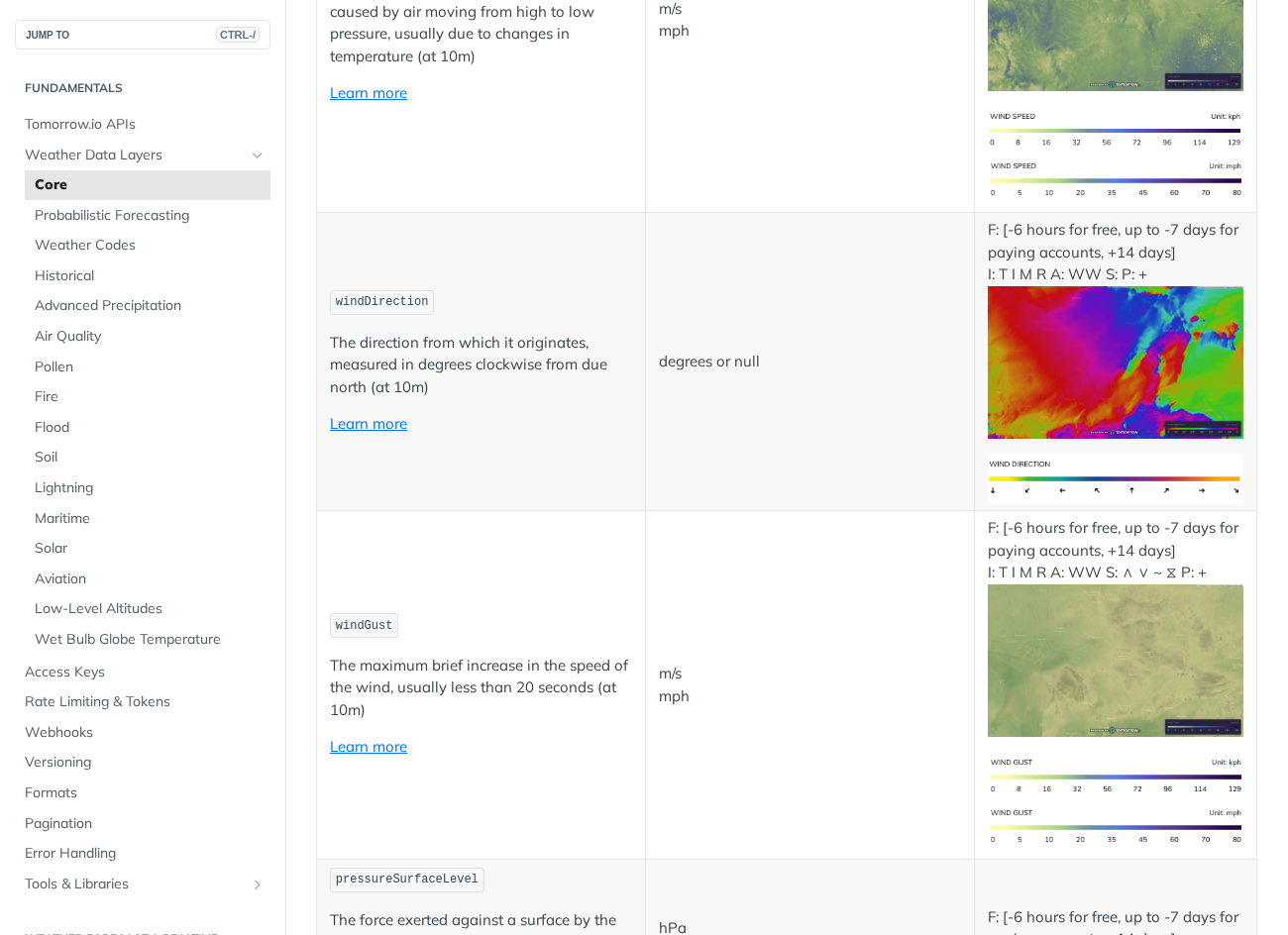 scroll, scrollTop: 1783, scrollLeft: 0, axis: vertical 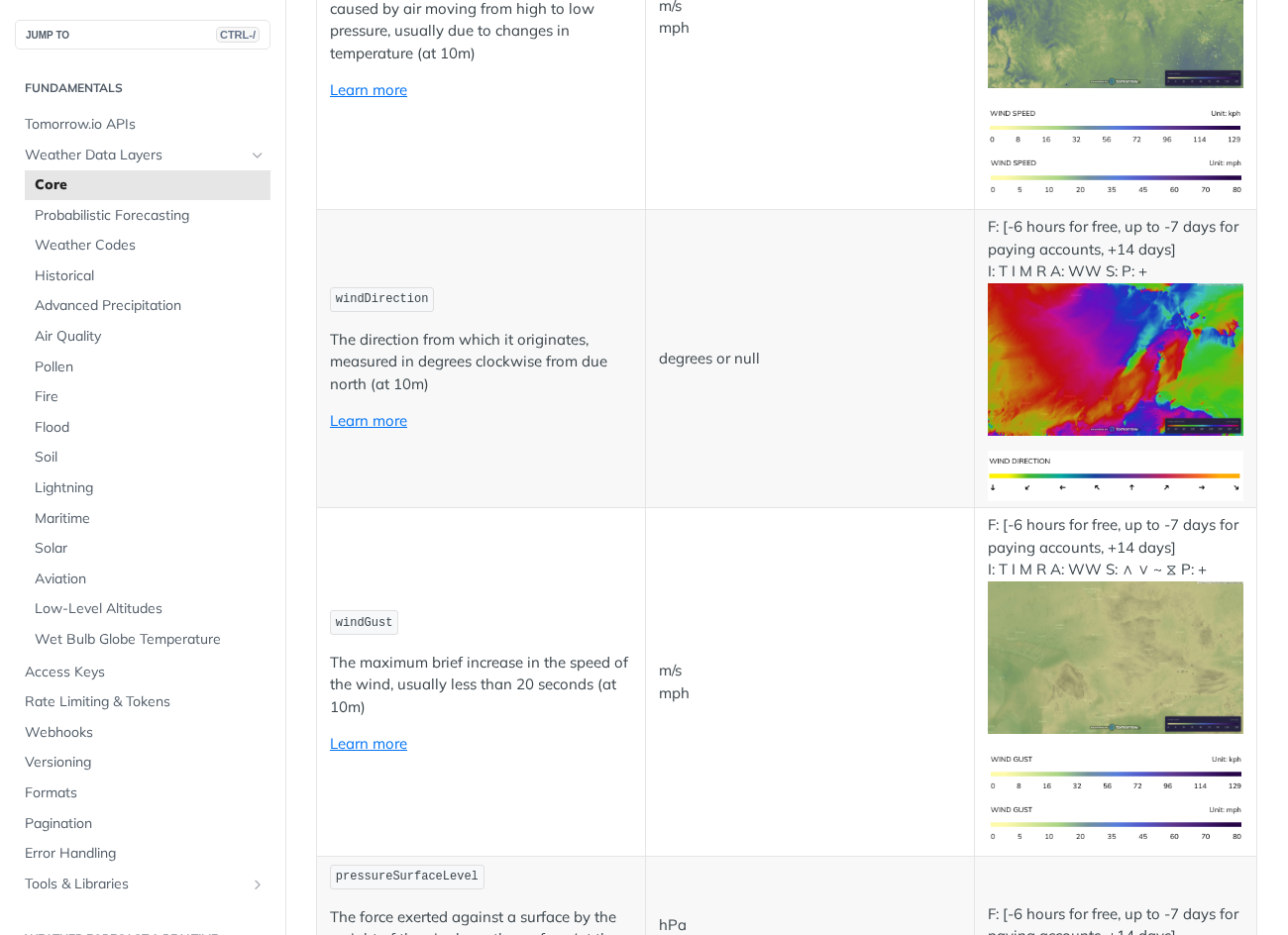 click at bounding box center [1116, 360] 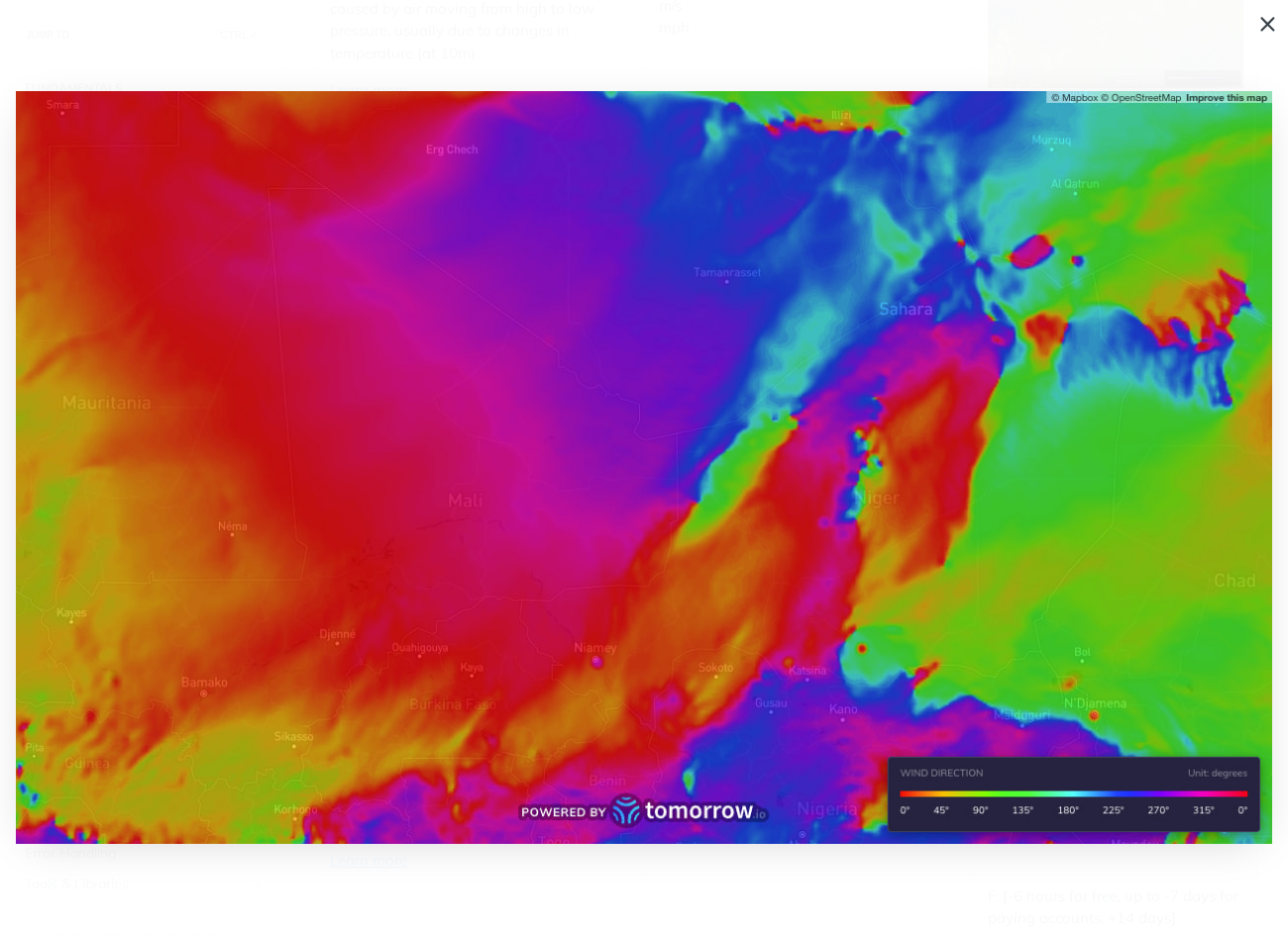 click at bounding box center (644, 468) 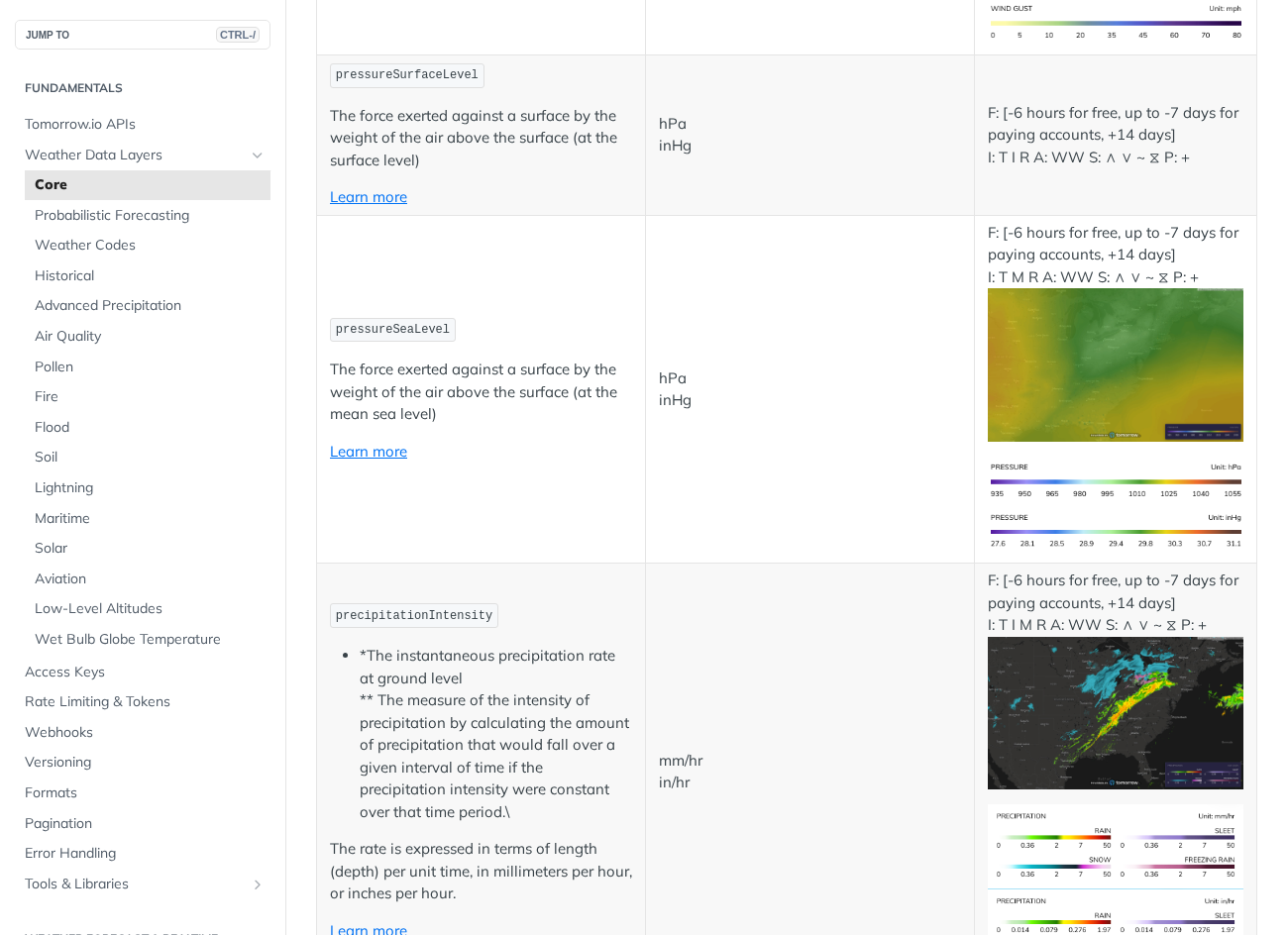 scroll, scrollTop: 2575, scrollLeft: 0, axis: vertical 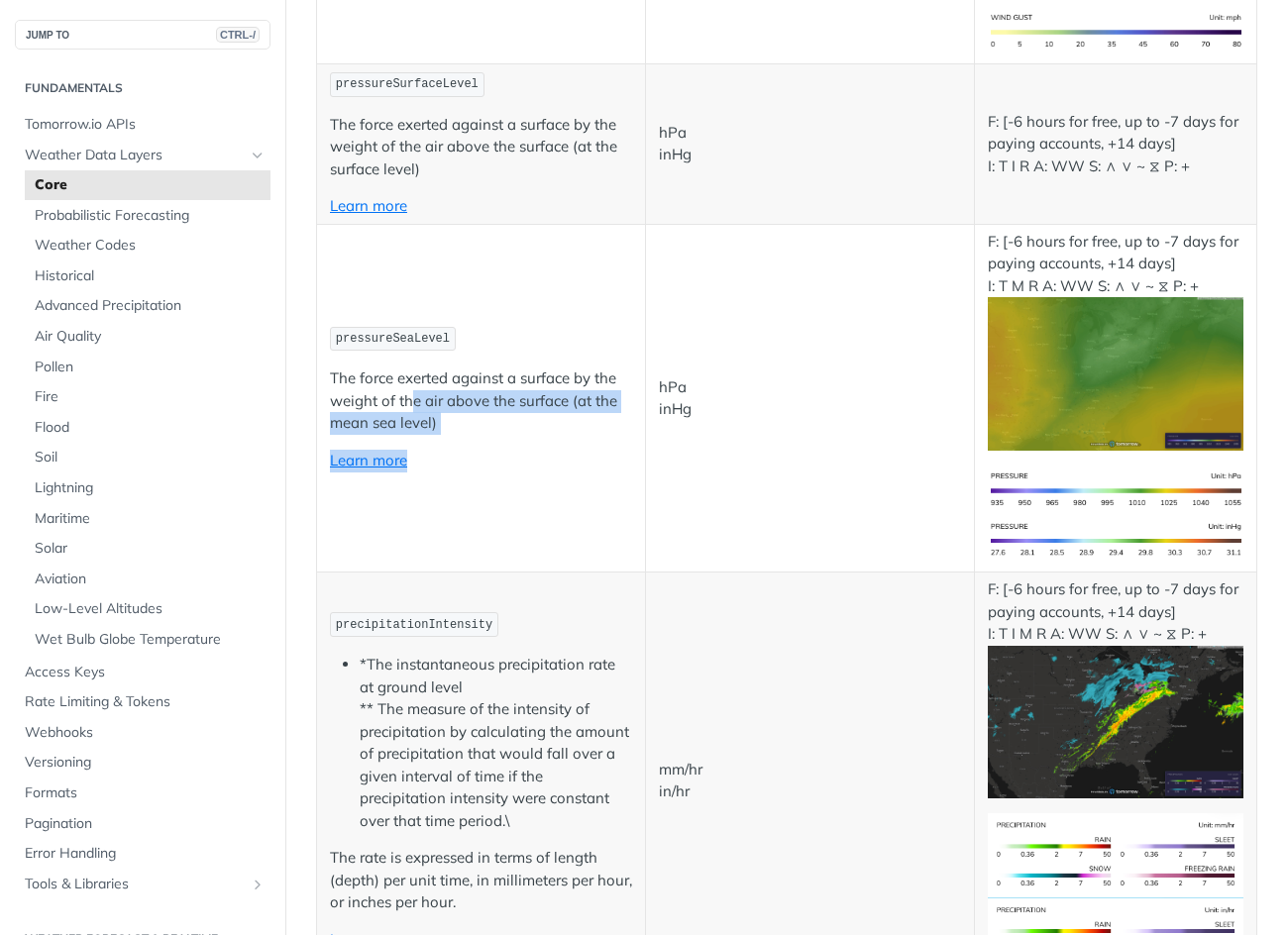 drag, startPoint x: 501, startPoint y: 433, endPoint x: 411, endPoint y: 396, distance: 97.30879 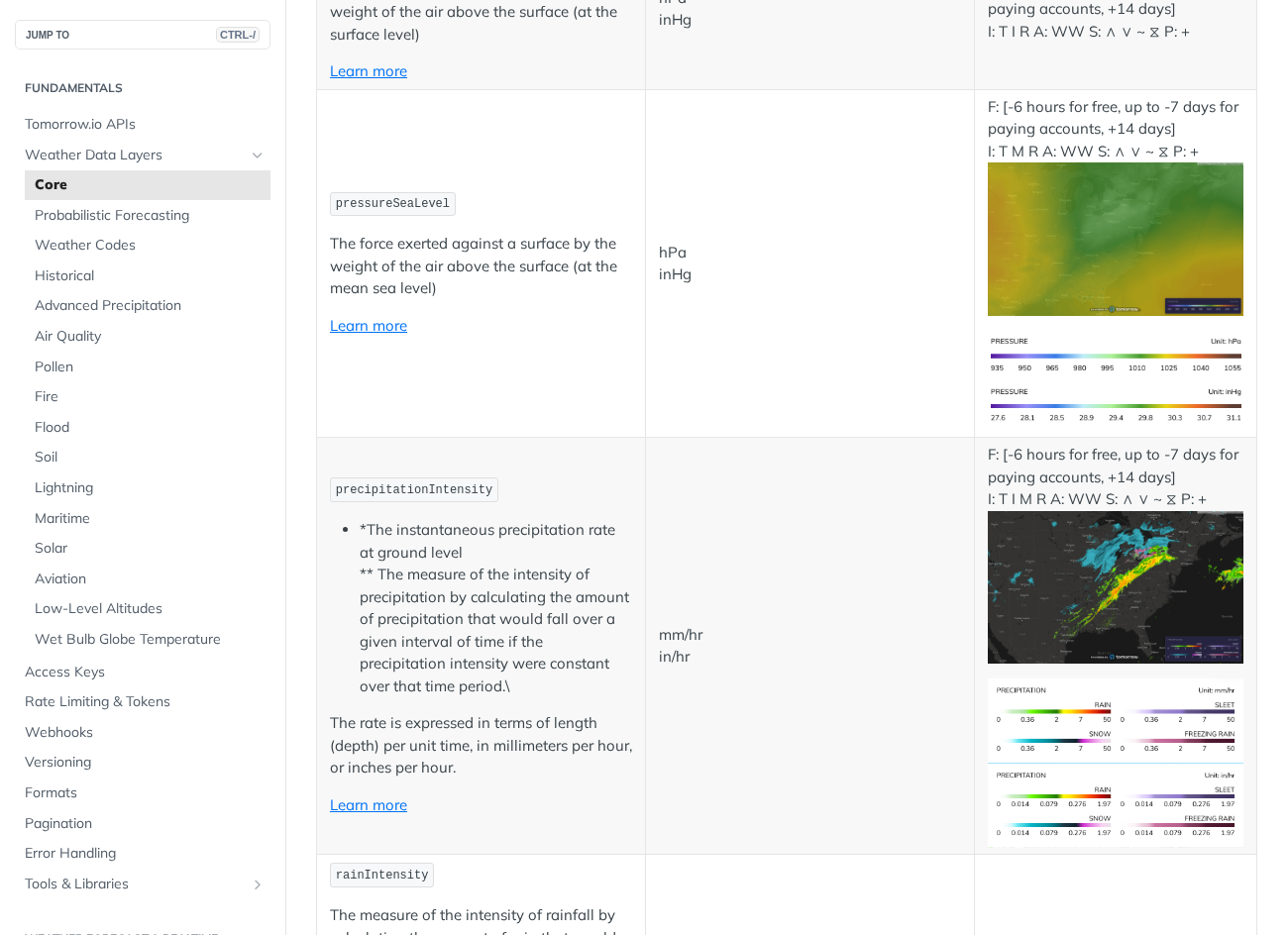 scroll, scrollTop: 2971, scrollLeft: 0, axis: vertical 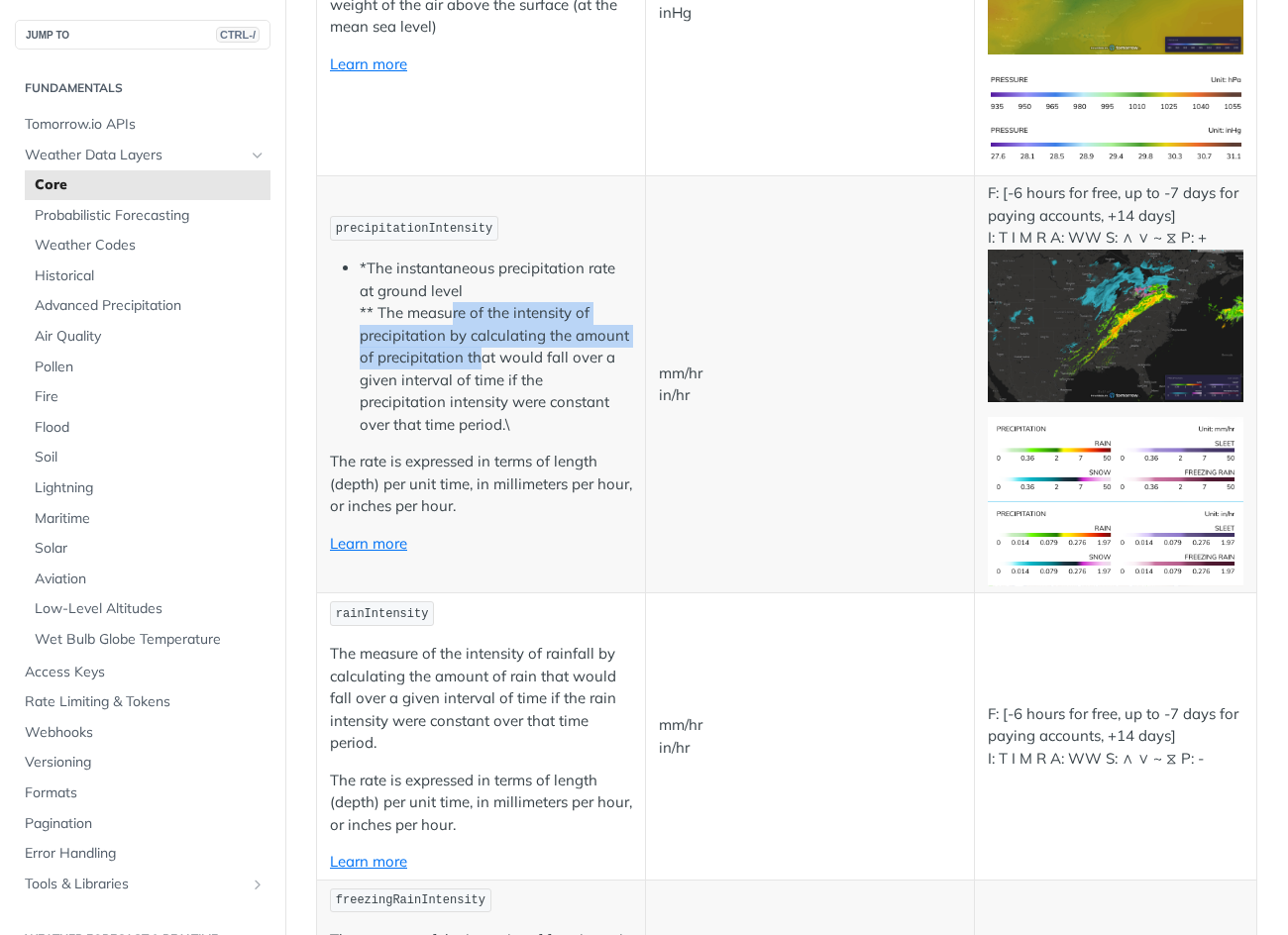 drag, startPoint x: 450, startPoint y: 318, endPoint x: 483, endPoint y: 369, distance: 60.74537 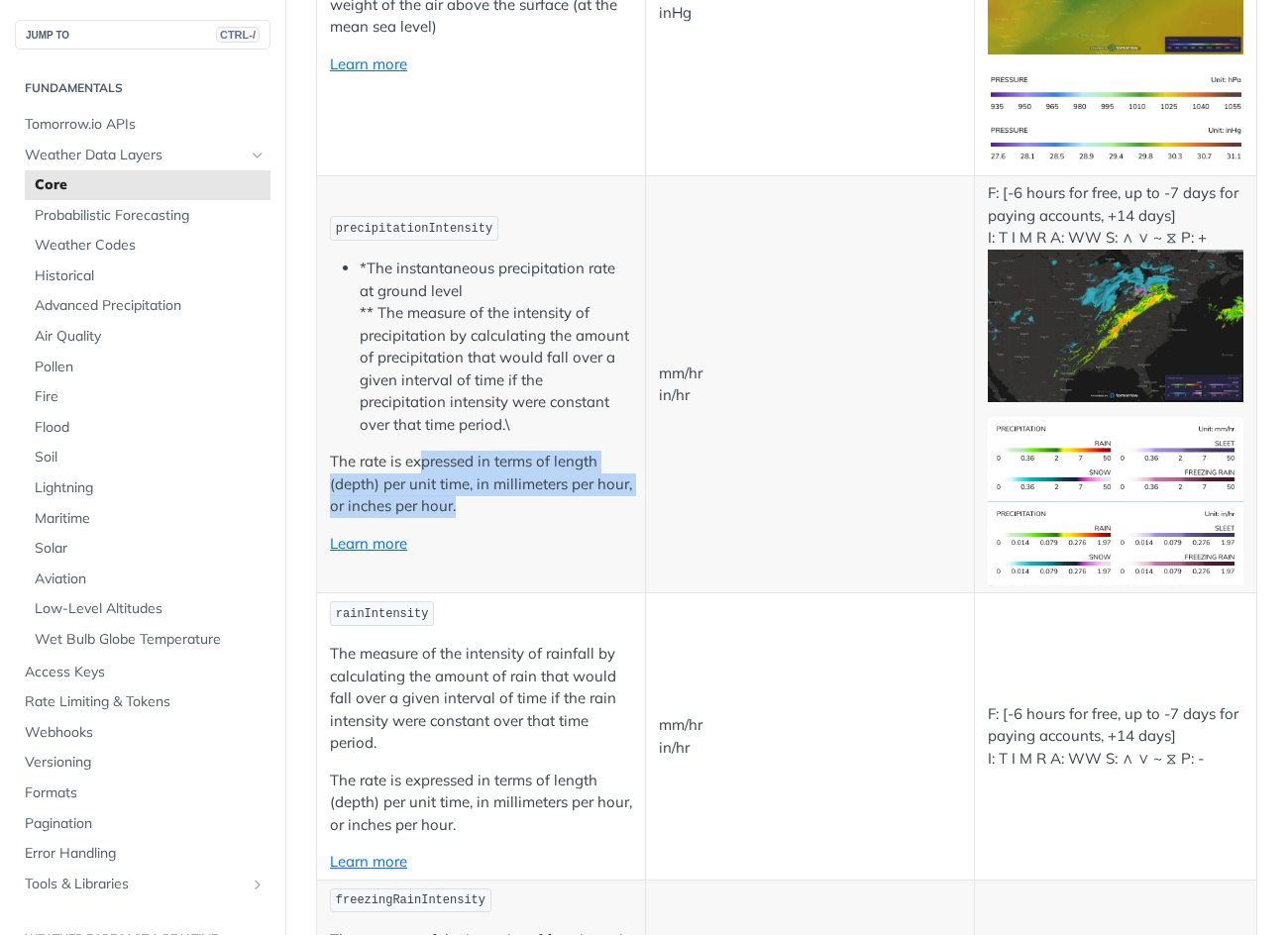 drag, startPoint x: 476, startPoint y: 508, endPoint x: 420, endPoint y: 466, distance: 70 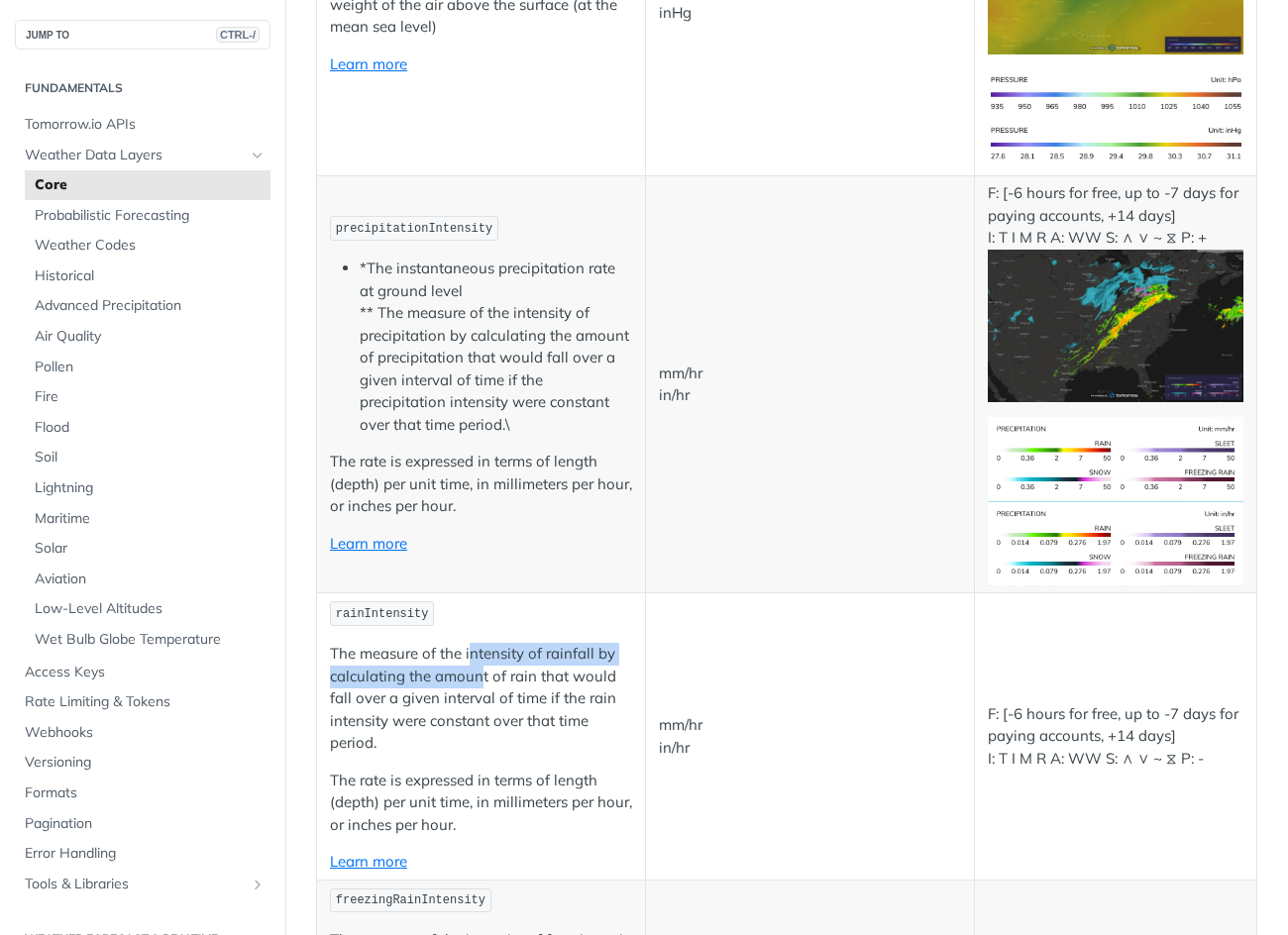 drag, startPoint x: 470, startPoint y: 658, endPoint x: 479, endPoint y: 681, distance: 24.698178 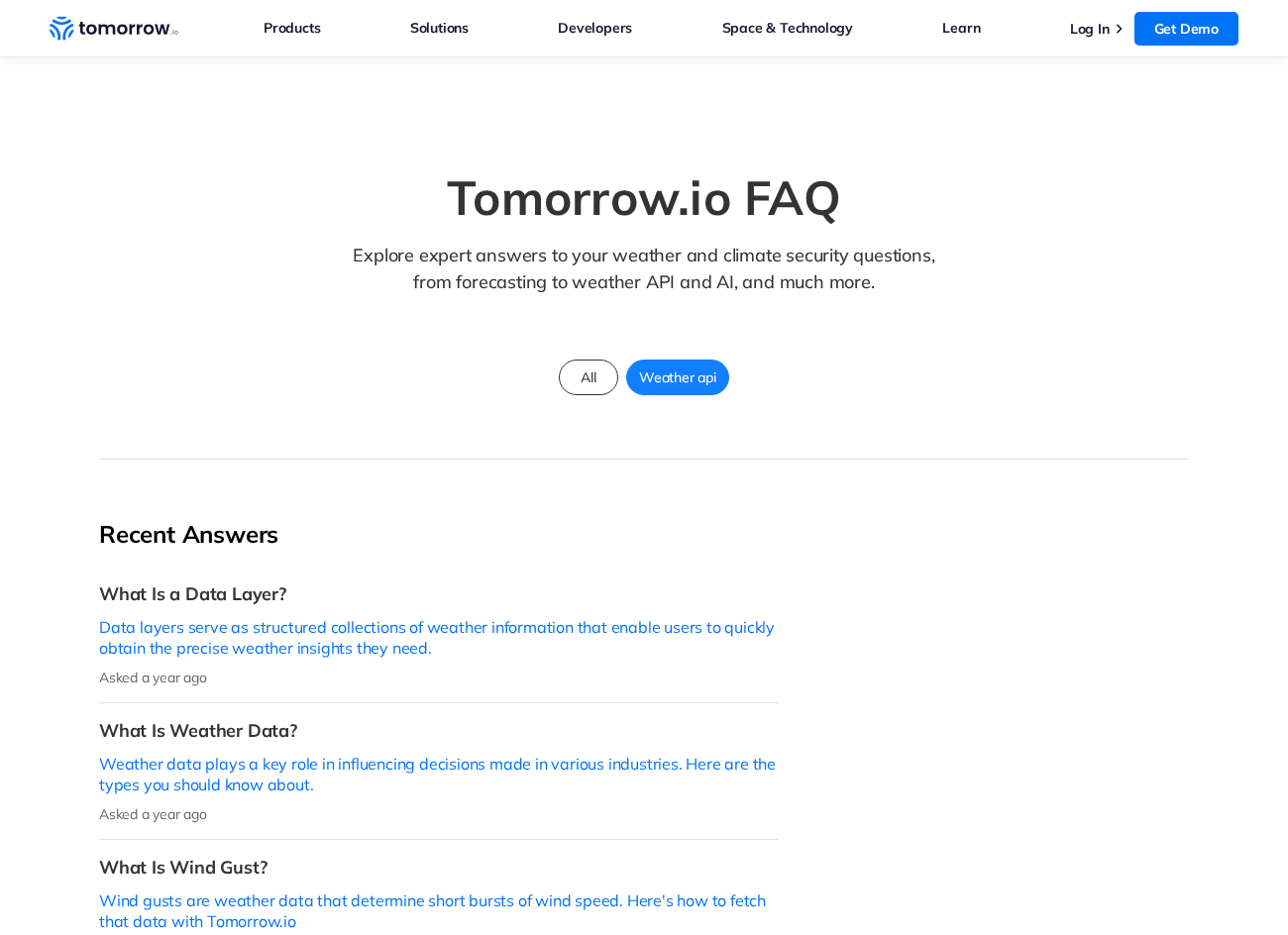 scroll, scrollTop: 0, scrollLeft: 0, axis: both 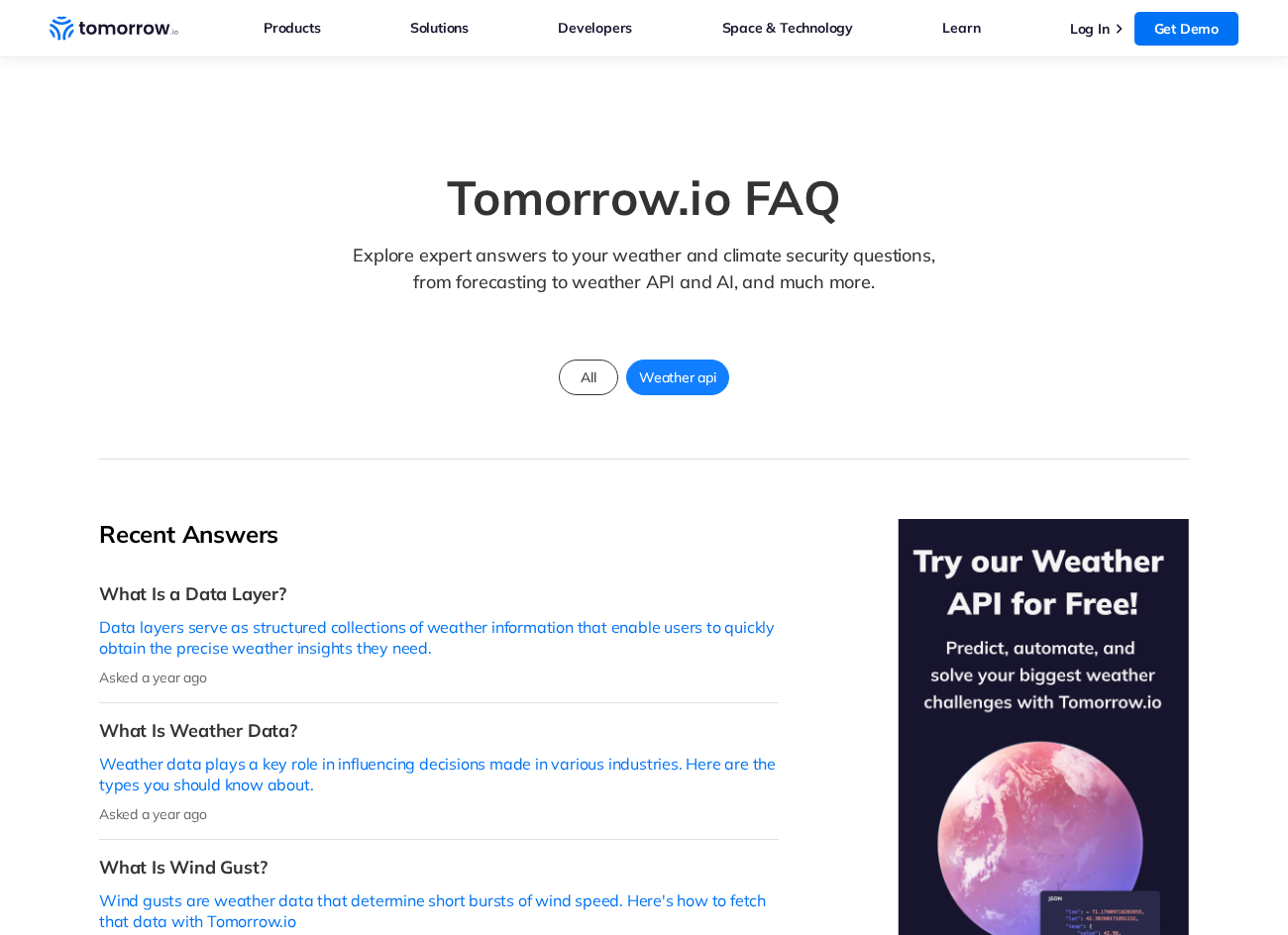 click on "Weather api" at bounding box center [678, 377] 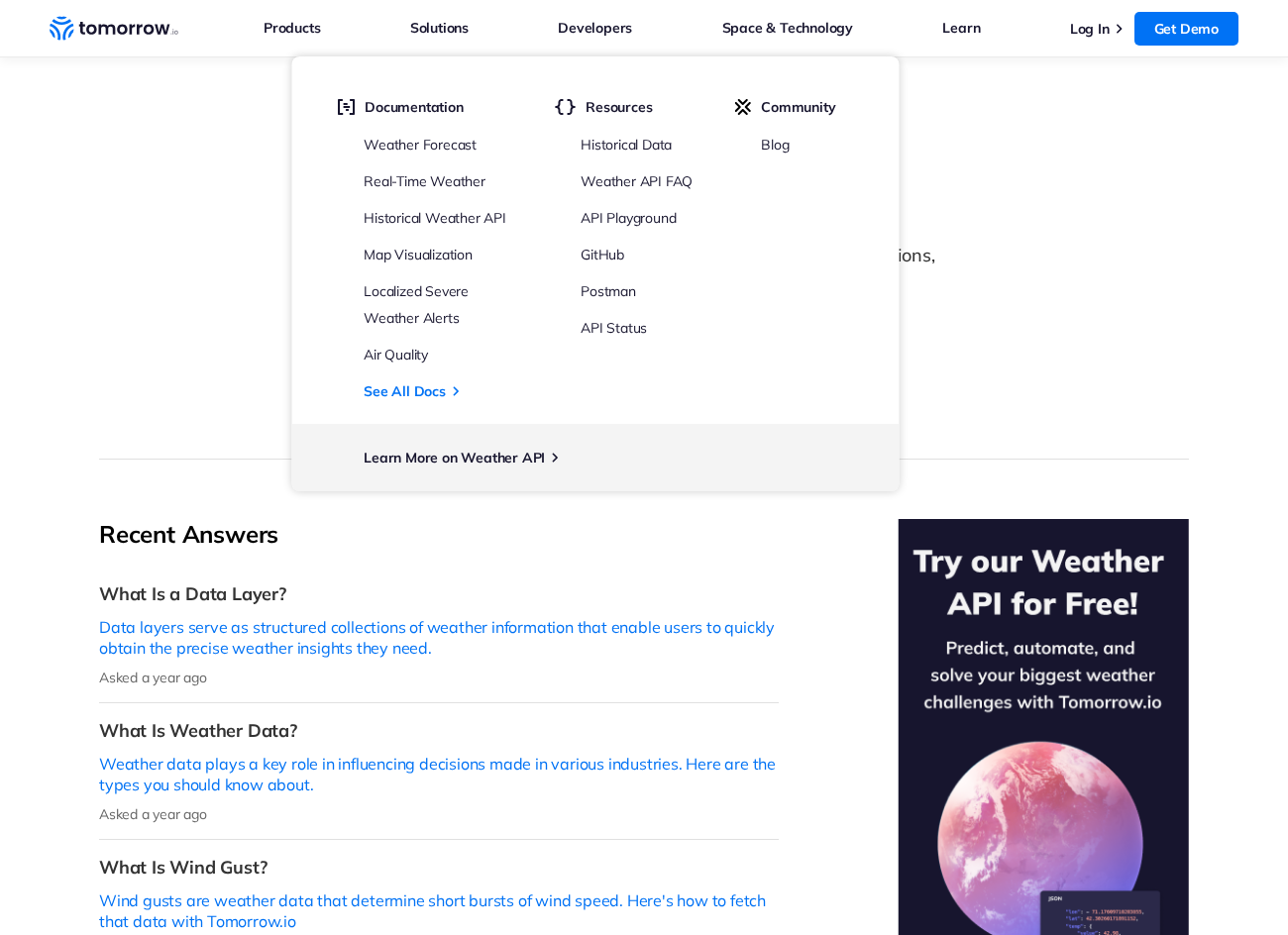 click on "Tomorrow.io FAQ Explore expert answers to your weather and climate security questions, from forecasting to weather API and AI, and much more.   All Weather api" at bounding box center [644, 308] 